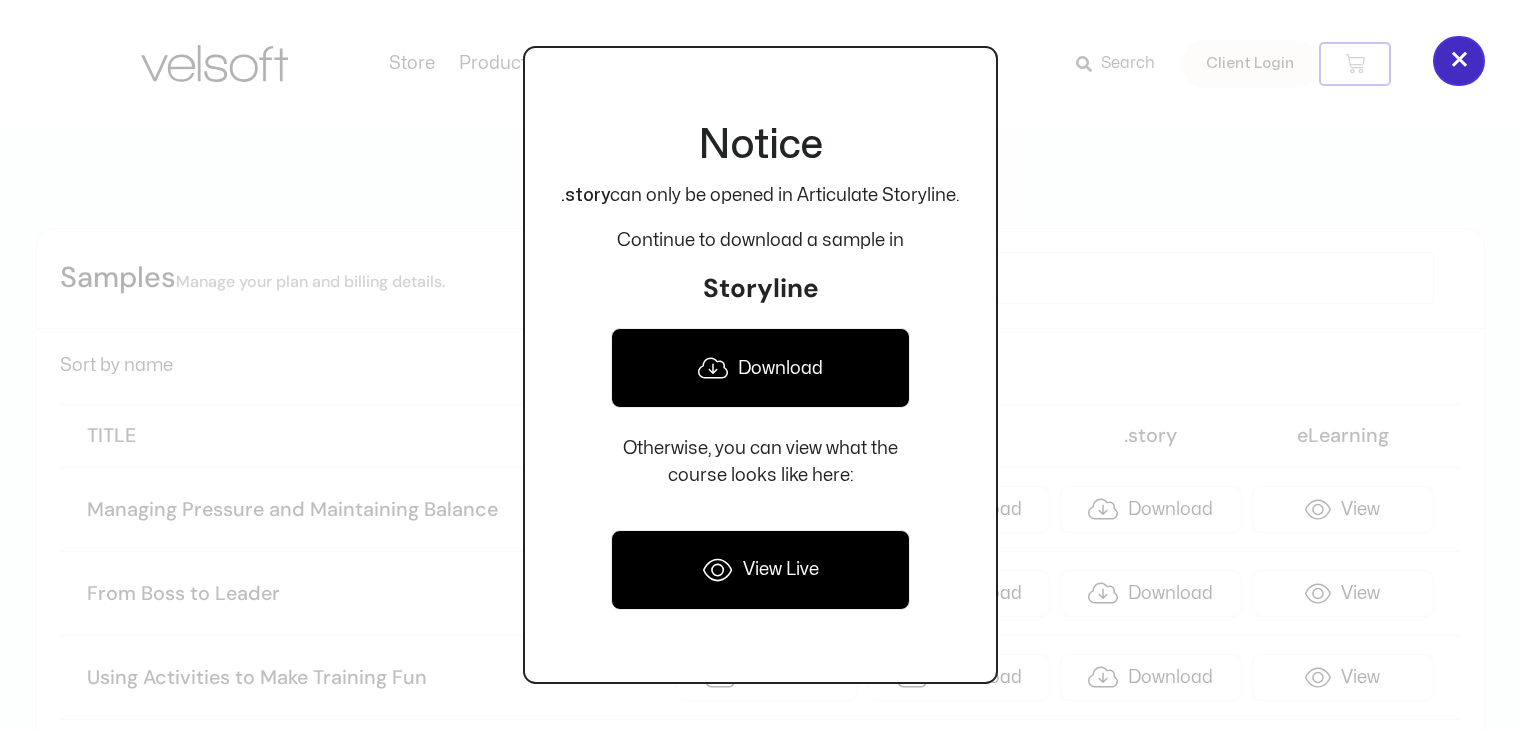 click on "×" at bounding box center (1459, 61) 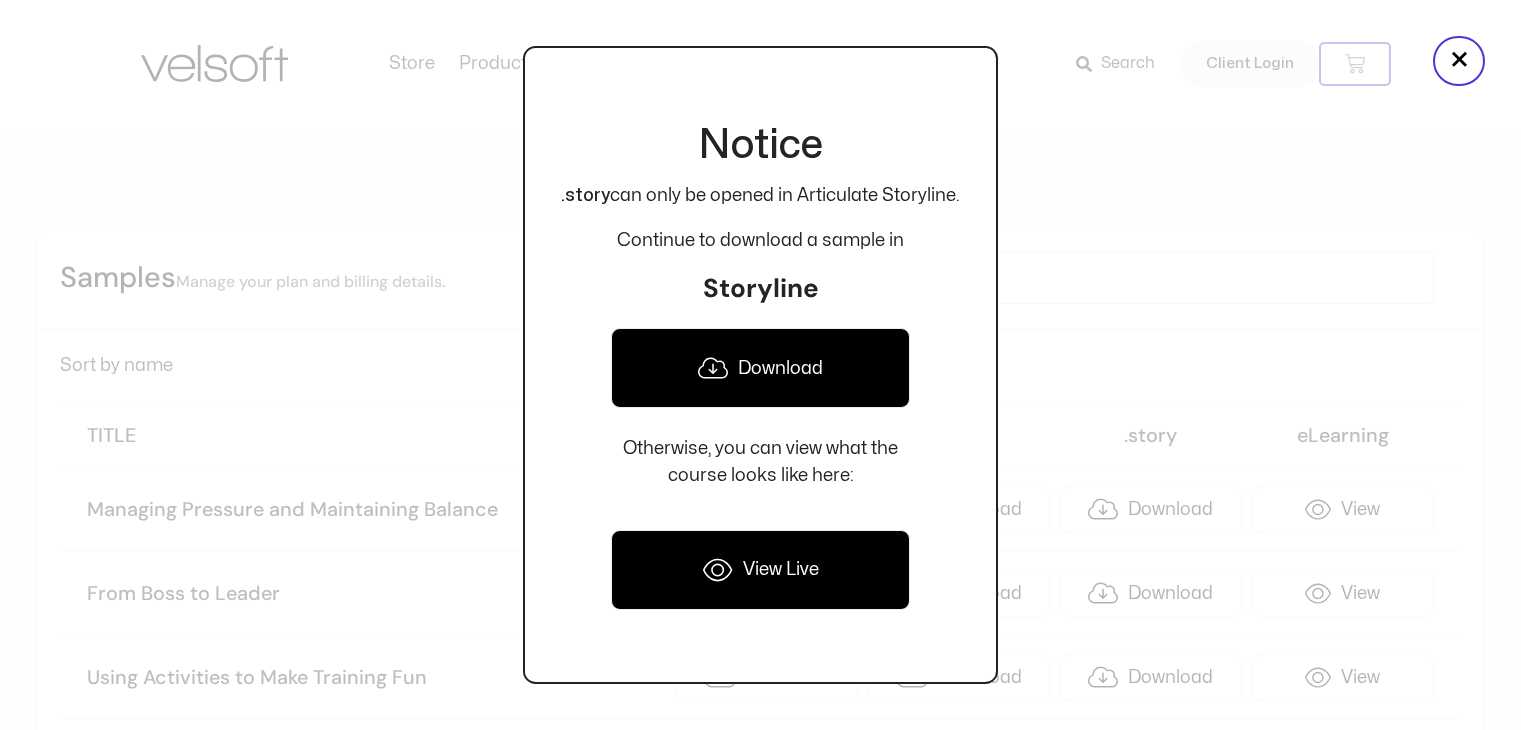 scroll, scrollTop: 1376, scrollLeft: 0, axis: vertical 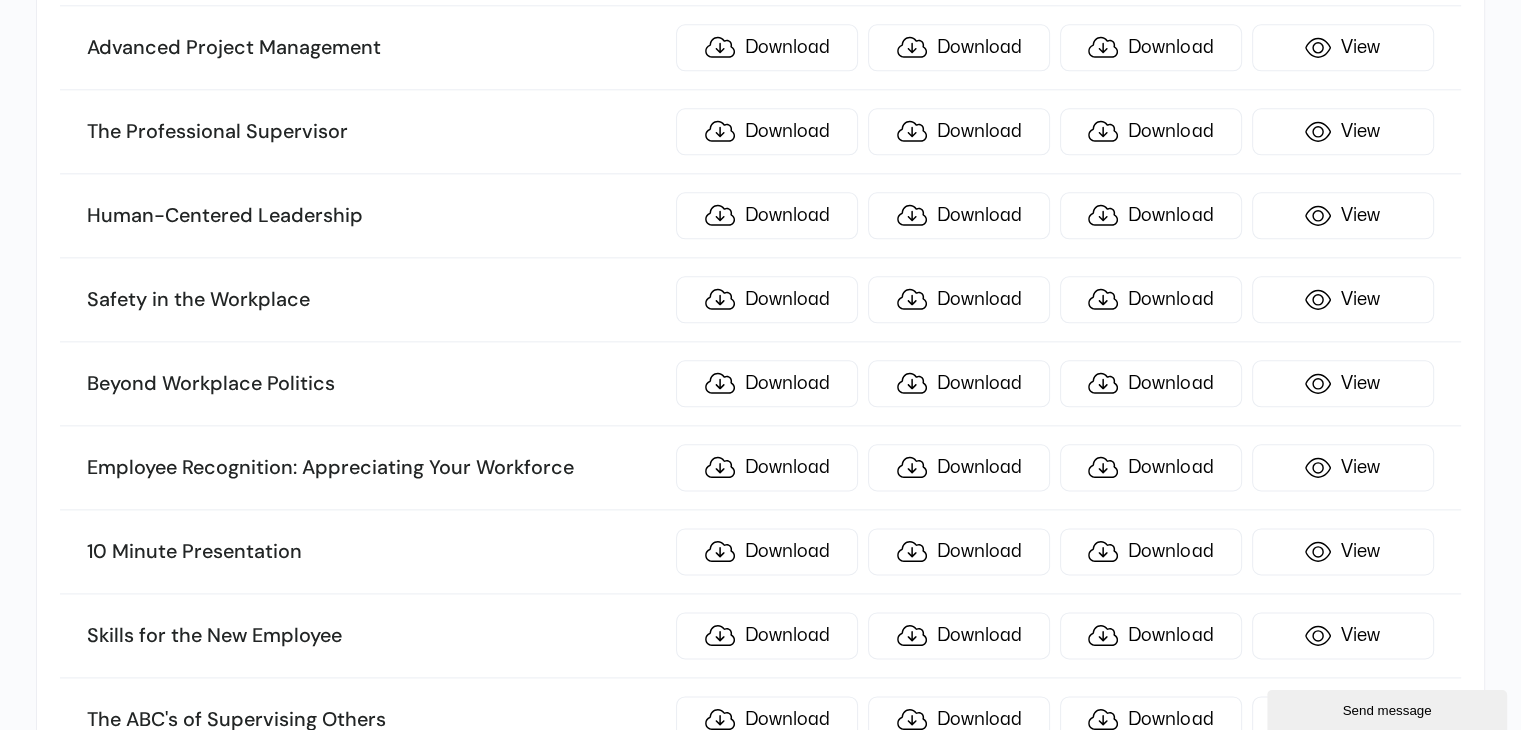 click on "Beyond Workplace Politics" at bounding box center [376, 384] 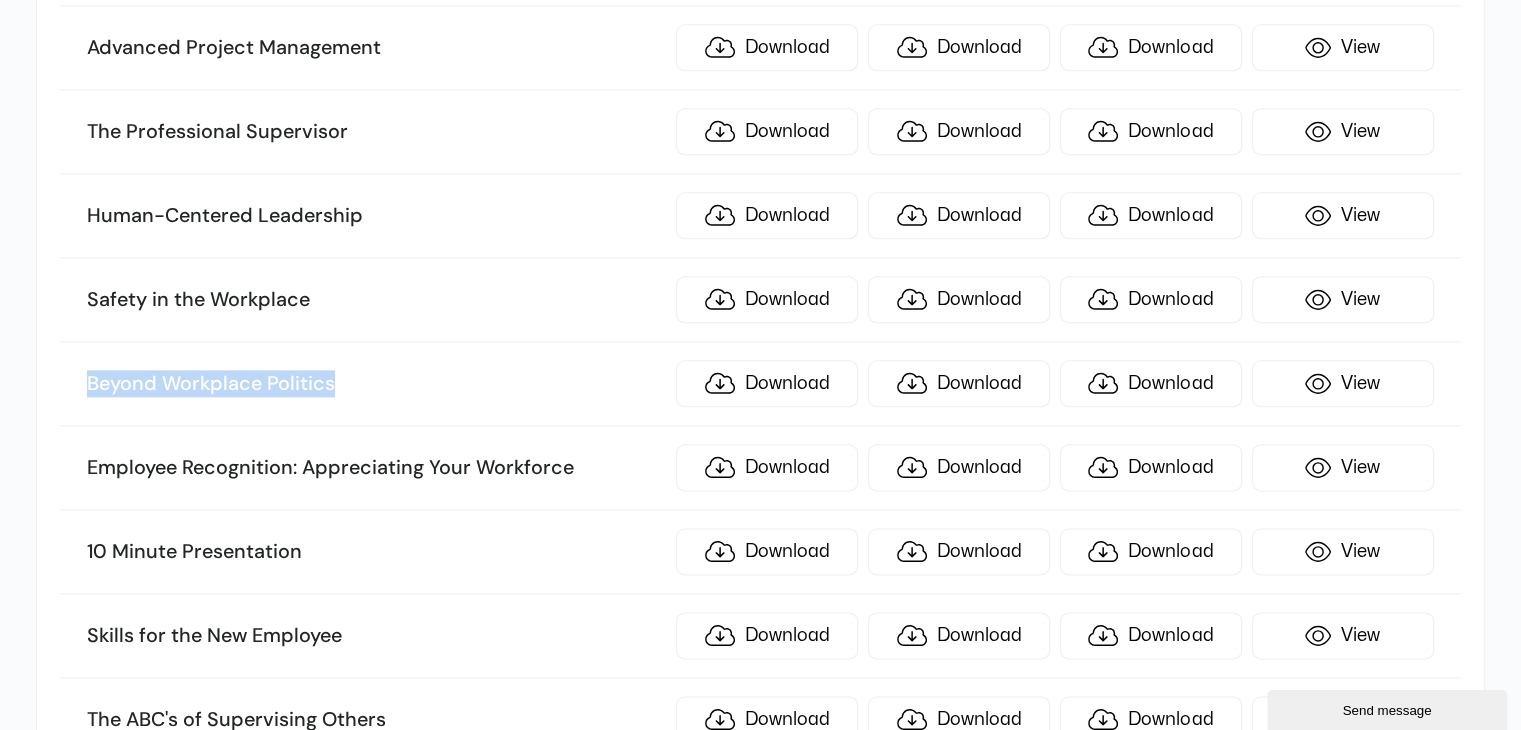 drag, startPoint x: 433, startPoint y: 362, endPoint x: 0, endPoint y: 367, distance: 433.02887 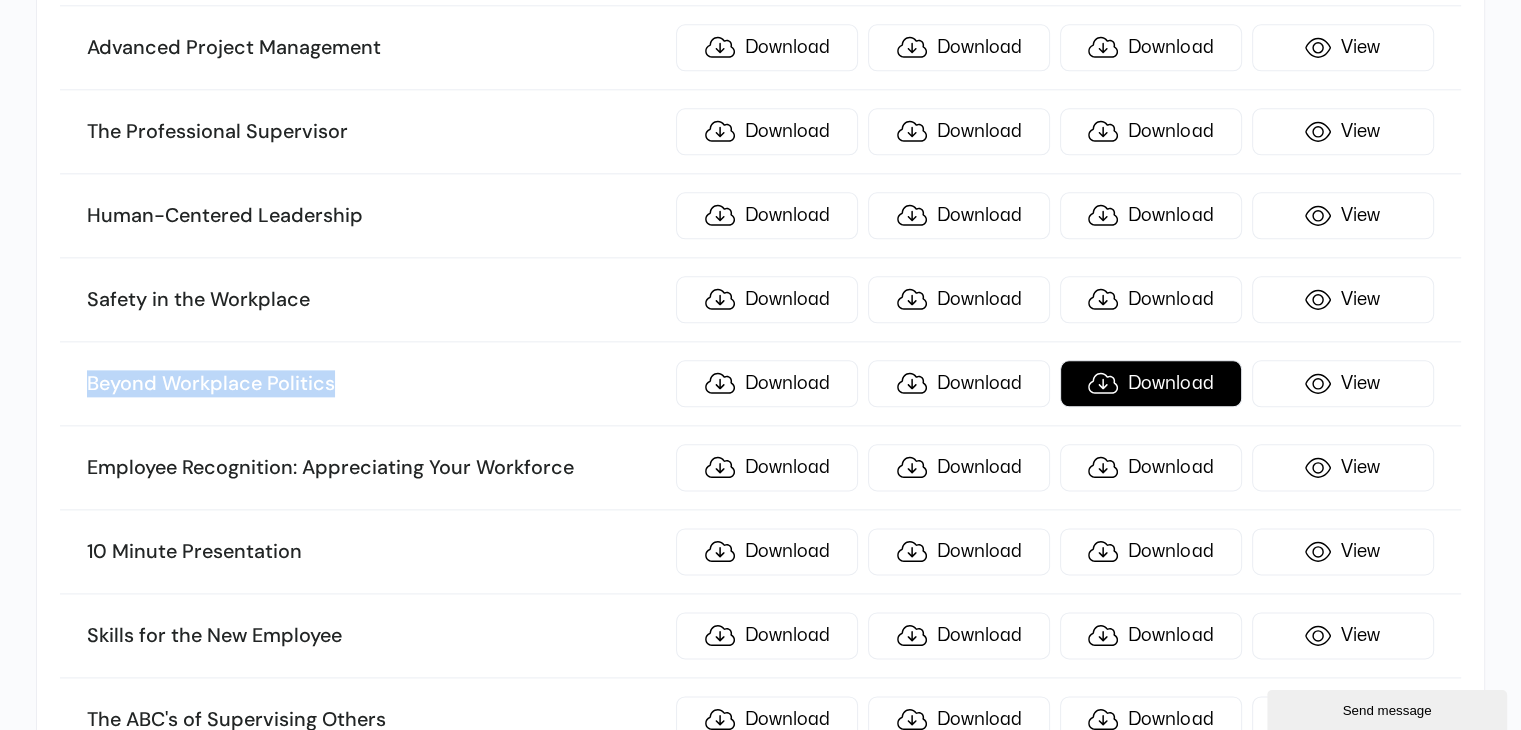 click on "Download" at bounding box center [1151, 383] 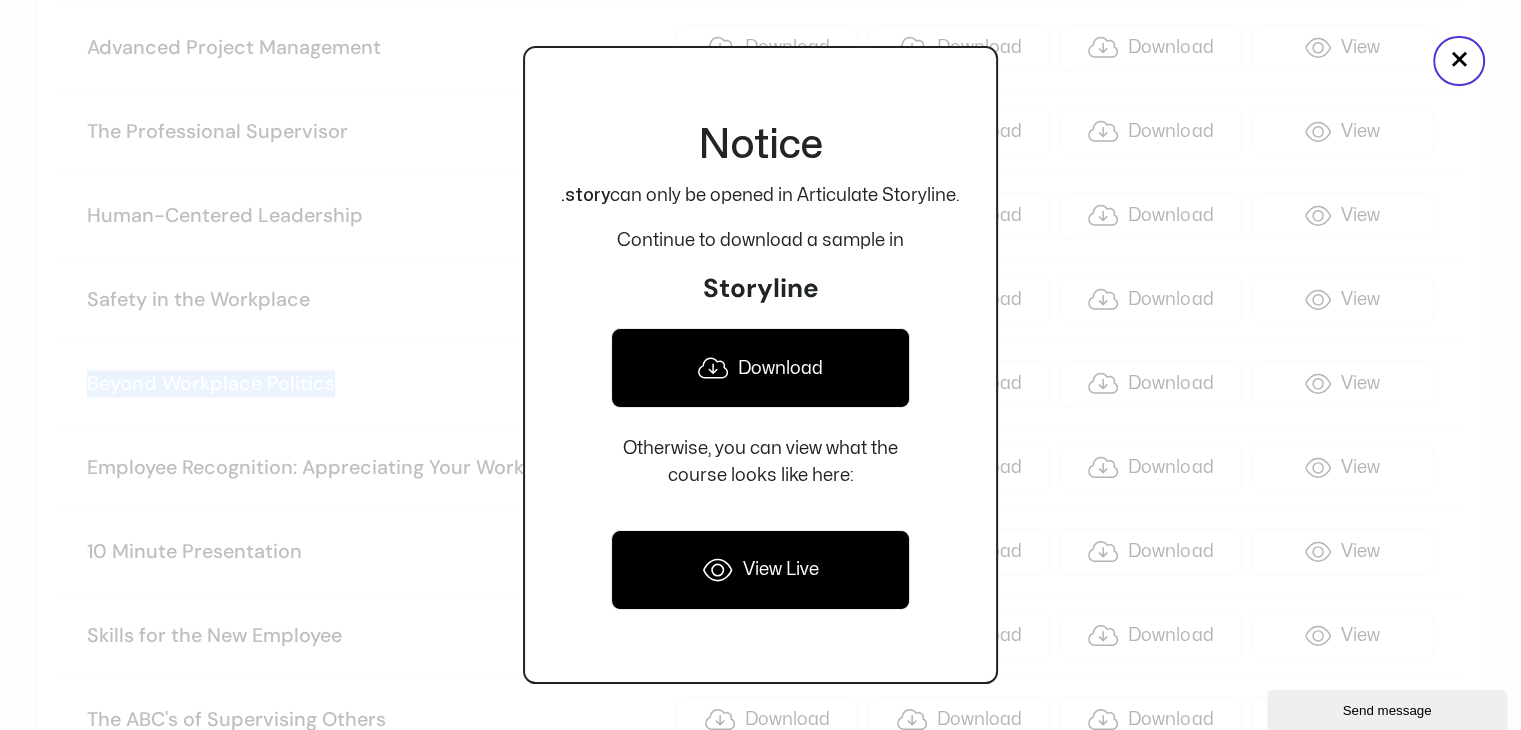 click on "Download" at bounding box center (760, 368) 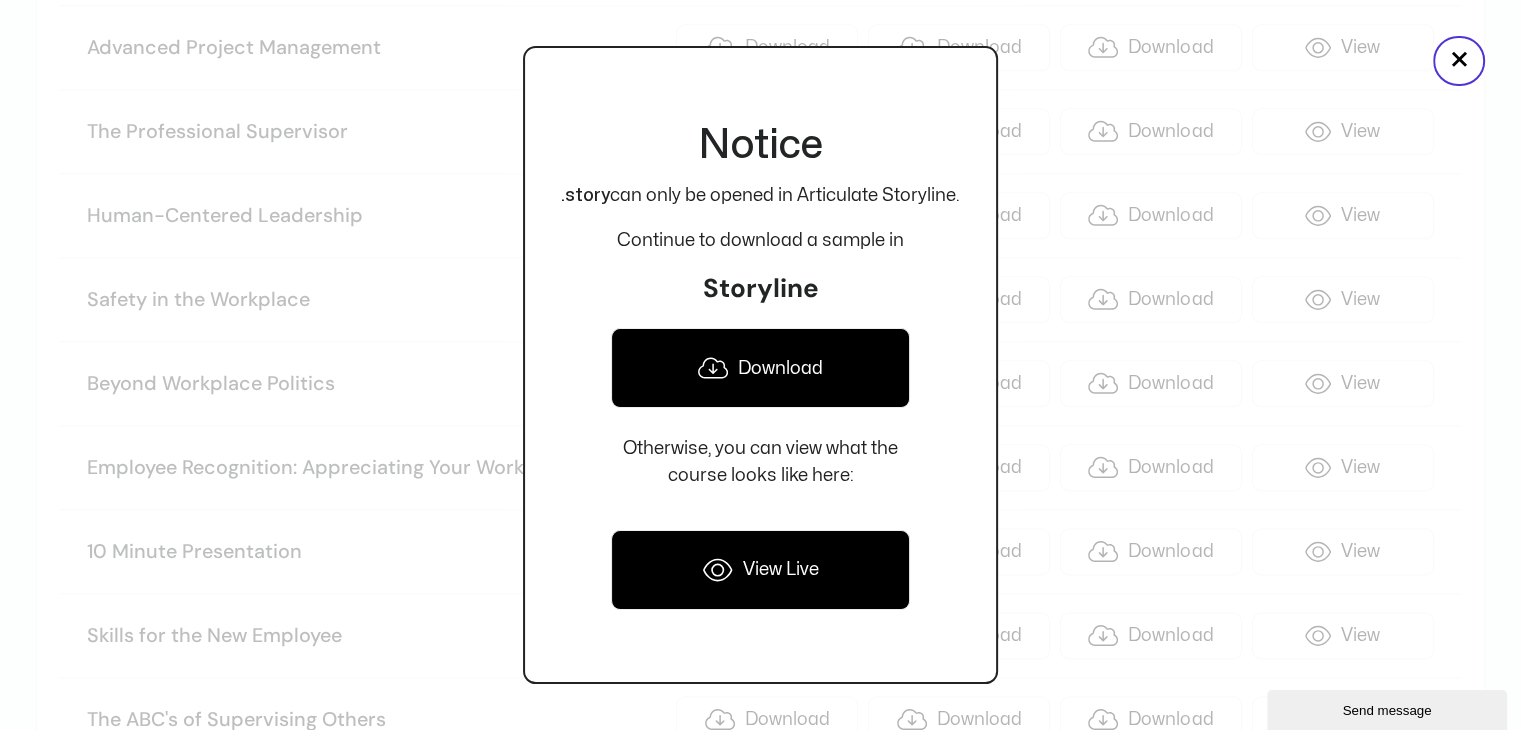 click at bounding box center [760, 365] 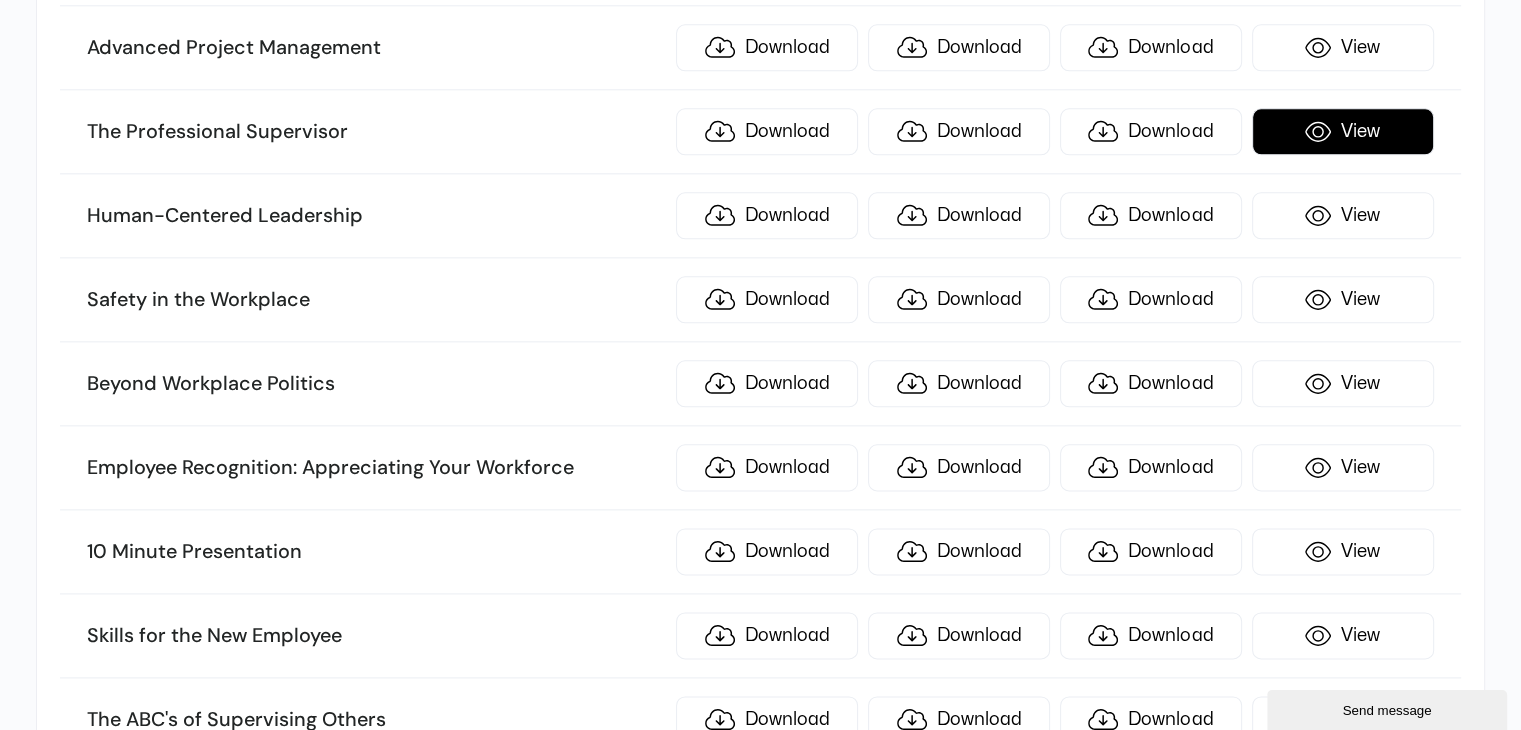 scroll, scrollTop: 9566, scrollLeft: 0, axis: vertical 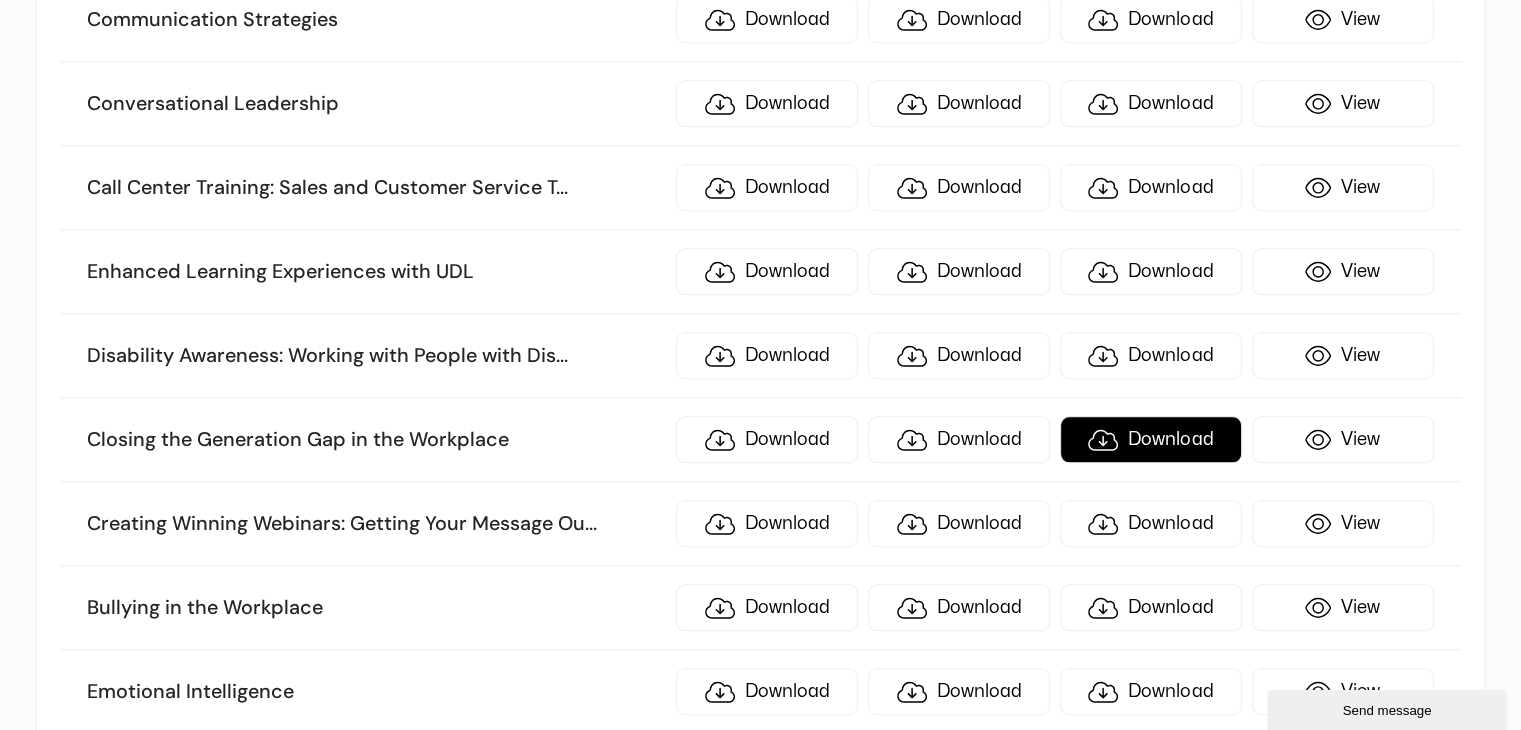 click on "Download" at bounding box center [1151, 439] 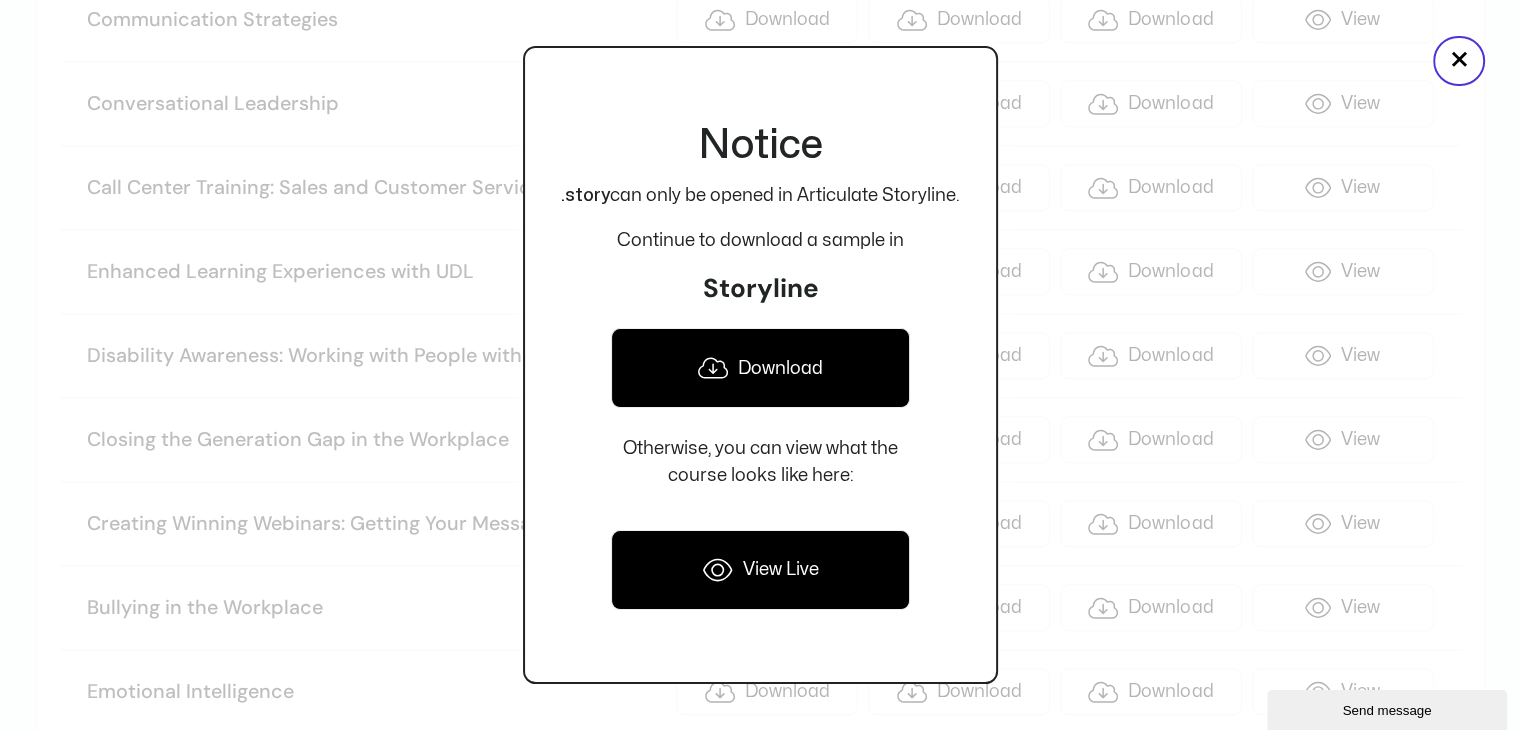 click on "Download" at bounding box center [760, 368] 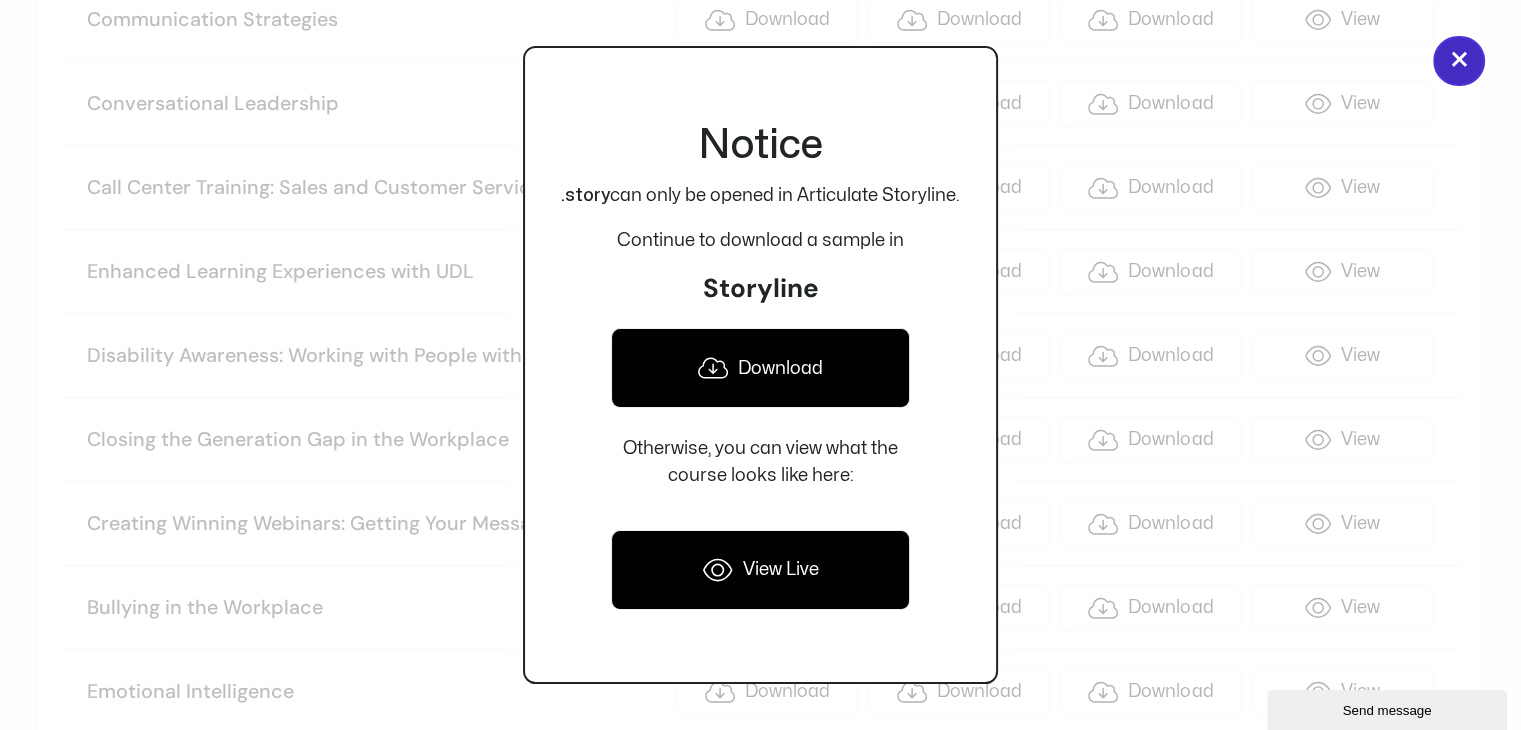 click on "×" at bounding box center [1459, 61] 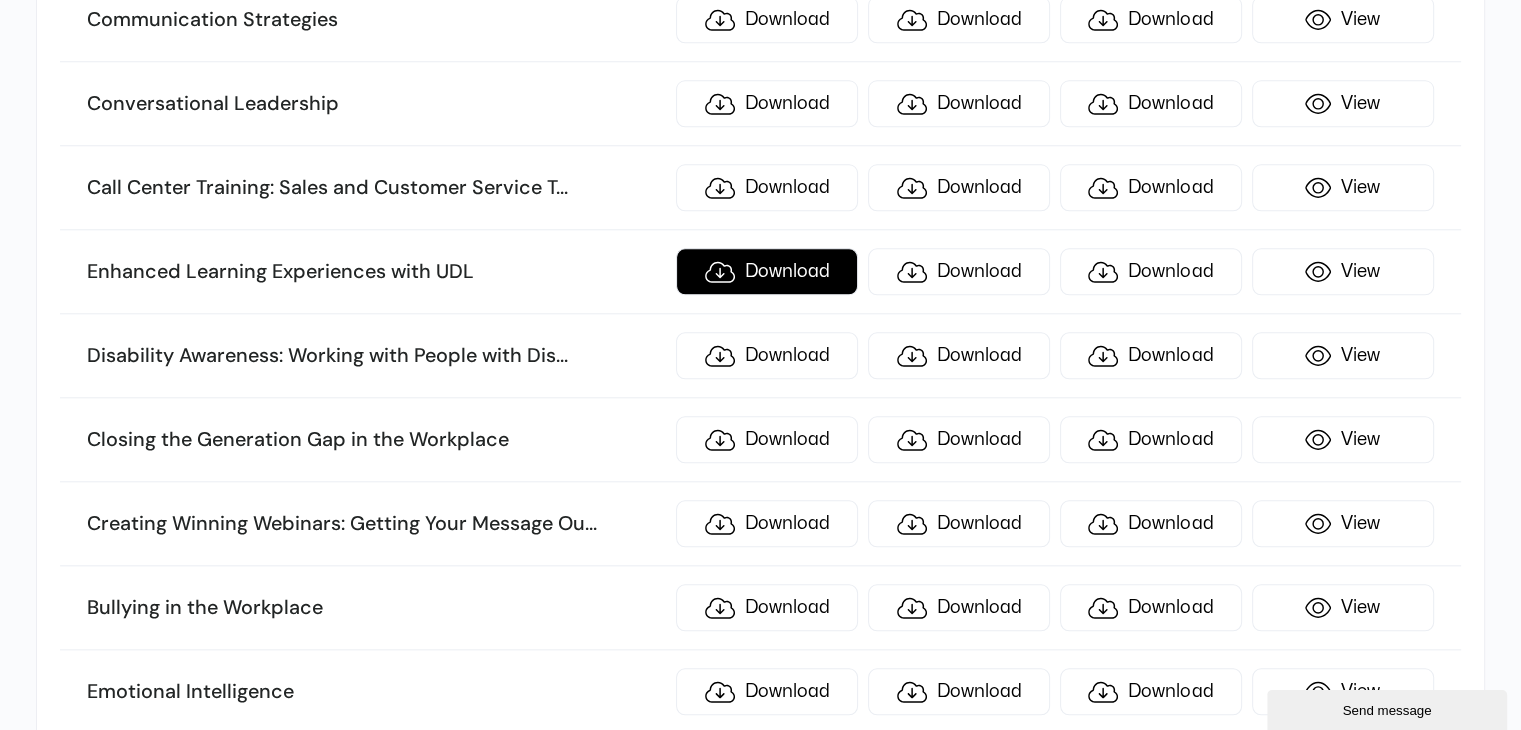 scroll, scrollTop: 8983, scrollLeft: 0, axis: vertical 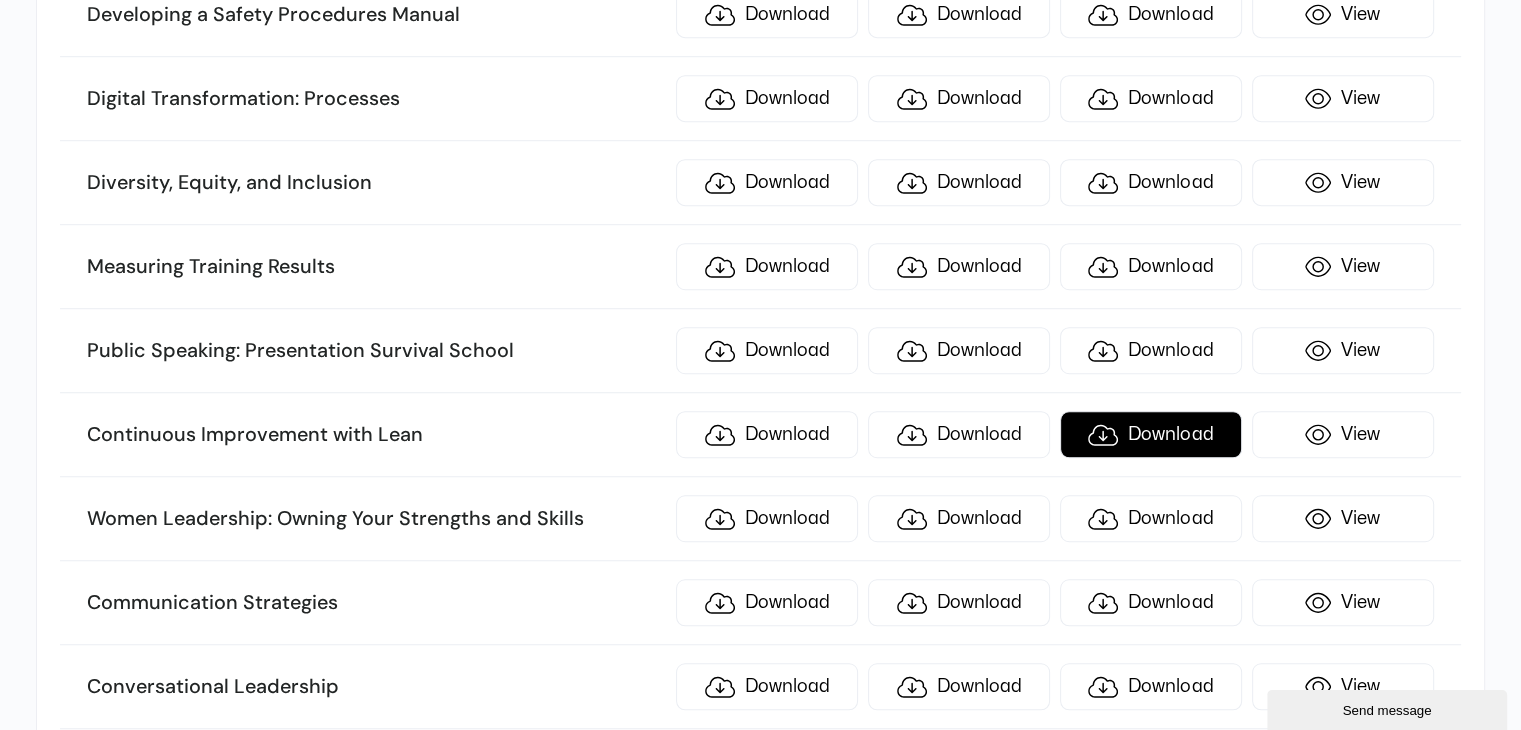 click on "Download" at bounding box center [1151, 434] 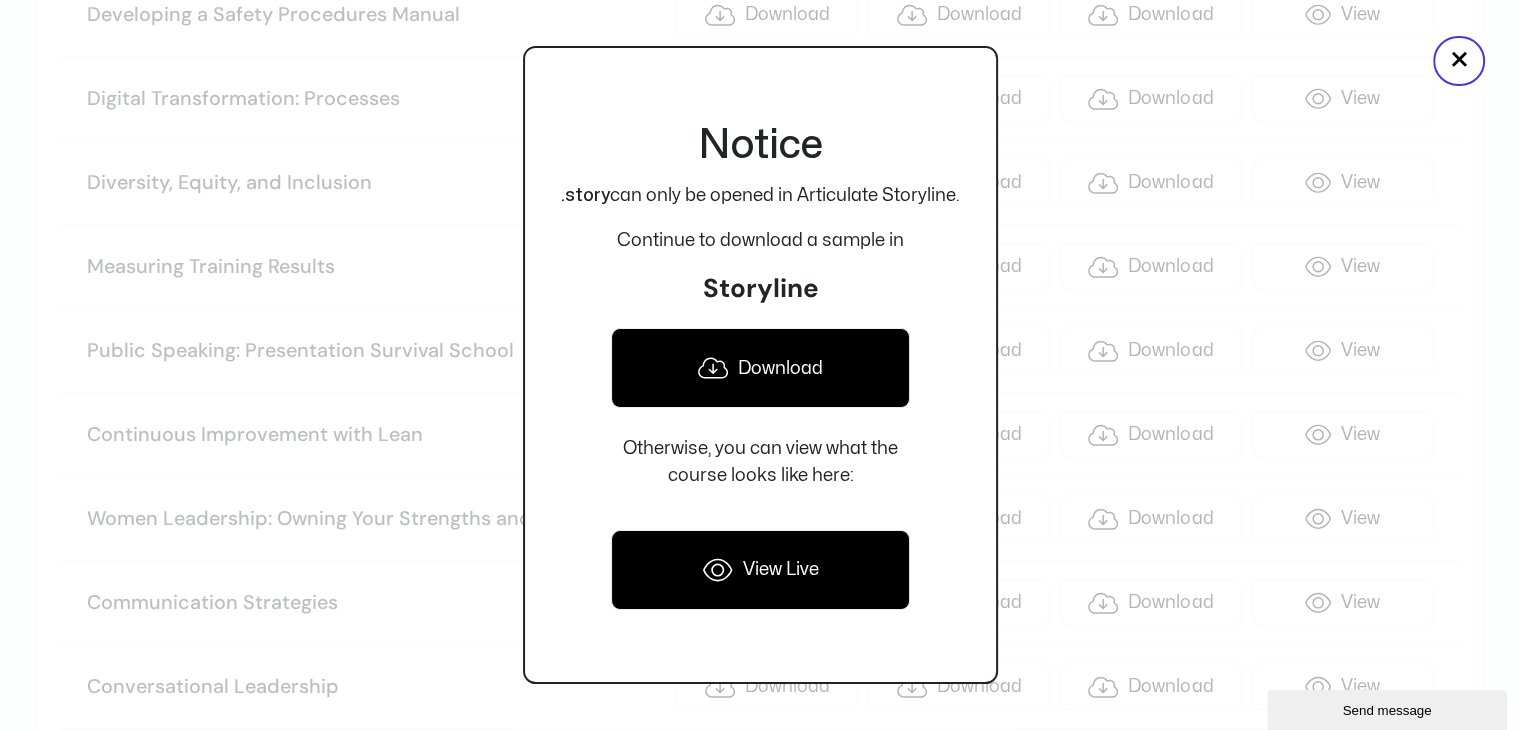 click on "Download" at bounding box center (760, 368) 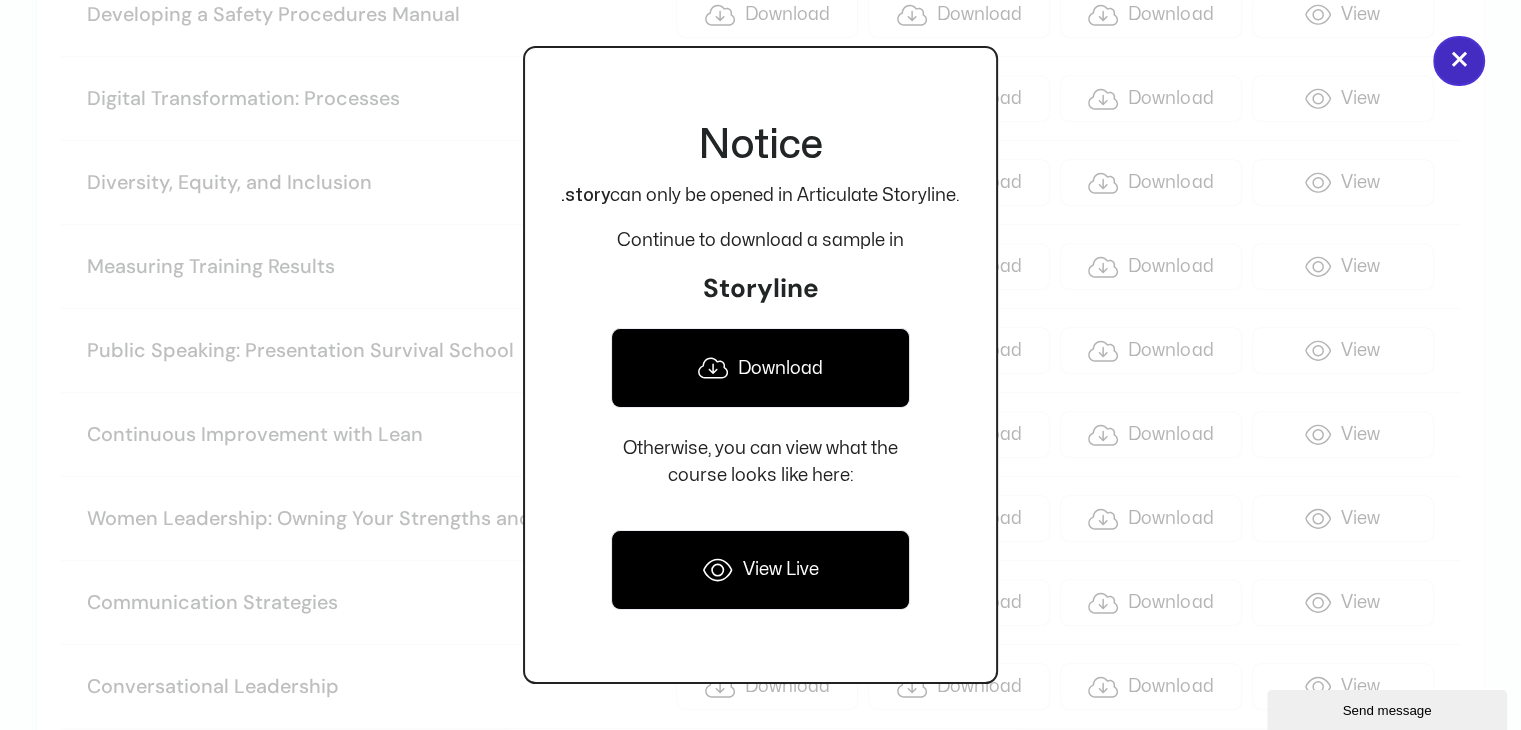click on "×" at bounding box center [1459, 61] 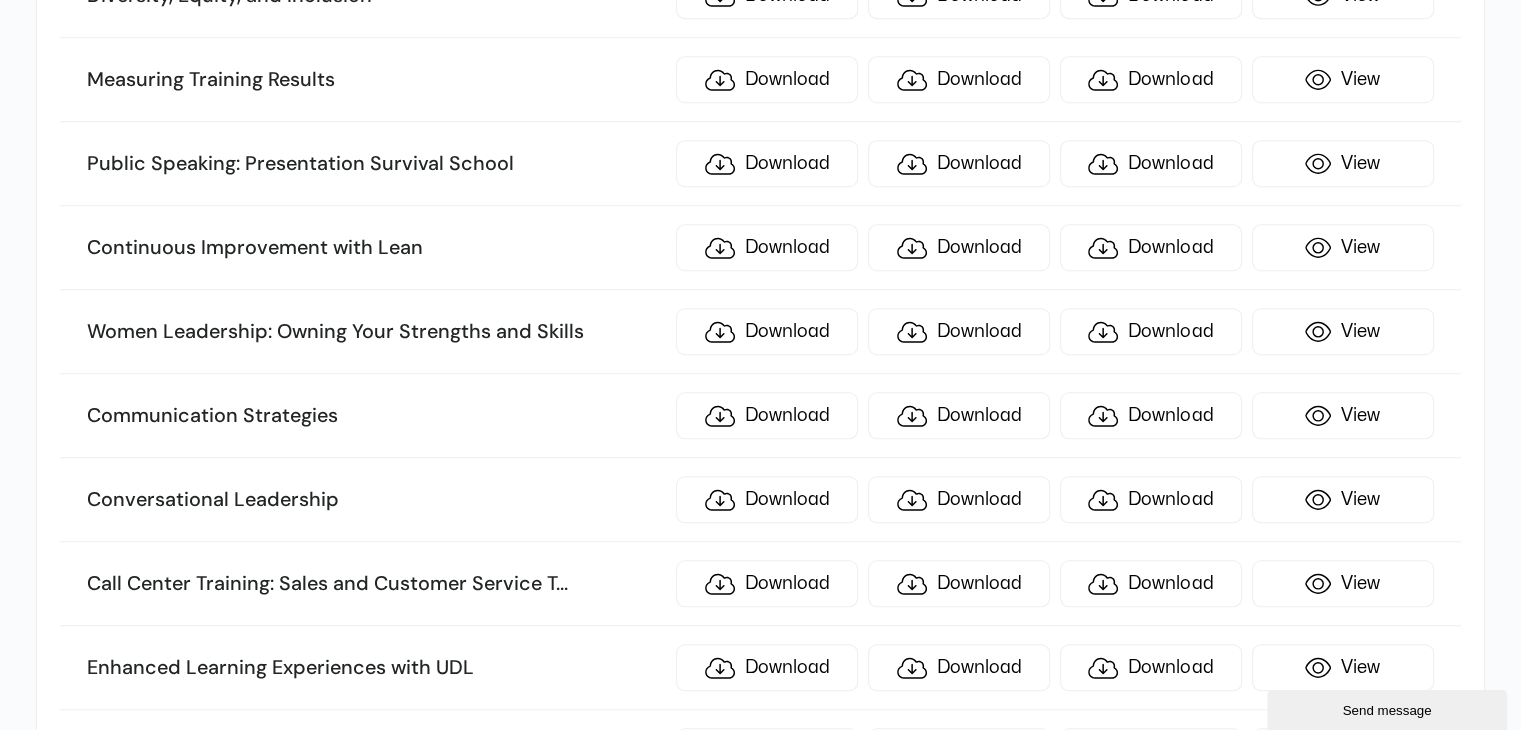 scroll, scrollTop: 9183, scrollLeft: 0, axis: vertical 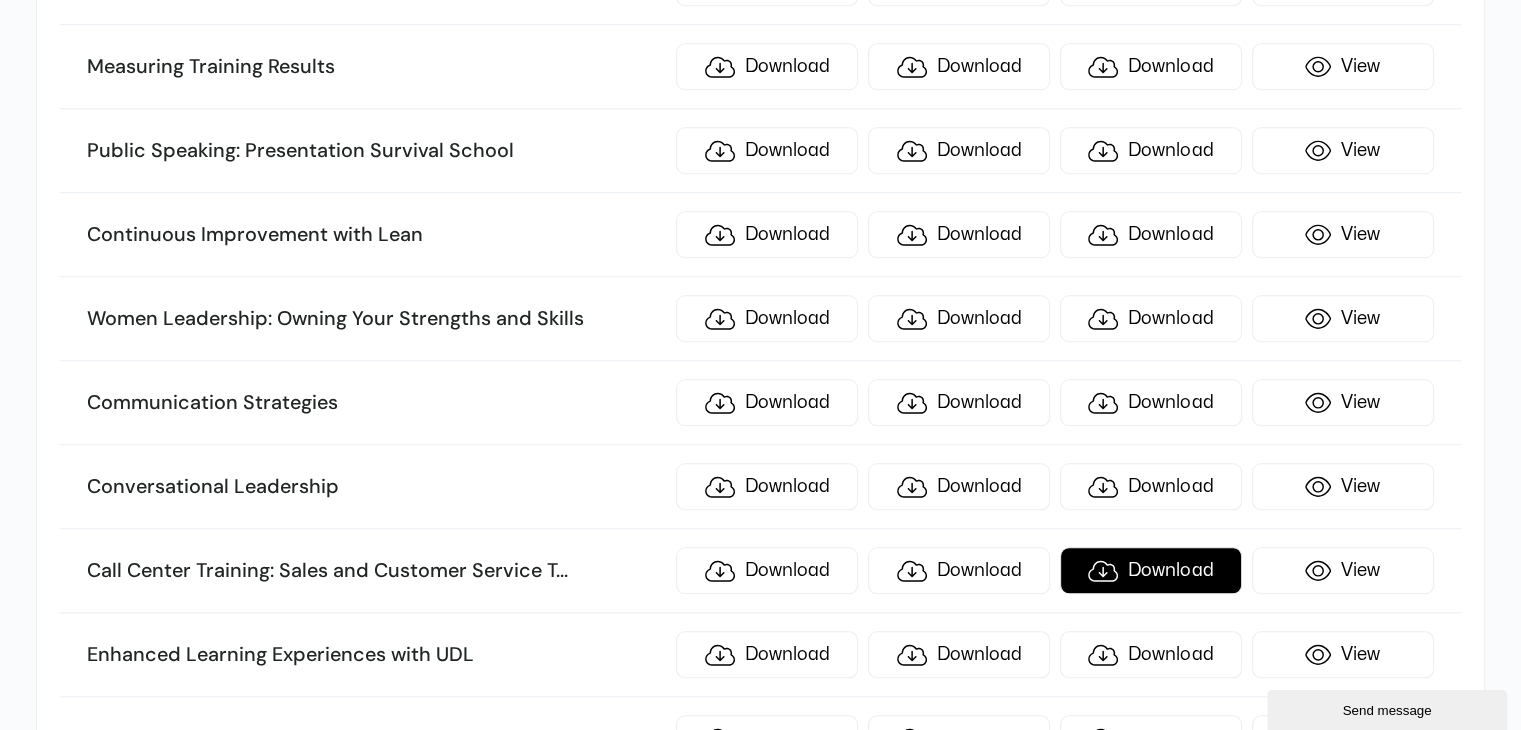 click on "Download" at bounding box center [1151, 570] 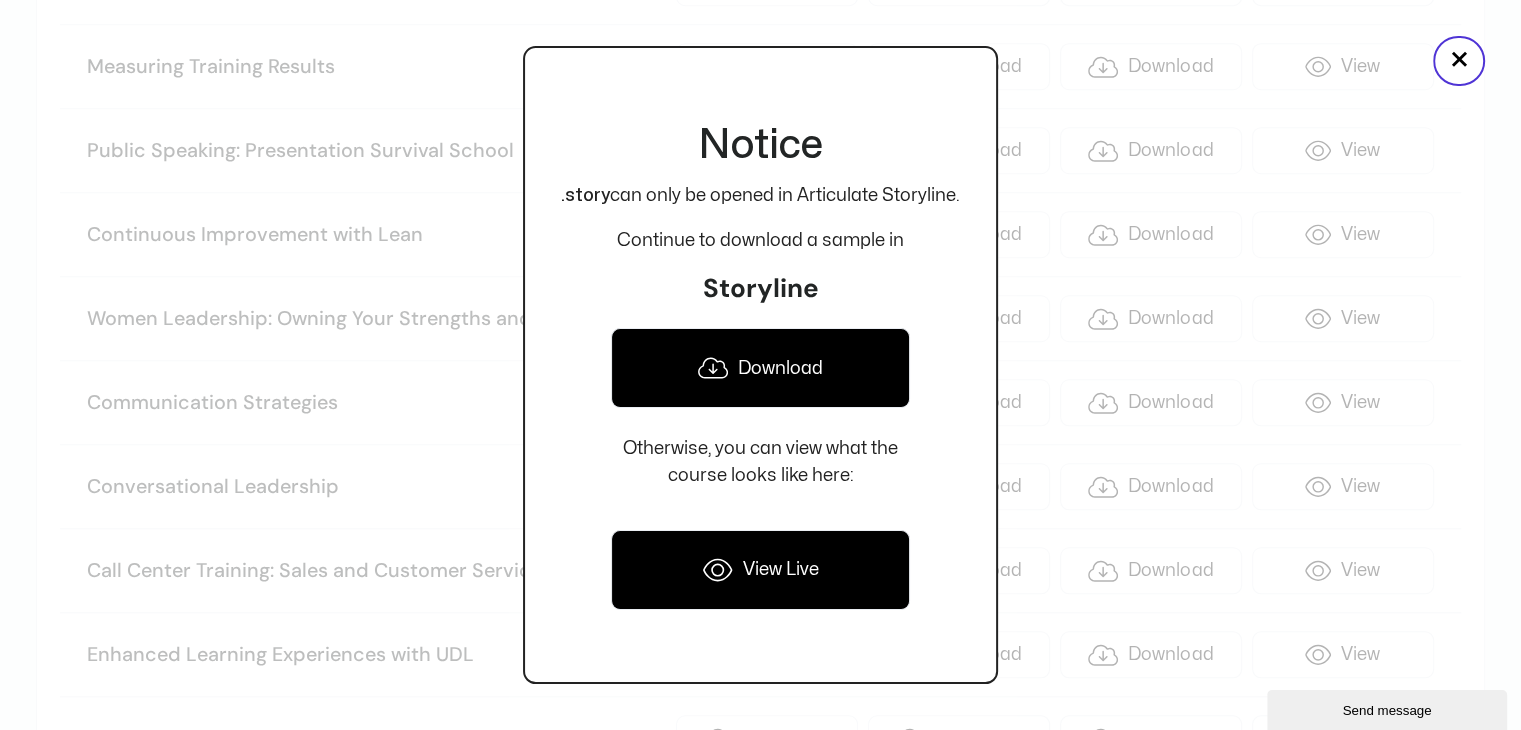 click on "Download" at bounding box center (760, 368) 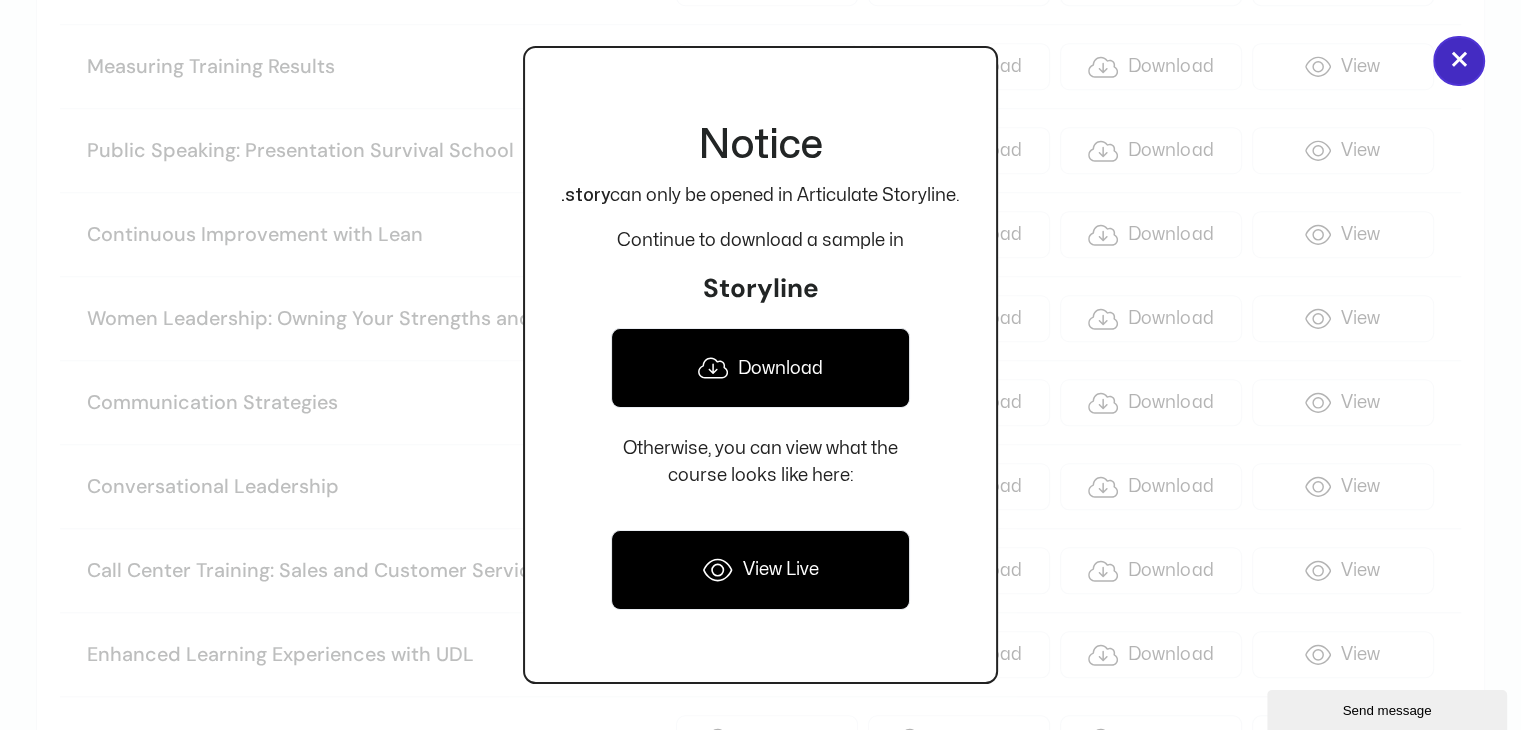 click on "×" at bounding box center (1459, 61) 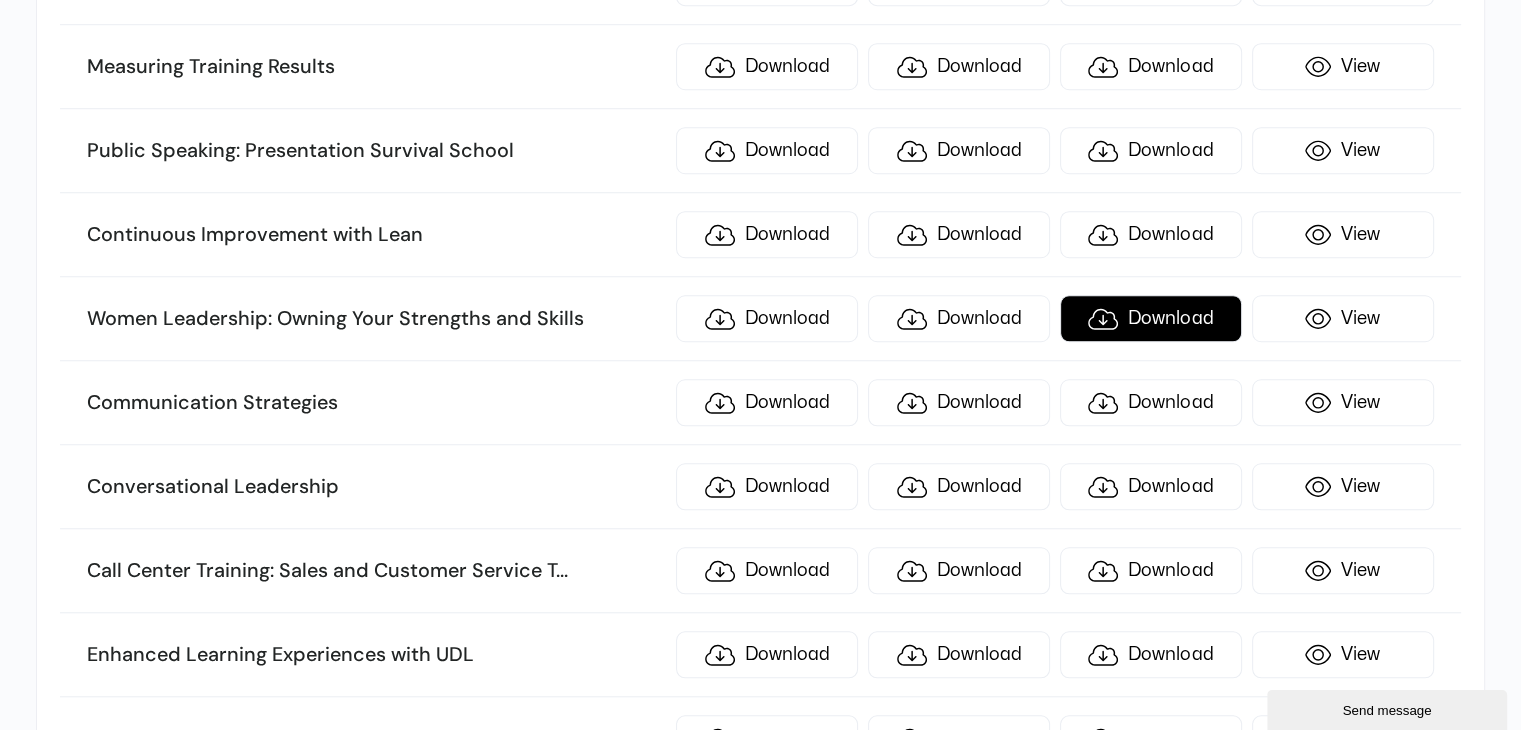 scroll, scrollTop: 5896, scrollLeft: 0, axis: vertical 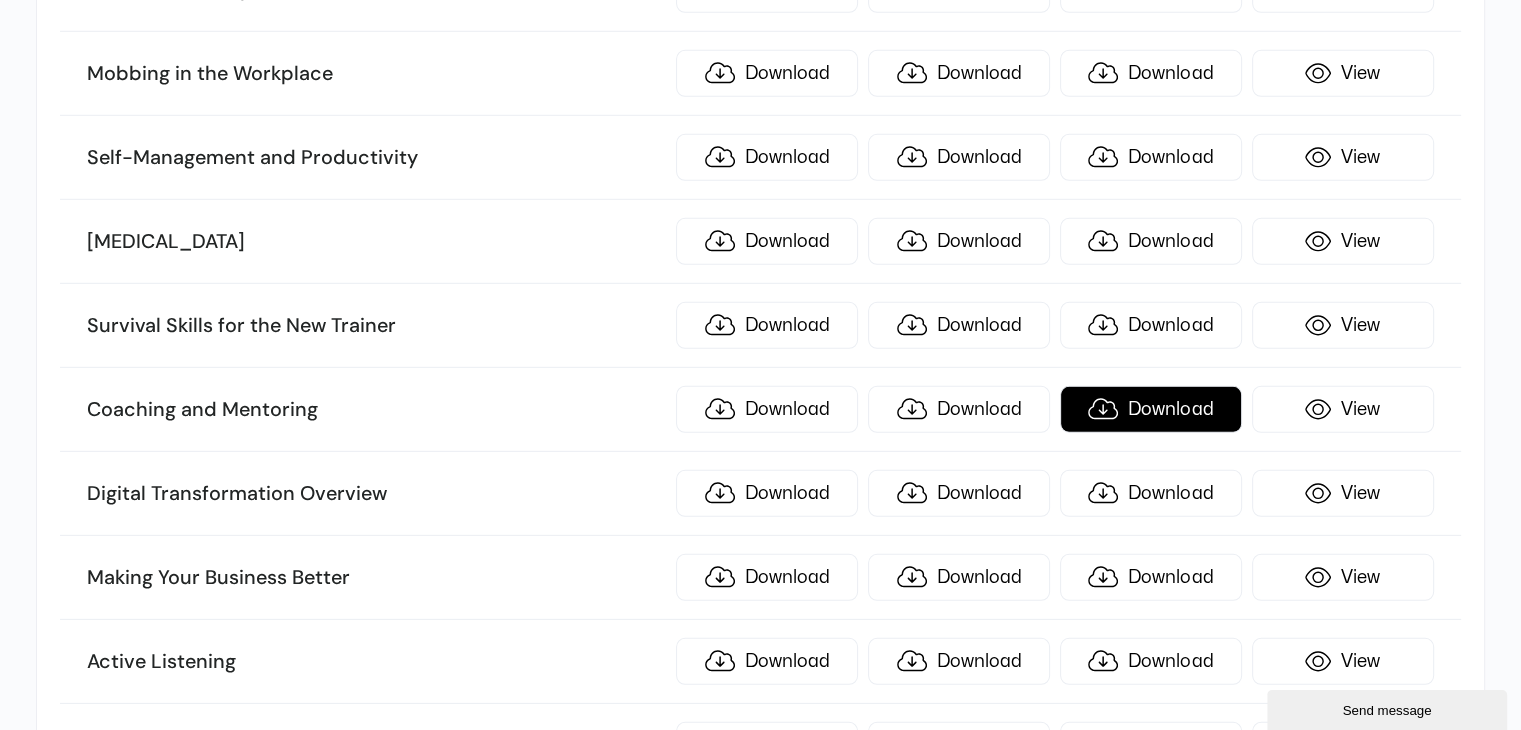 click on "Download" at bounding box center (1151, 409) 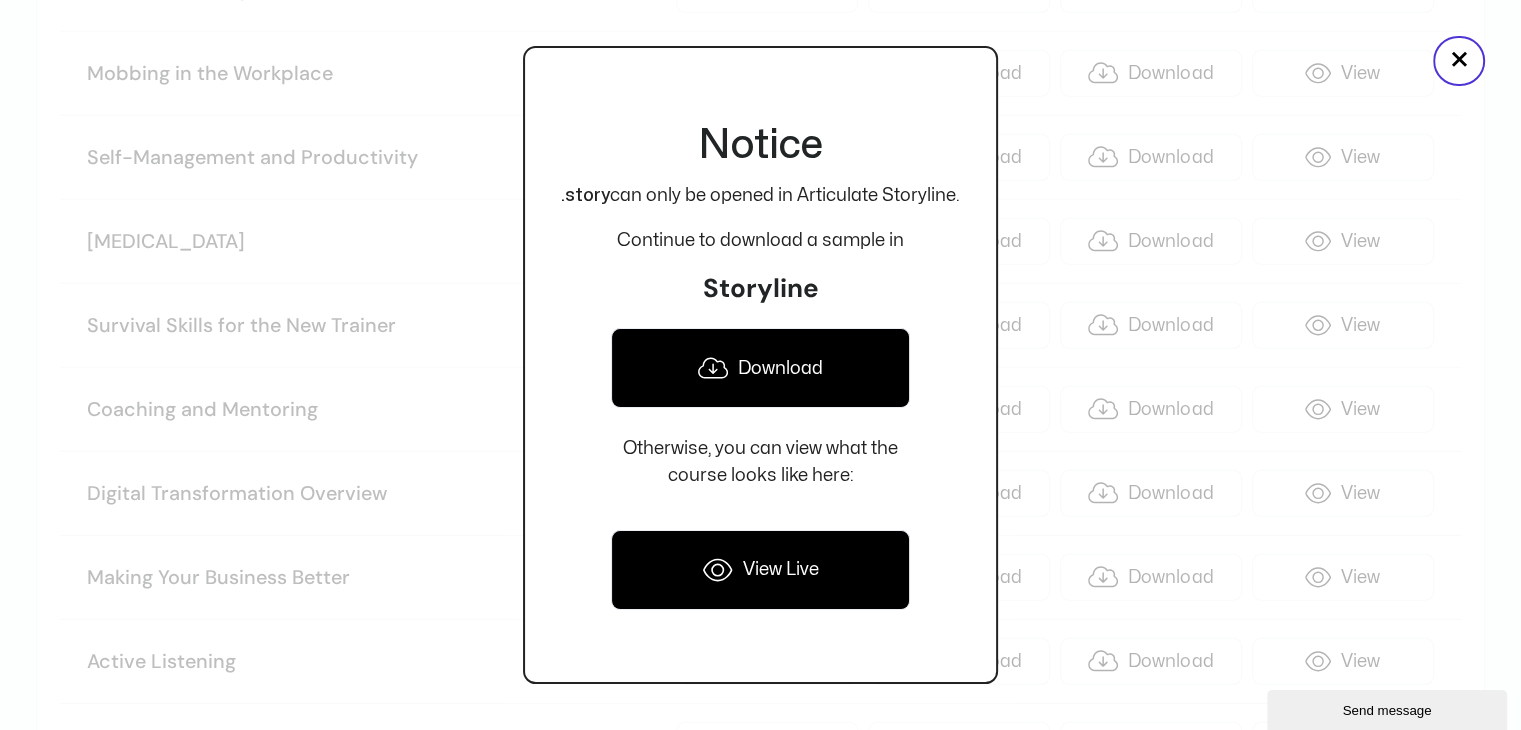 click on "Download" at bounding box center [760, 368] 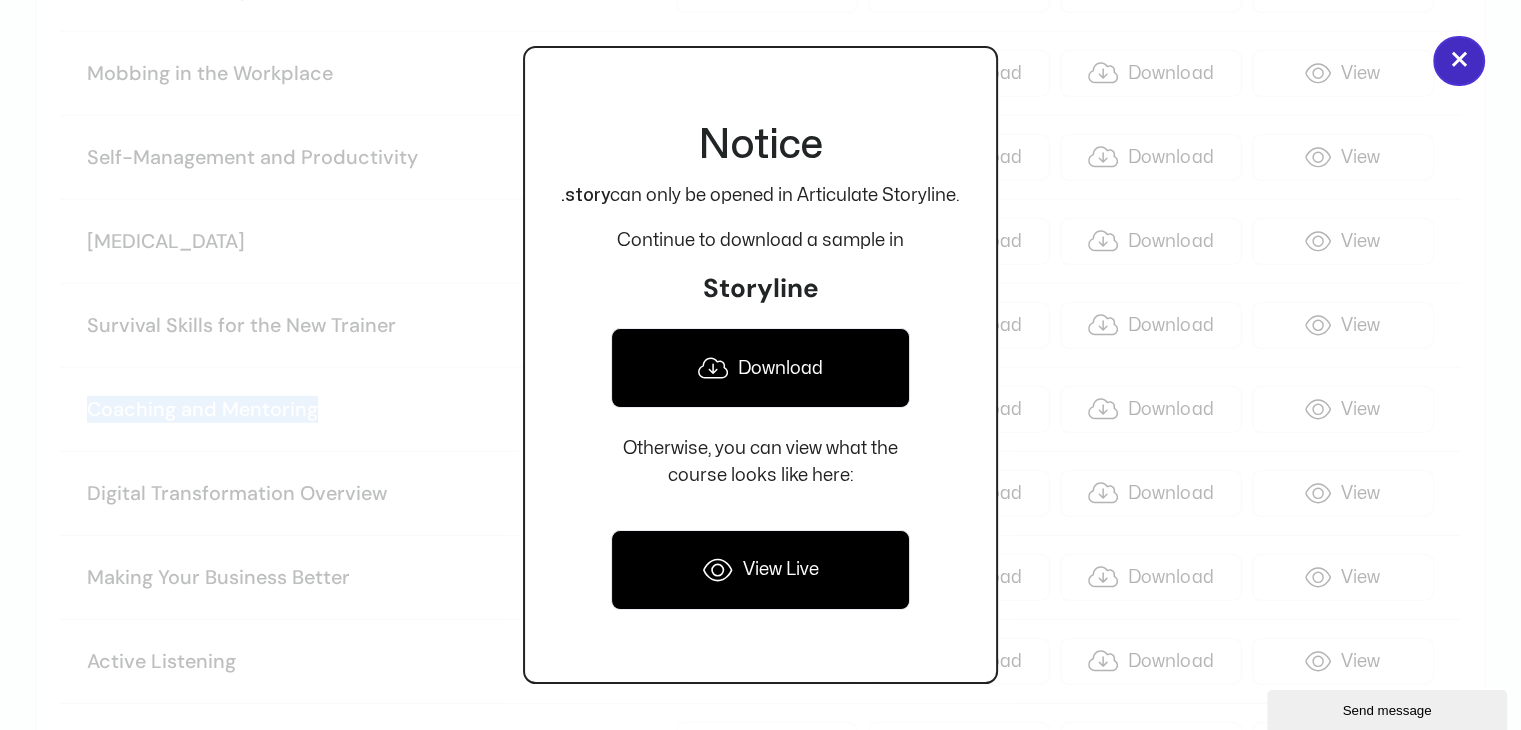 click on "×" at bounding box center [1459, 61] 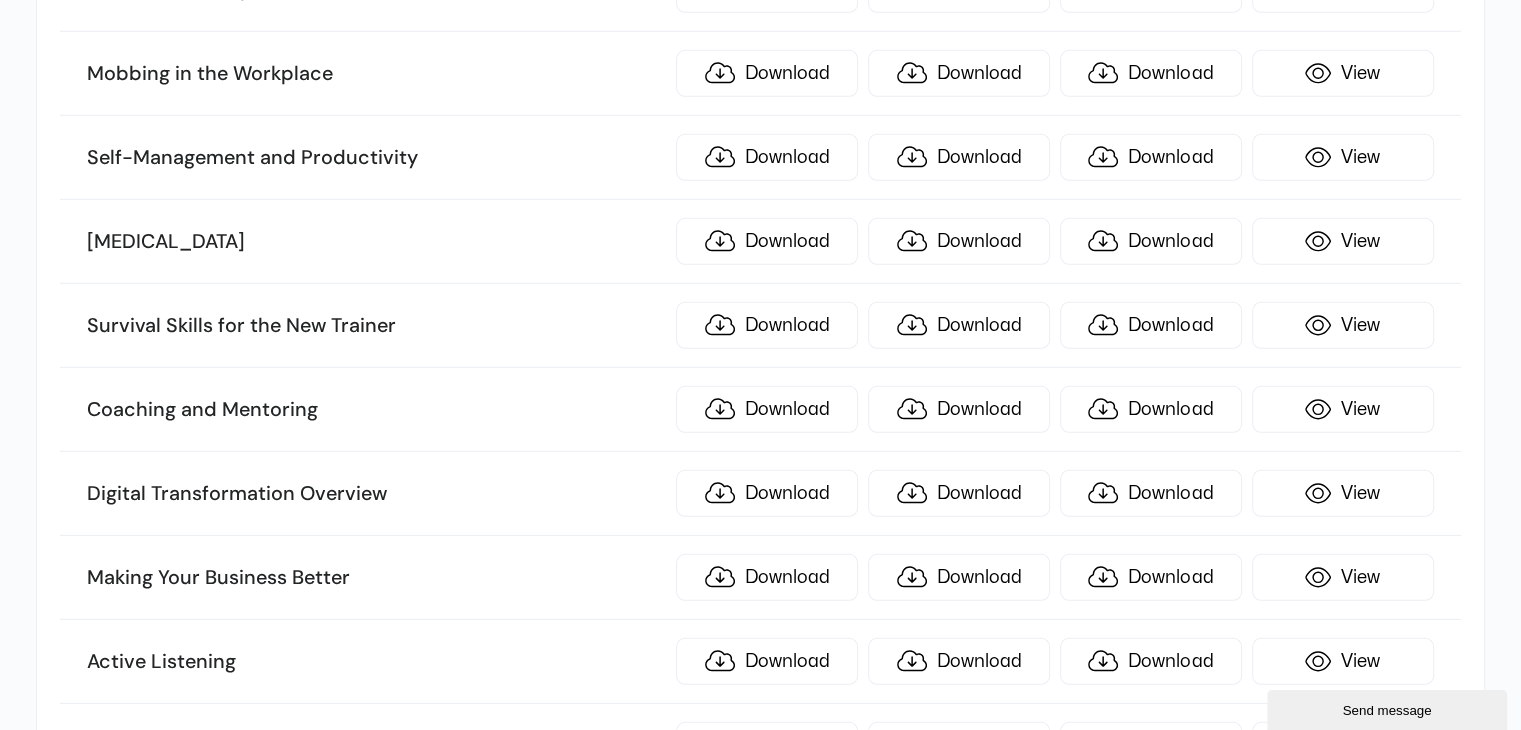 scroll, scrollTop: 4896, scrollLeft: 0, axis: vertical 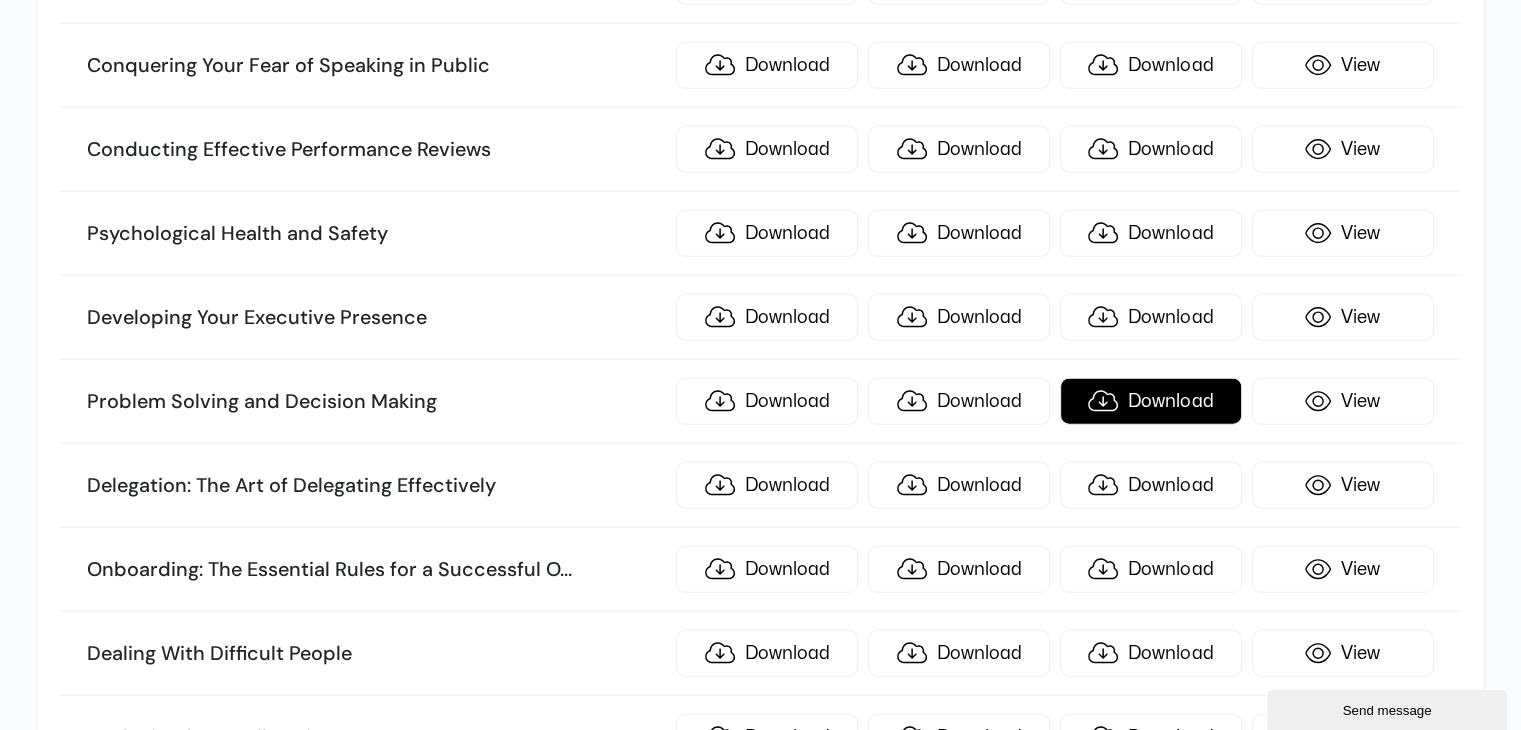 click on "Download" at bounding box center (1151, 401) 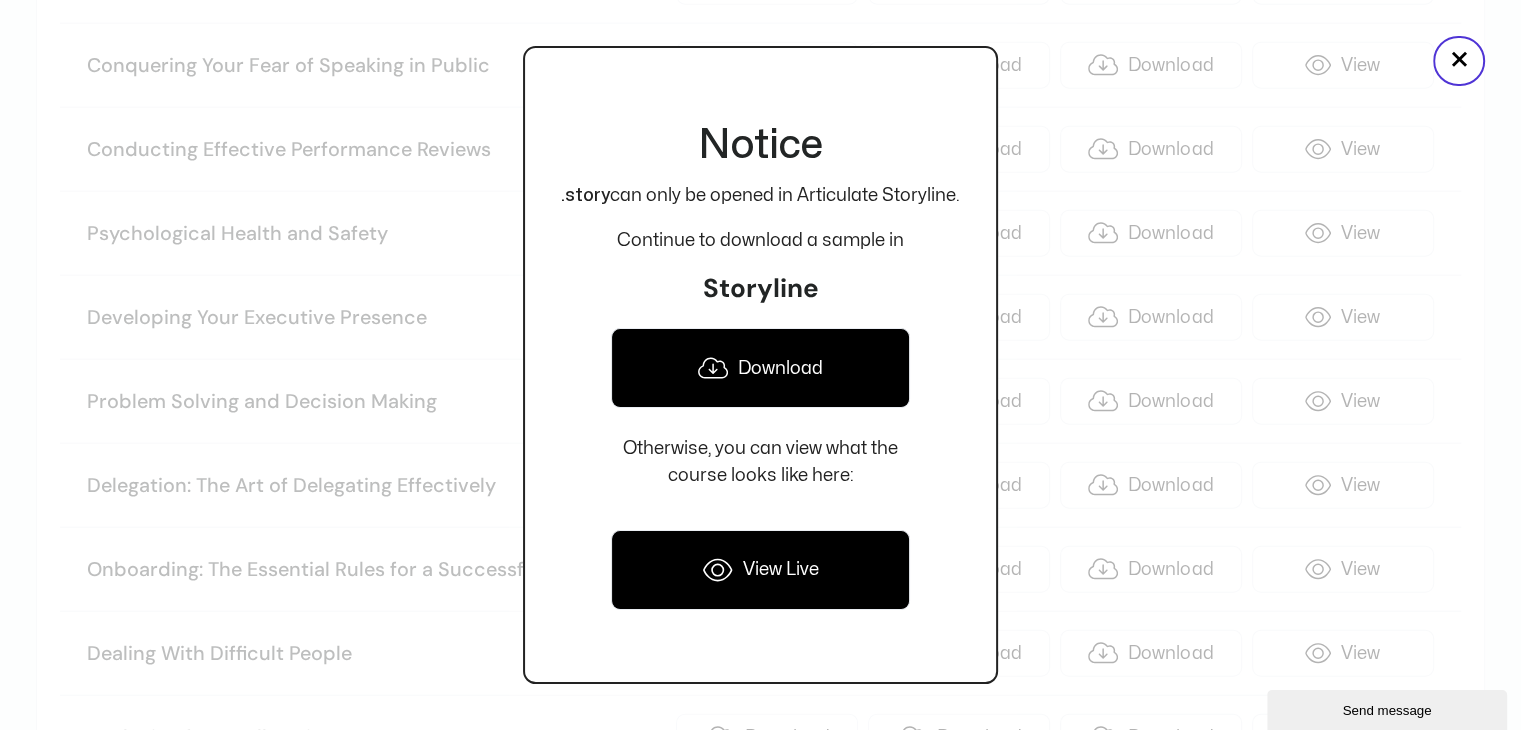 click on "Download" at bounding box center [760, 368] 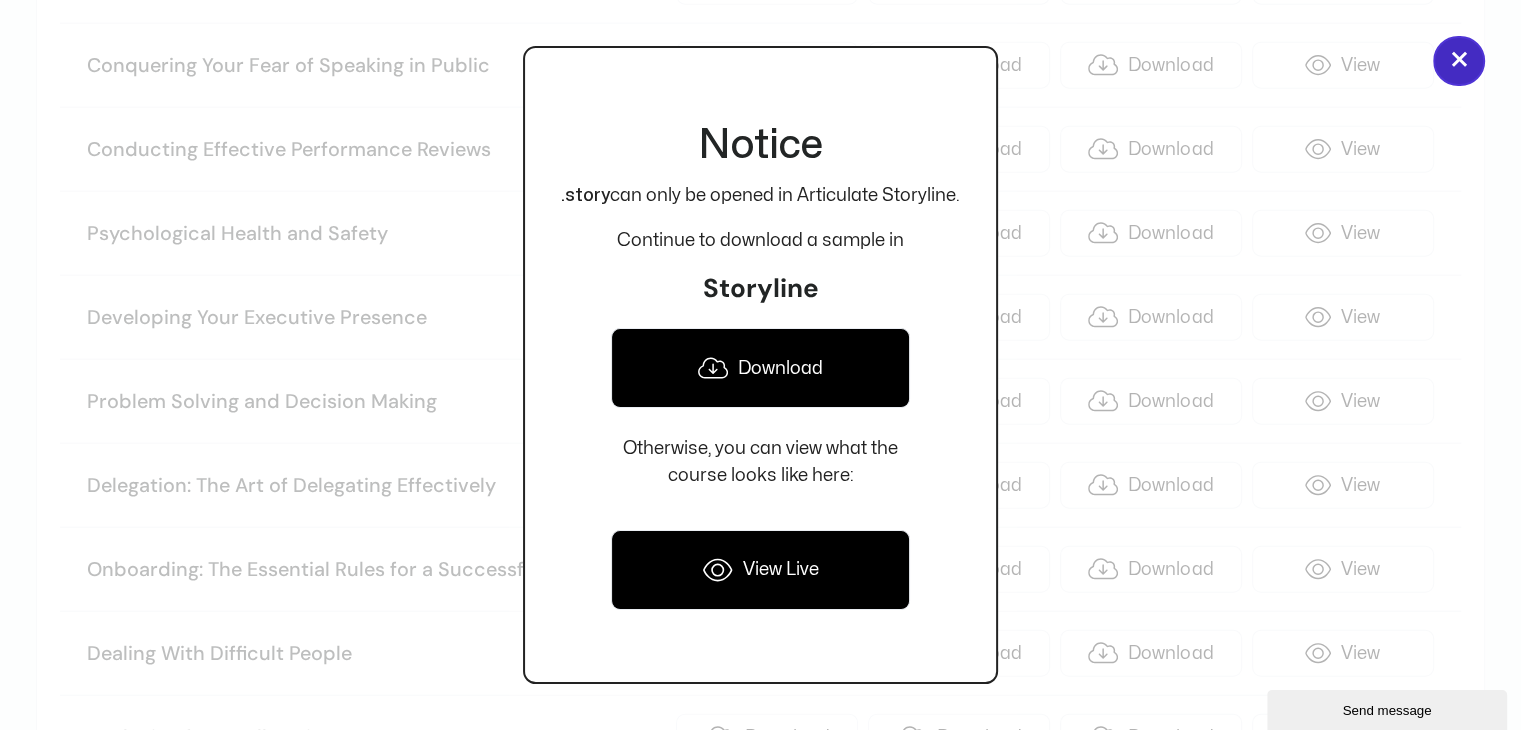 click on "×" at bounding box center [1459, 61] 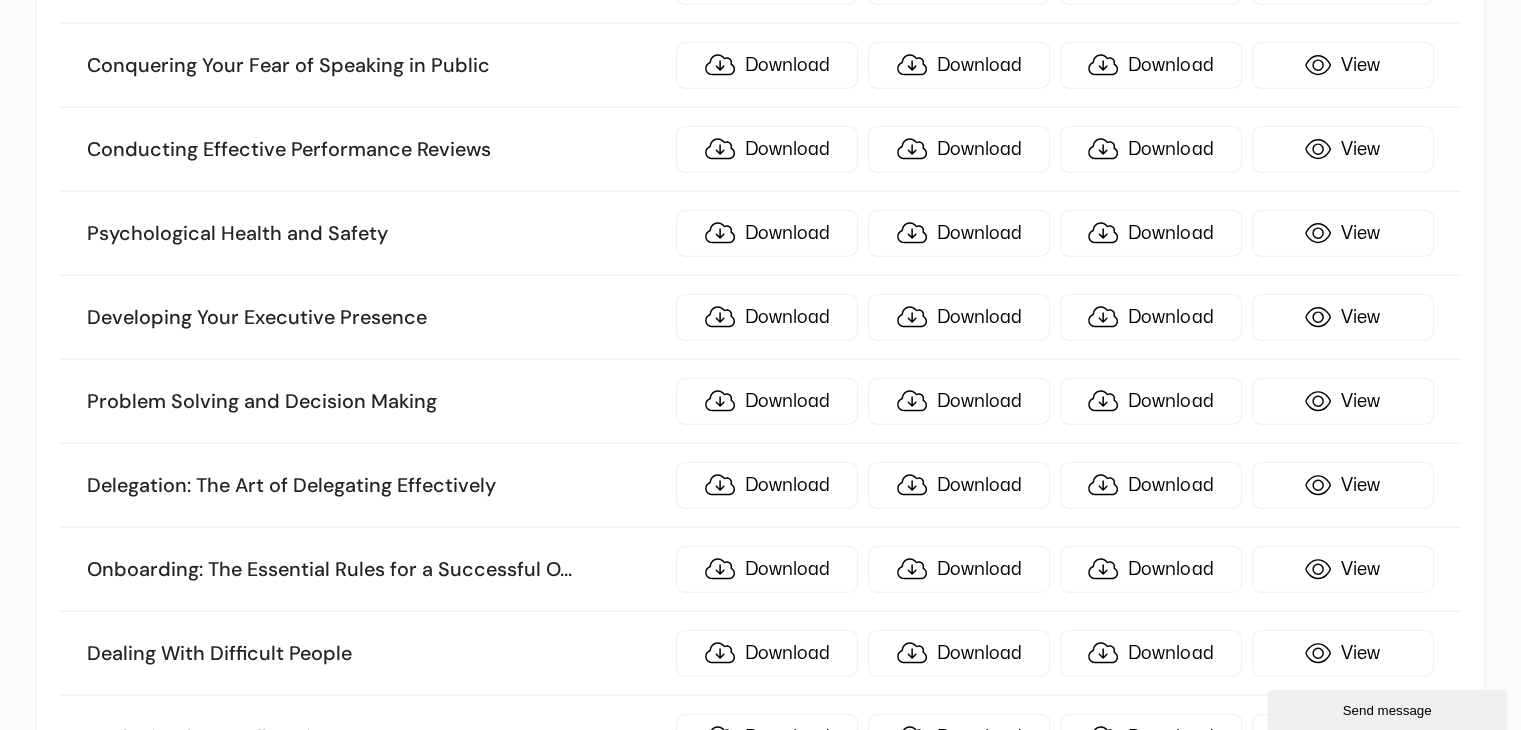 scroll, scrollTop: 9900, scrollLeft: 0, axis: vertical 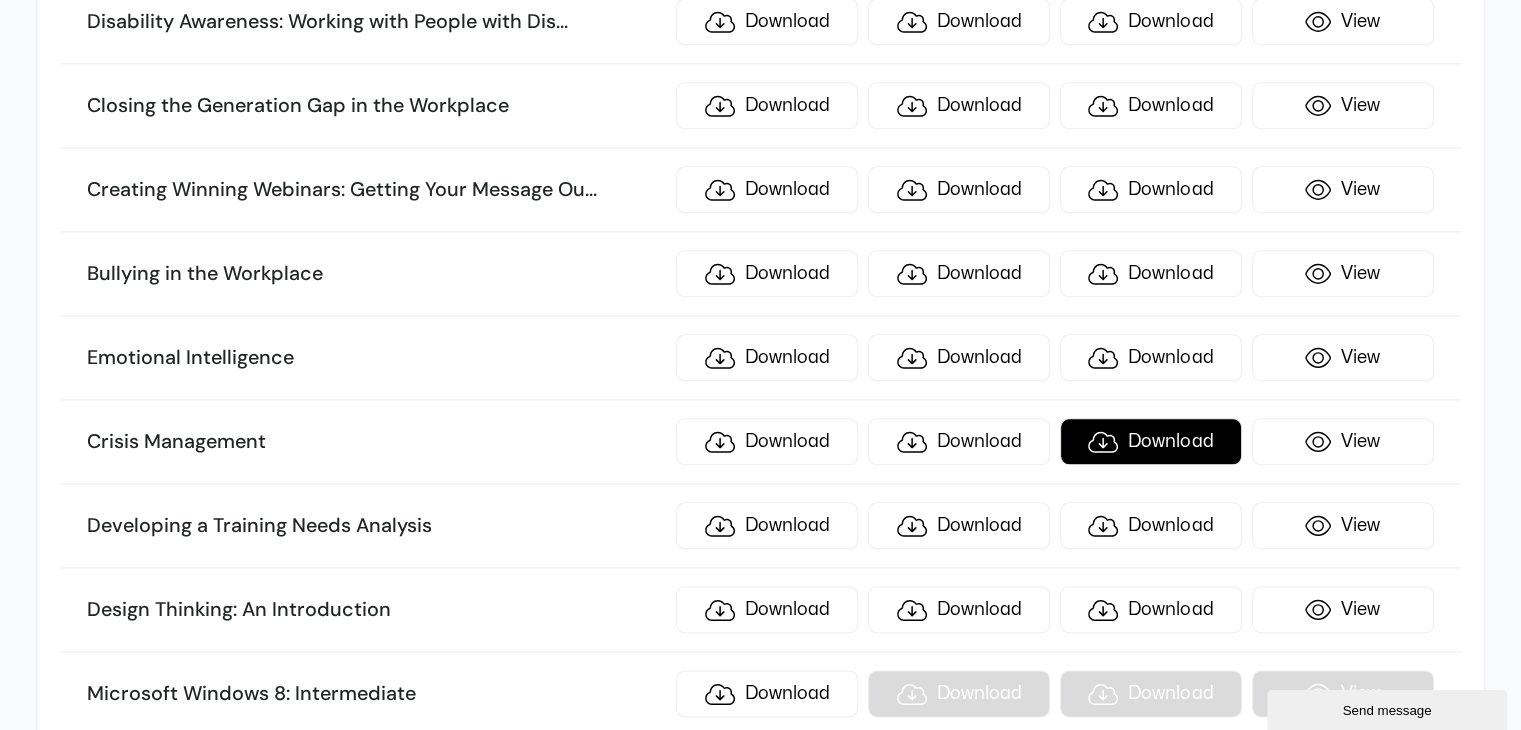 click on "Download" at bounding box center [1151, 441] 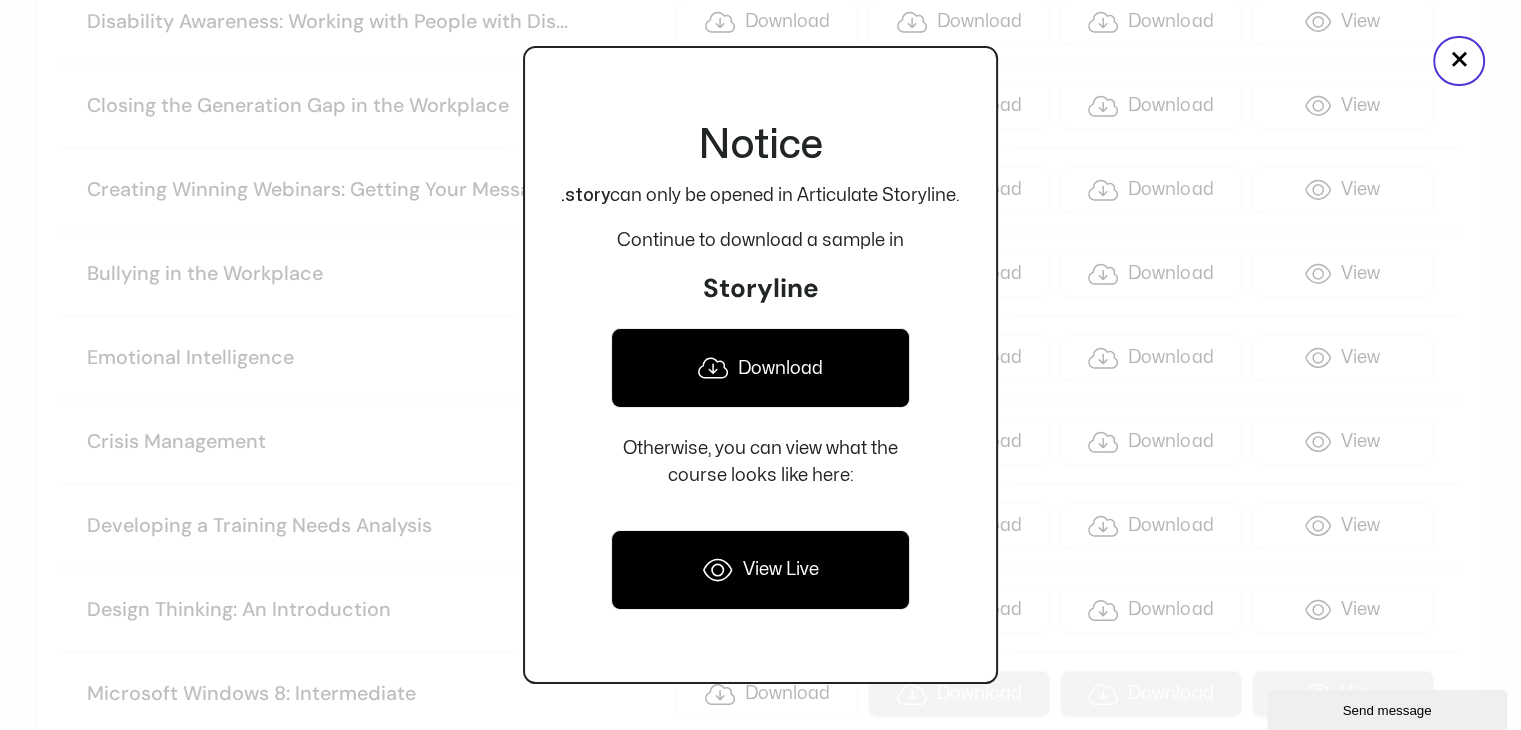 click on "Download" at bounding box center (760, 368) 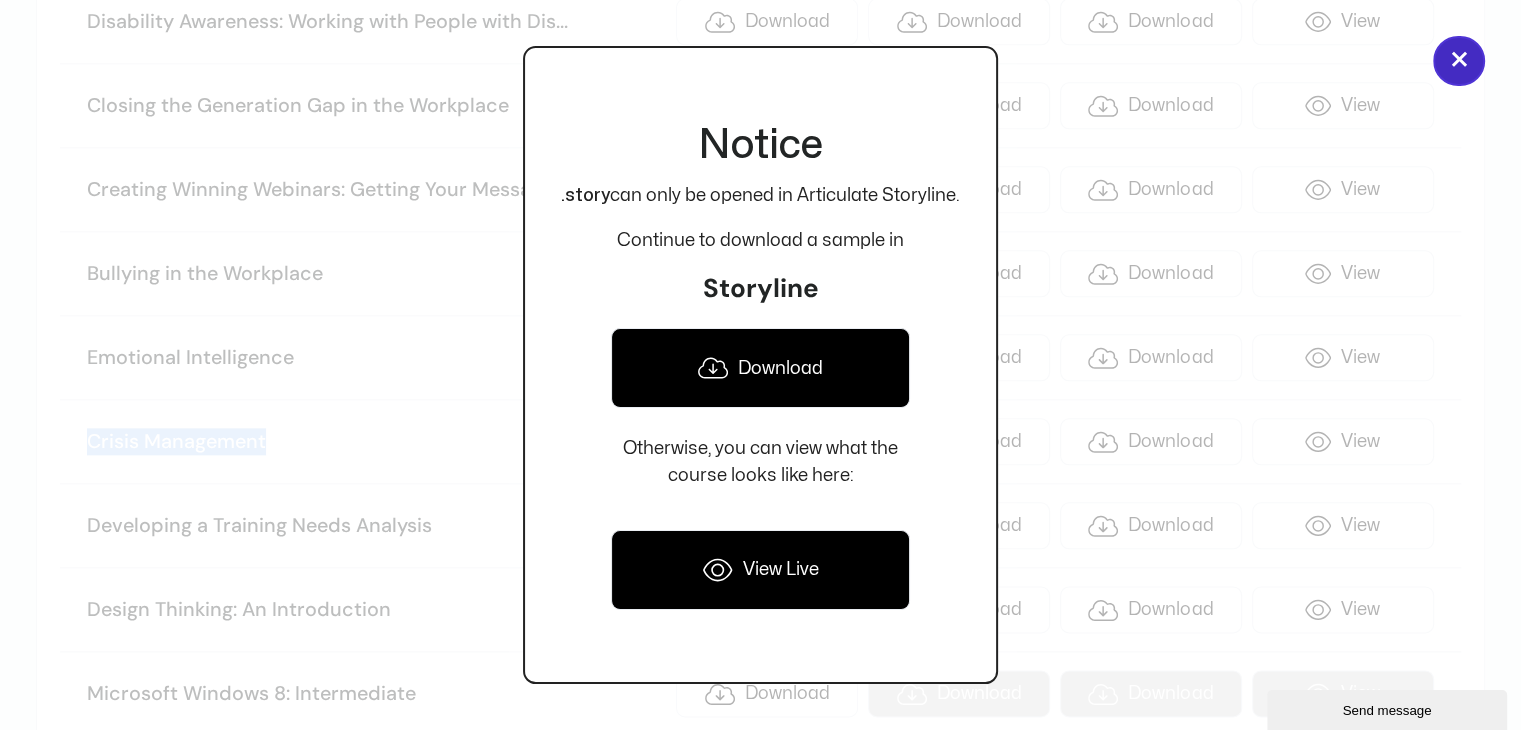 click on "×" at bounding box center [1459, 61] 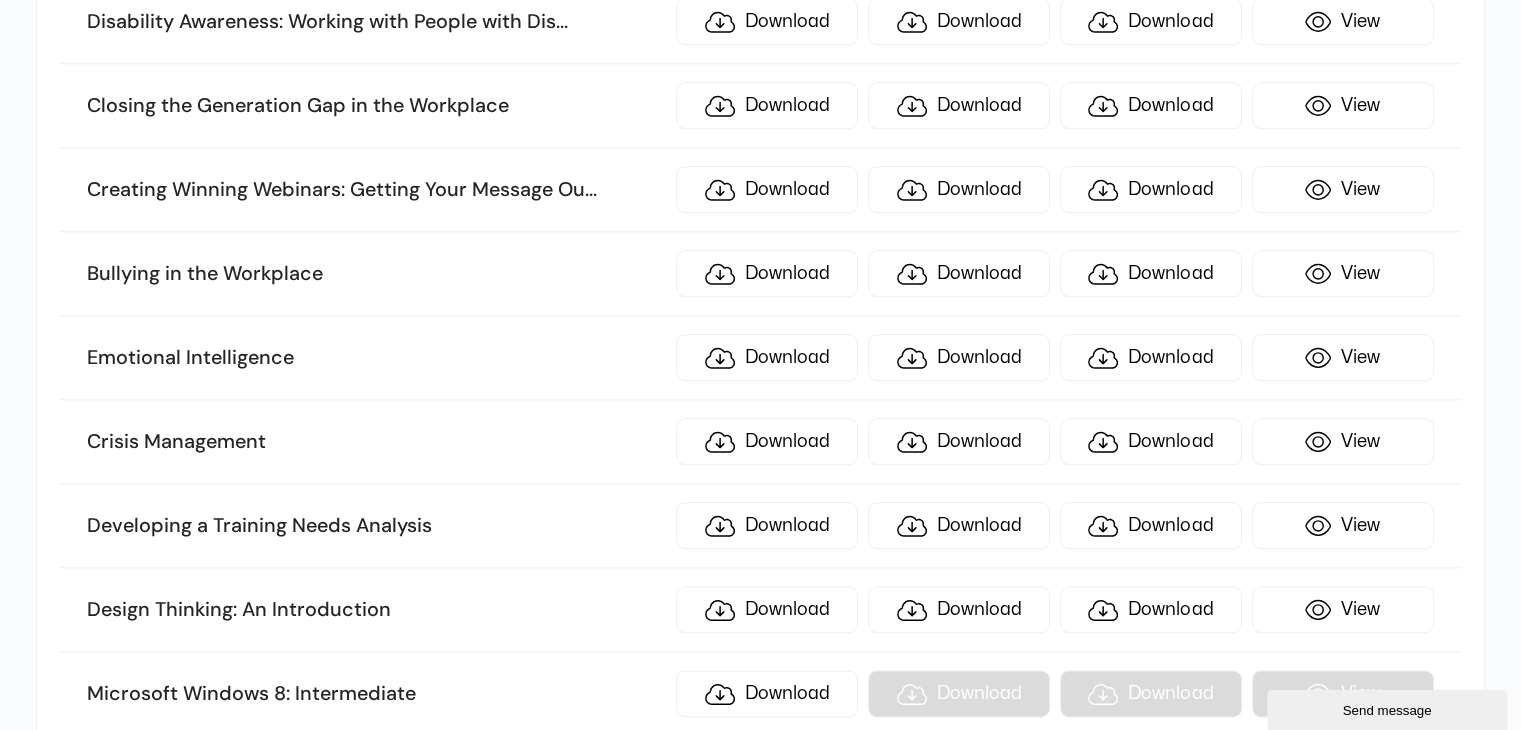 scroll, scrollTop: 8482, scrollLeft: 0, axis: vertical 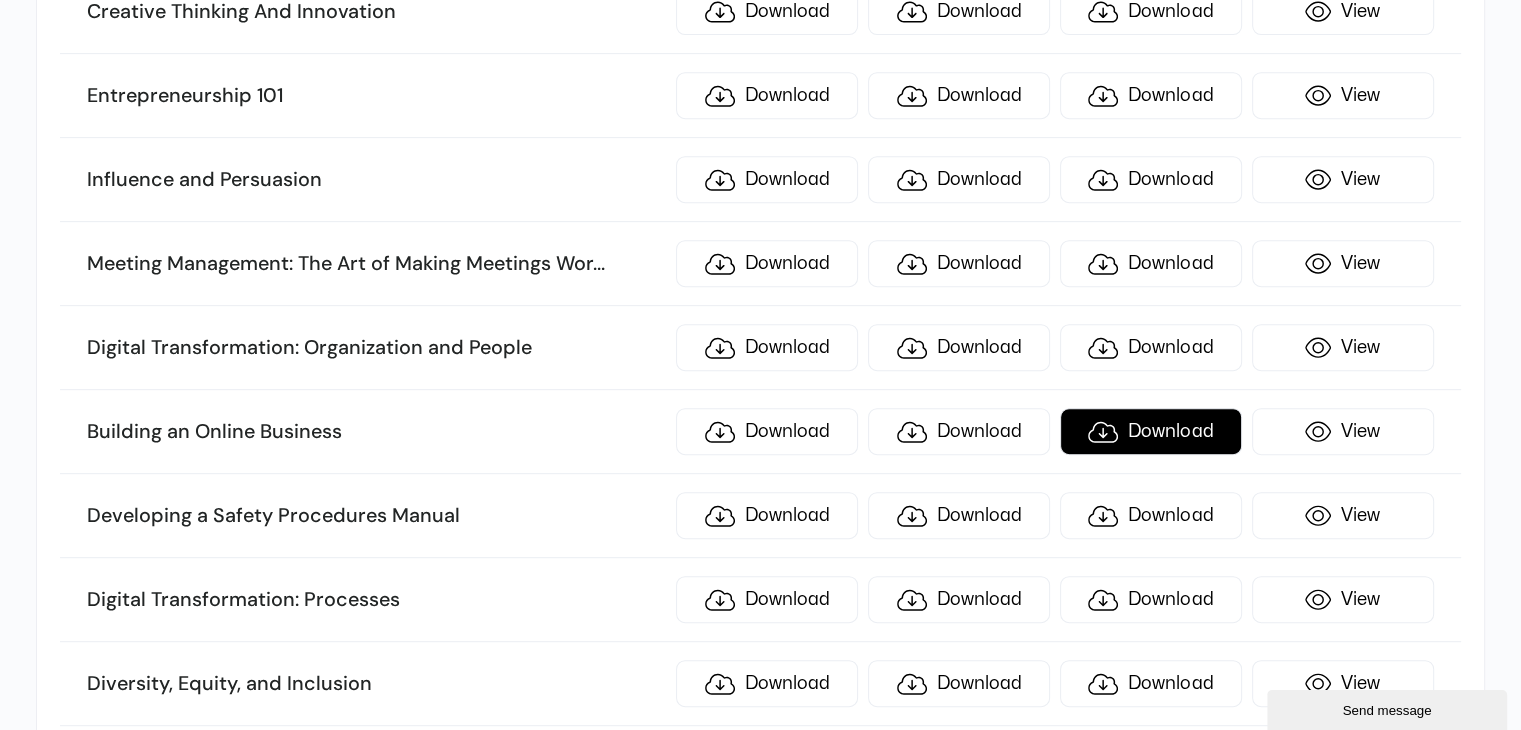 click on "Download" at bounding box center [1151, 431] 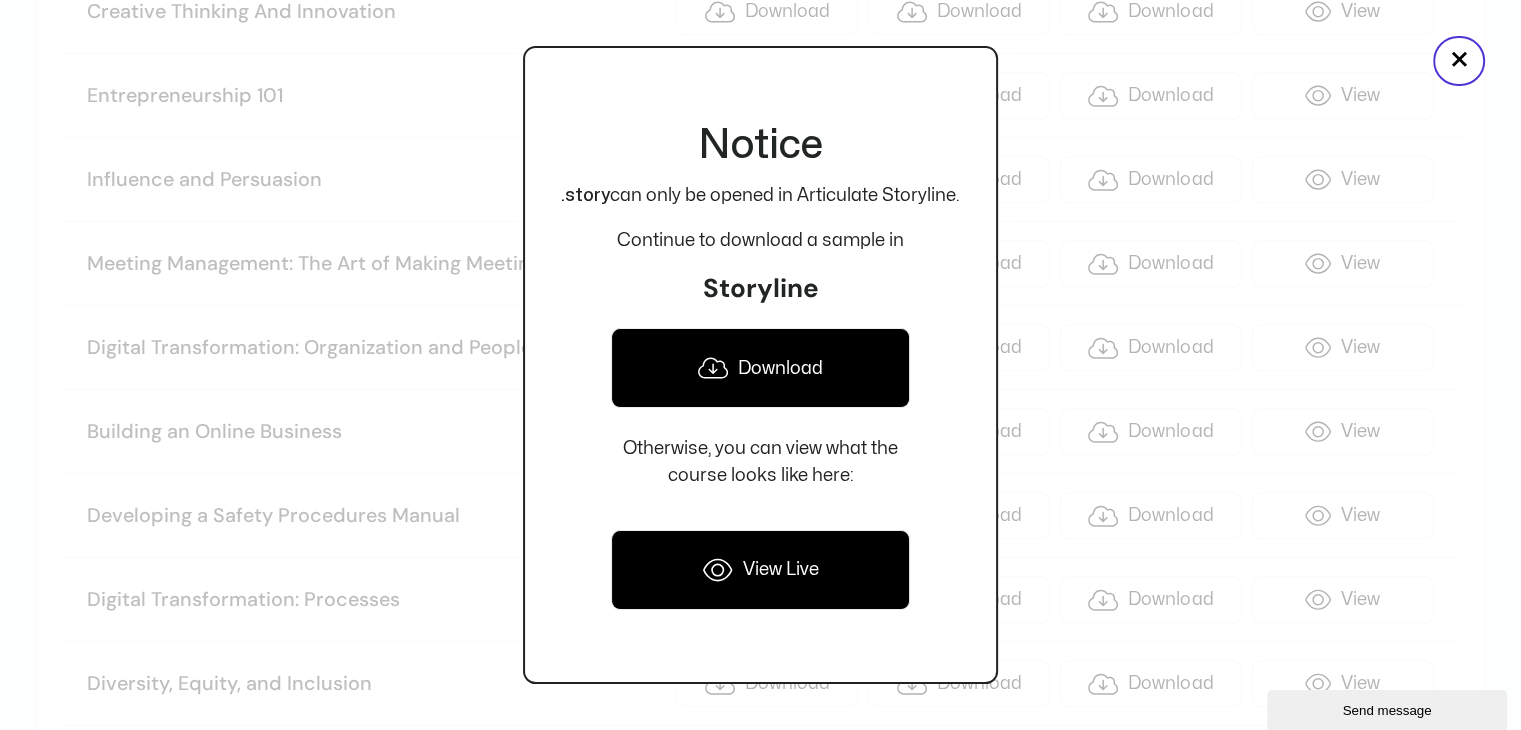 click on "Download" at bounding box center [760, 368] 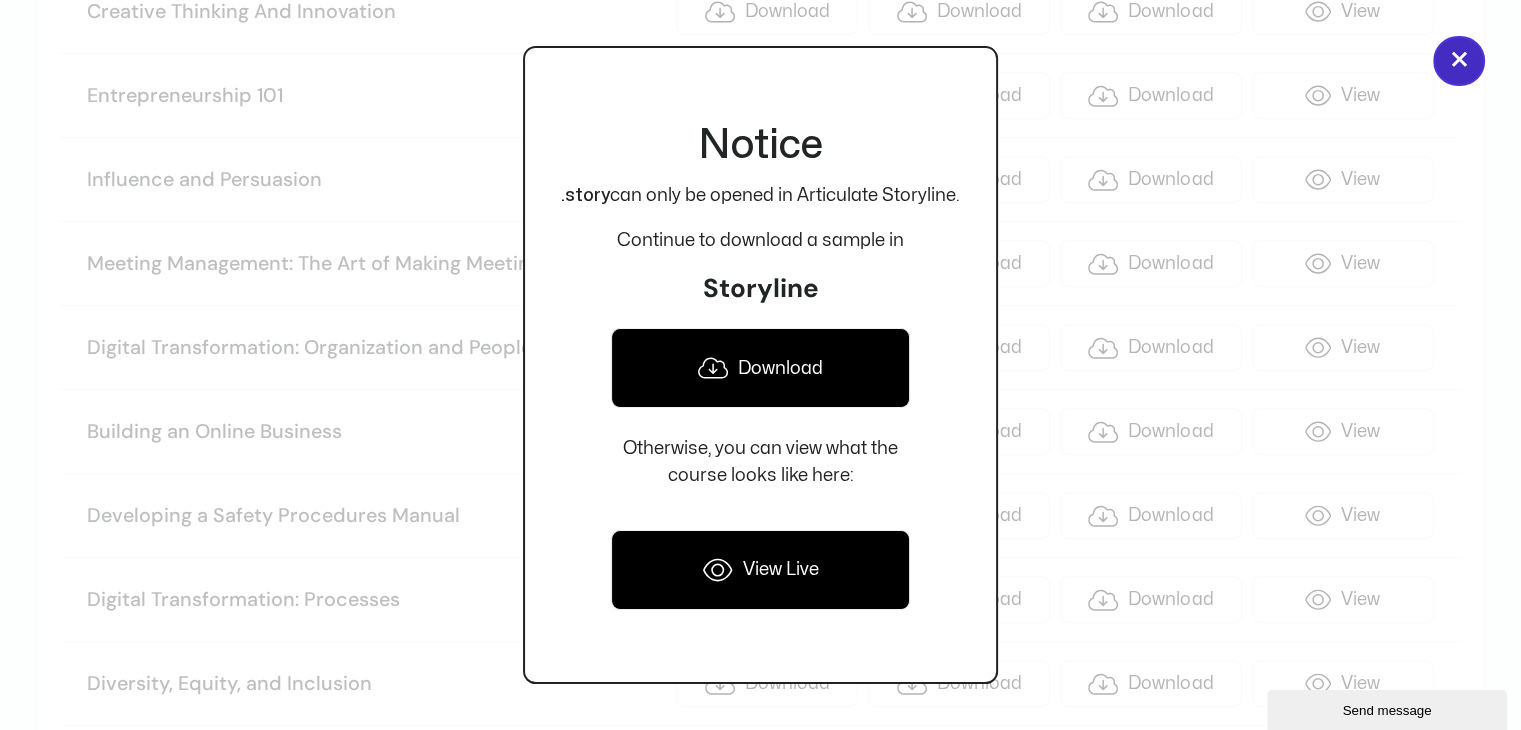 click on "×" at bounding box center (1459, 61) 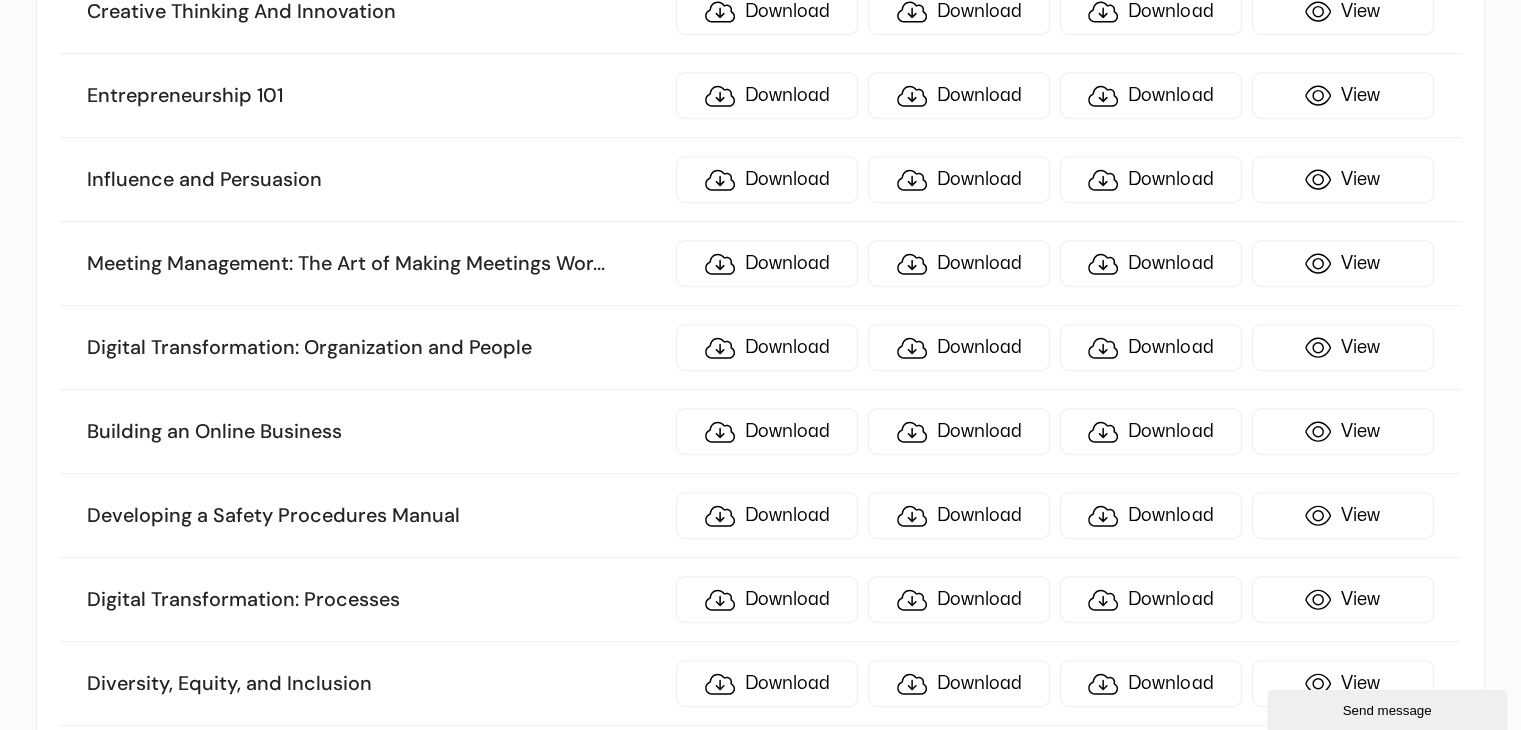 scroll, scrollTop: 6897, scrollLeft: 0, axis: vertical 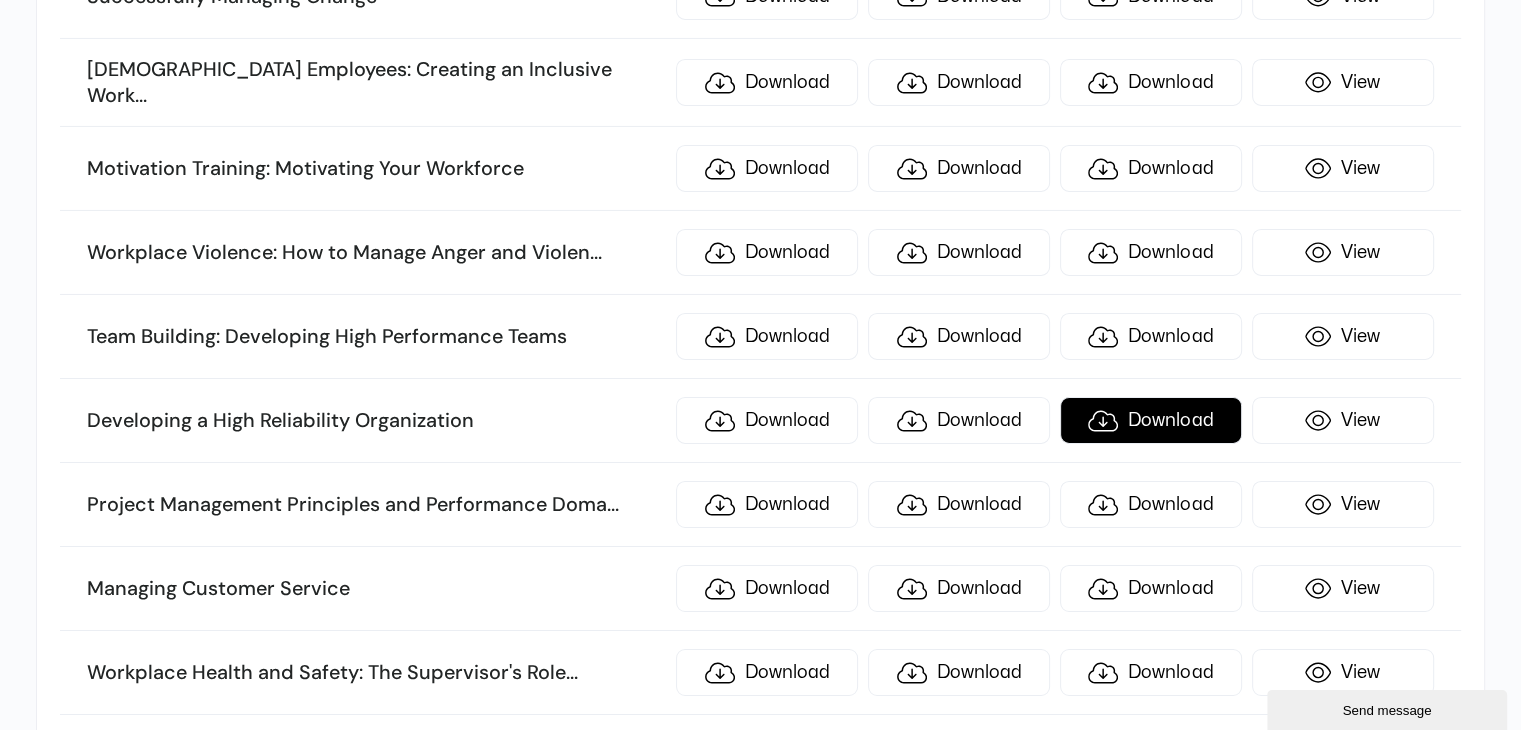 click on "Download" at bounding box center (1151, 420) 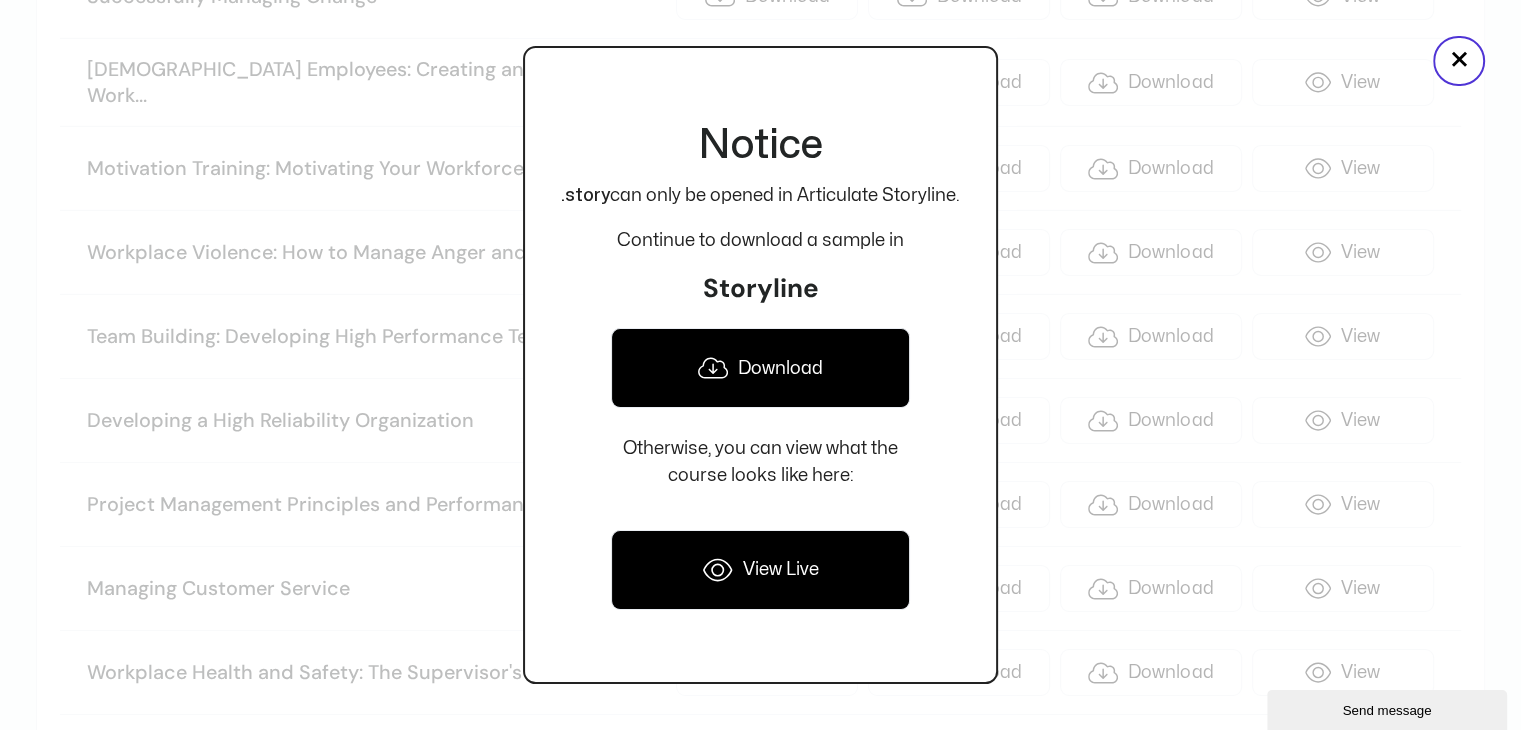 click on "Download" at bounding box center (760, 368) 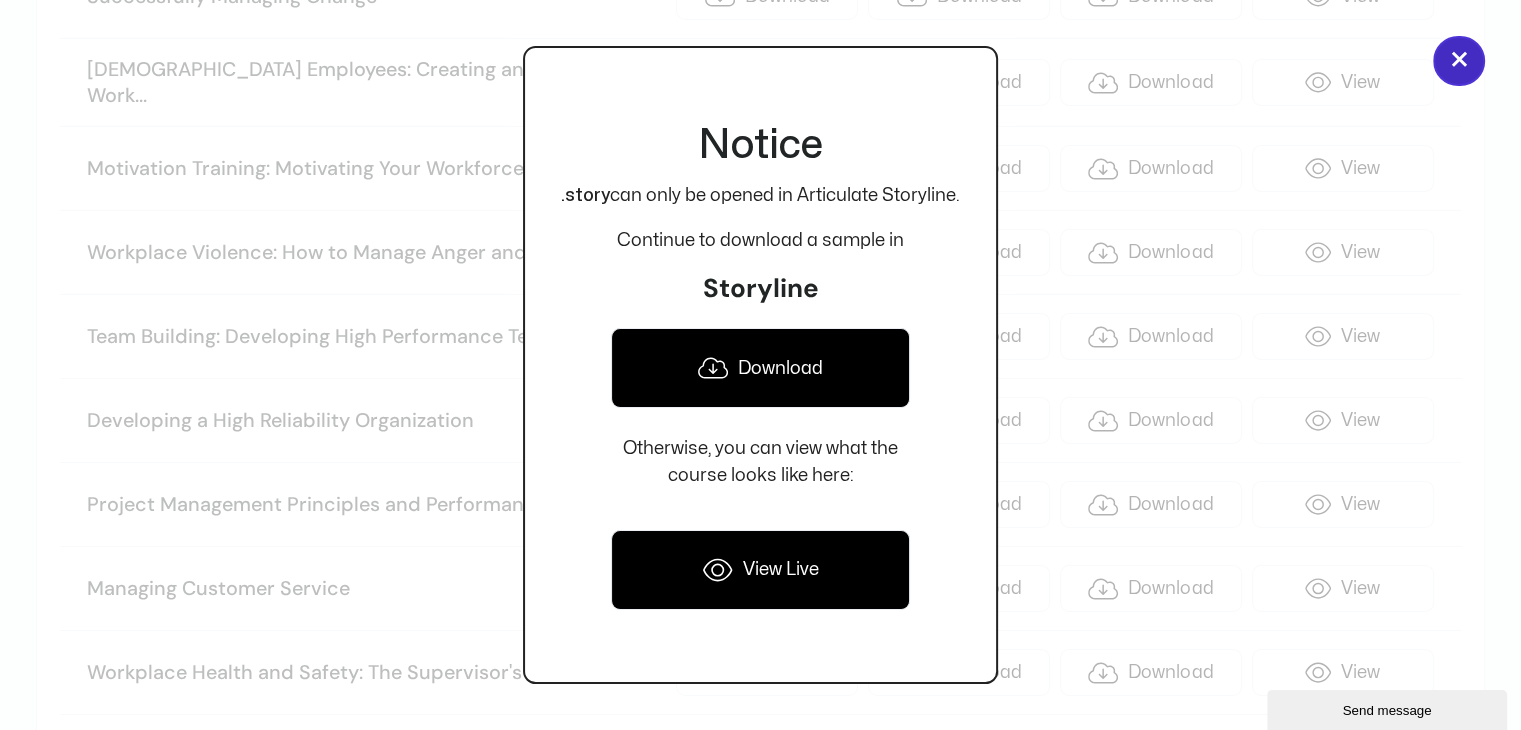 click on "×" at bounding box center [1459, 61] 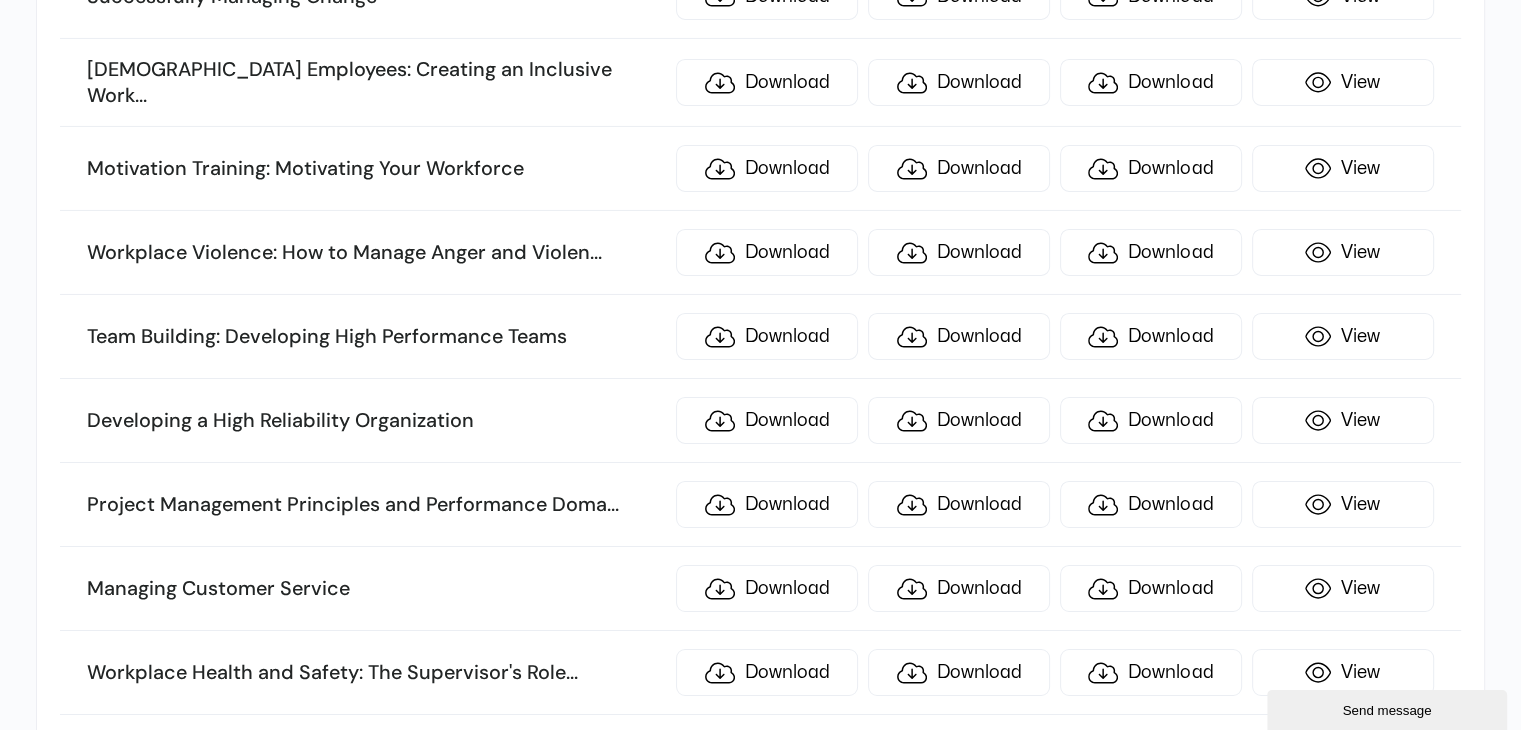 scroll, scrollTop: 2060, scrollLeft: 0, axis: vertical 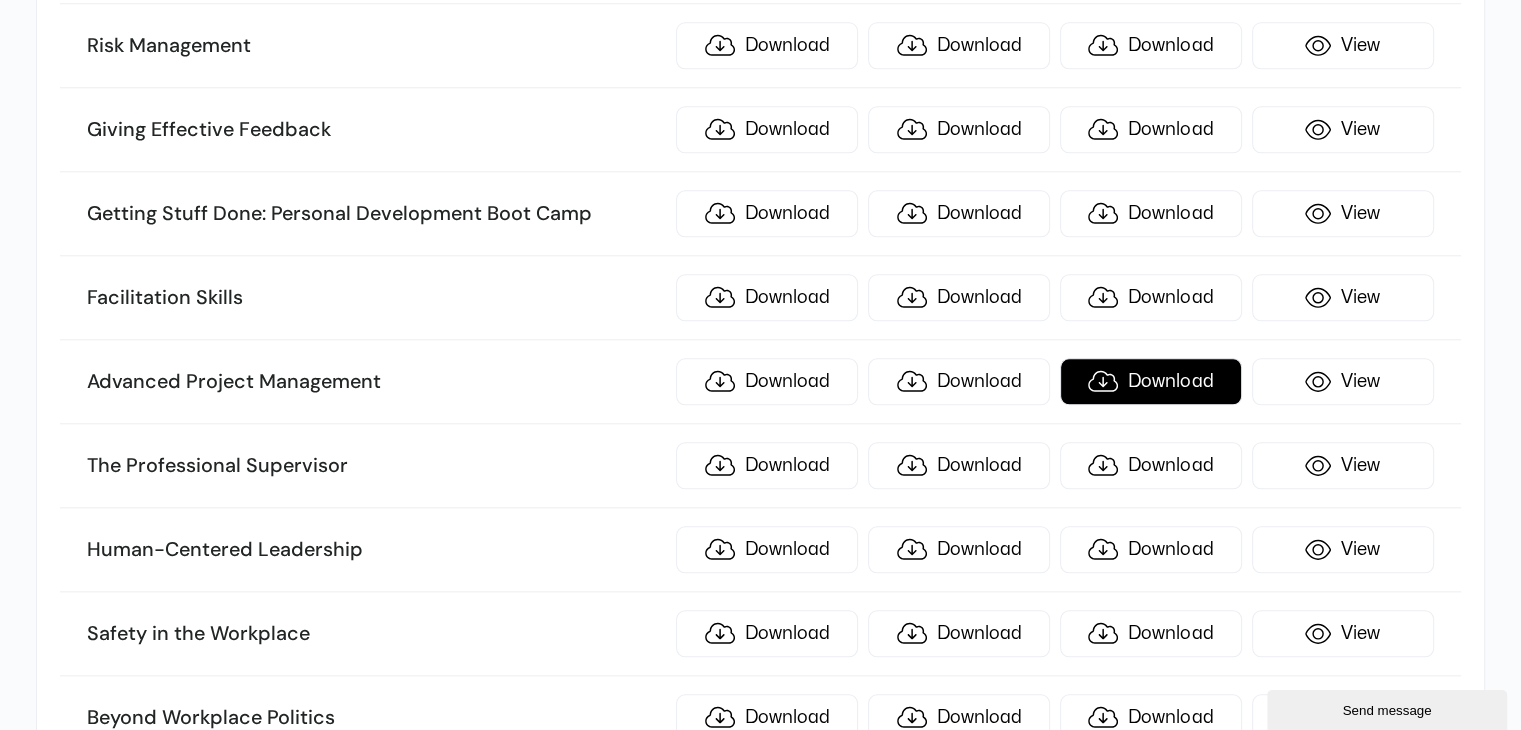 click on "Download" at bounding box center (1151, 381) 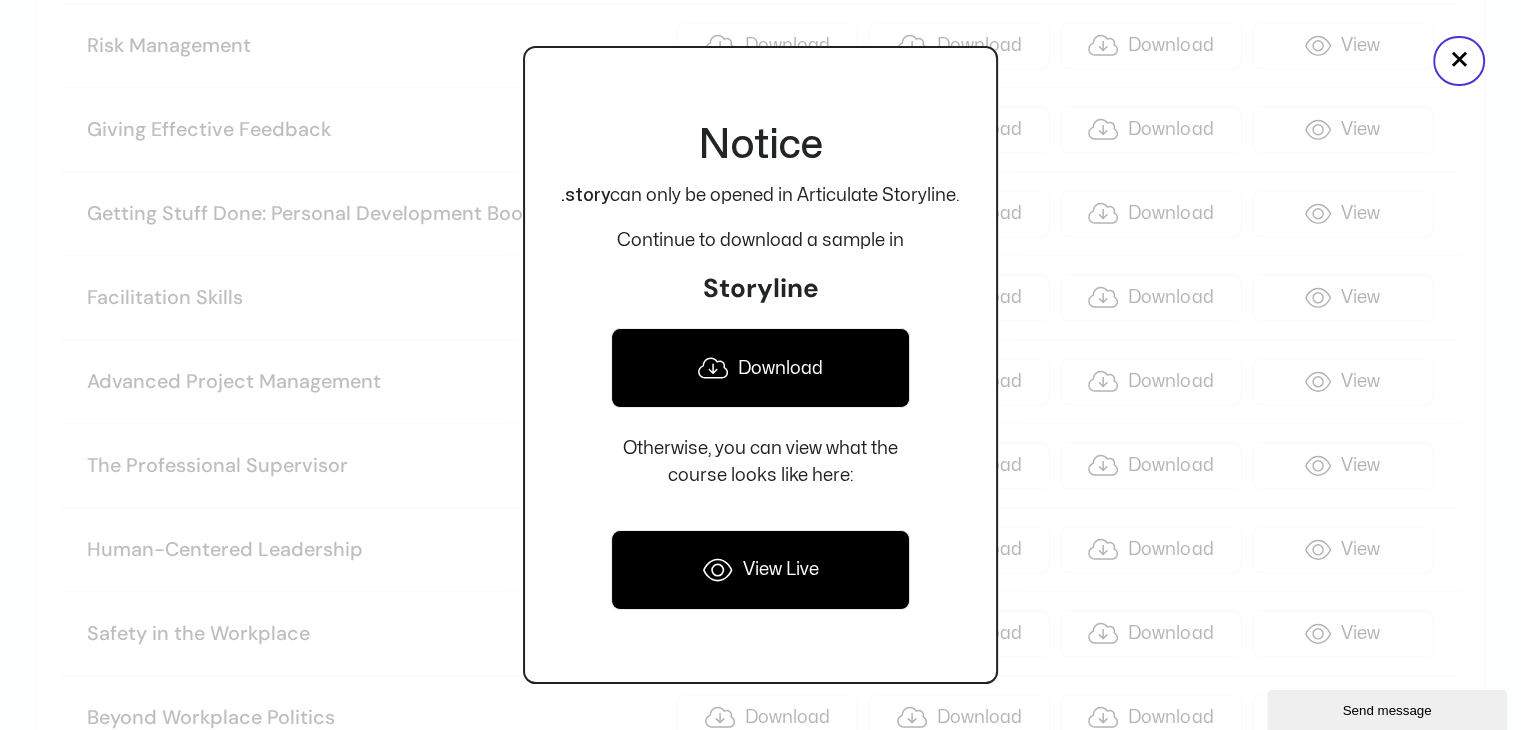 click on "Download" at bounding box center [760, 368] 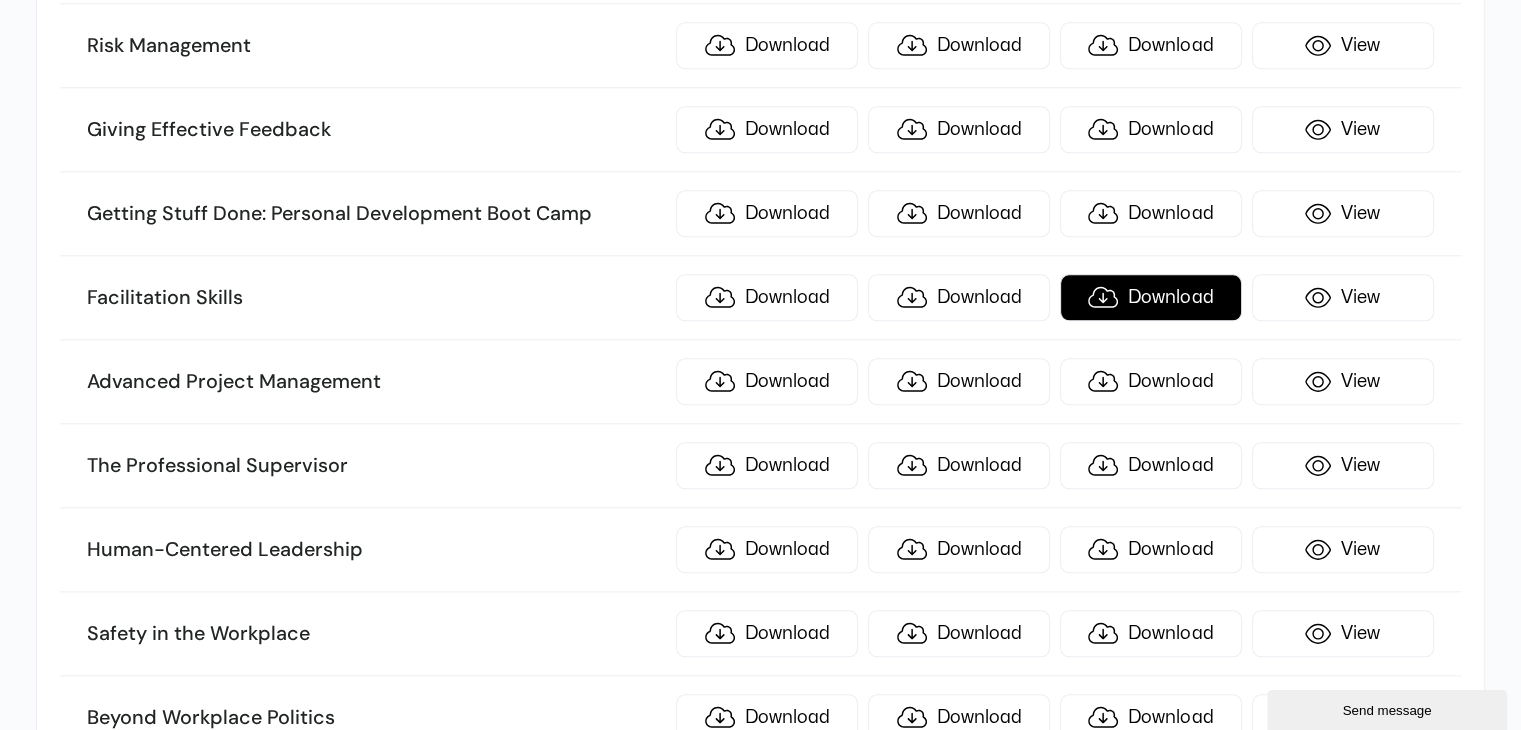 scroll, scrollTop: 4145, scrollLeft: 0, axis: vertical 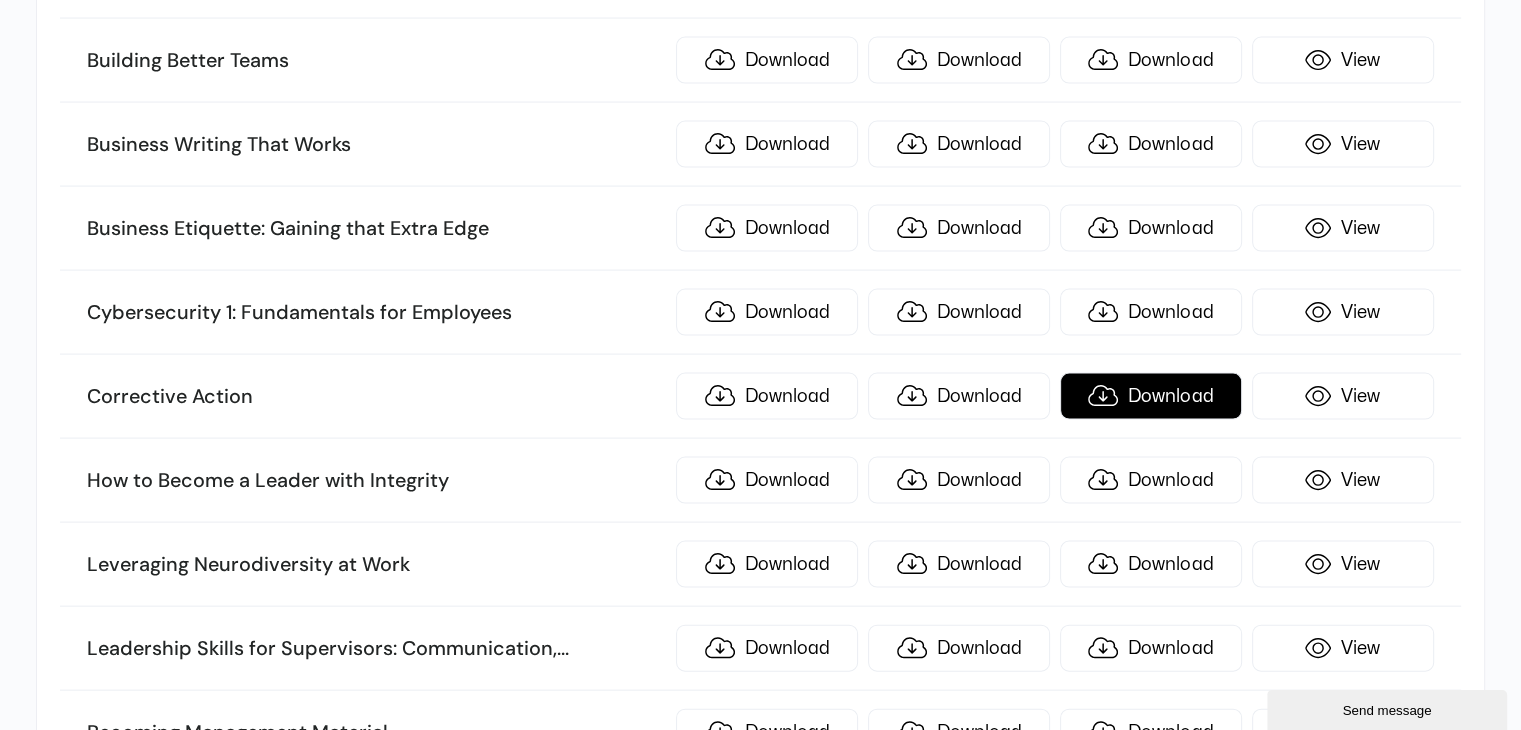click on "Download" at bounding box center [1151, 396] 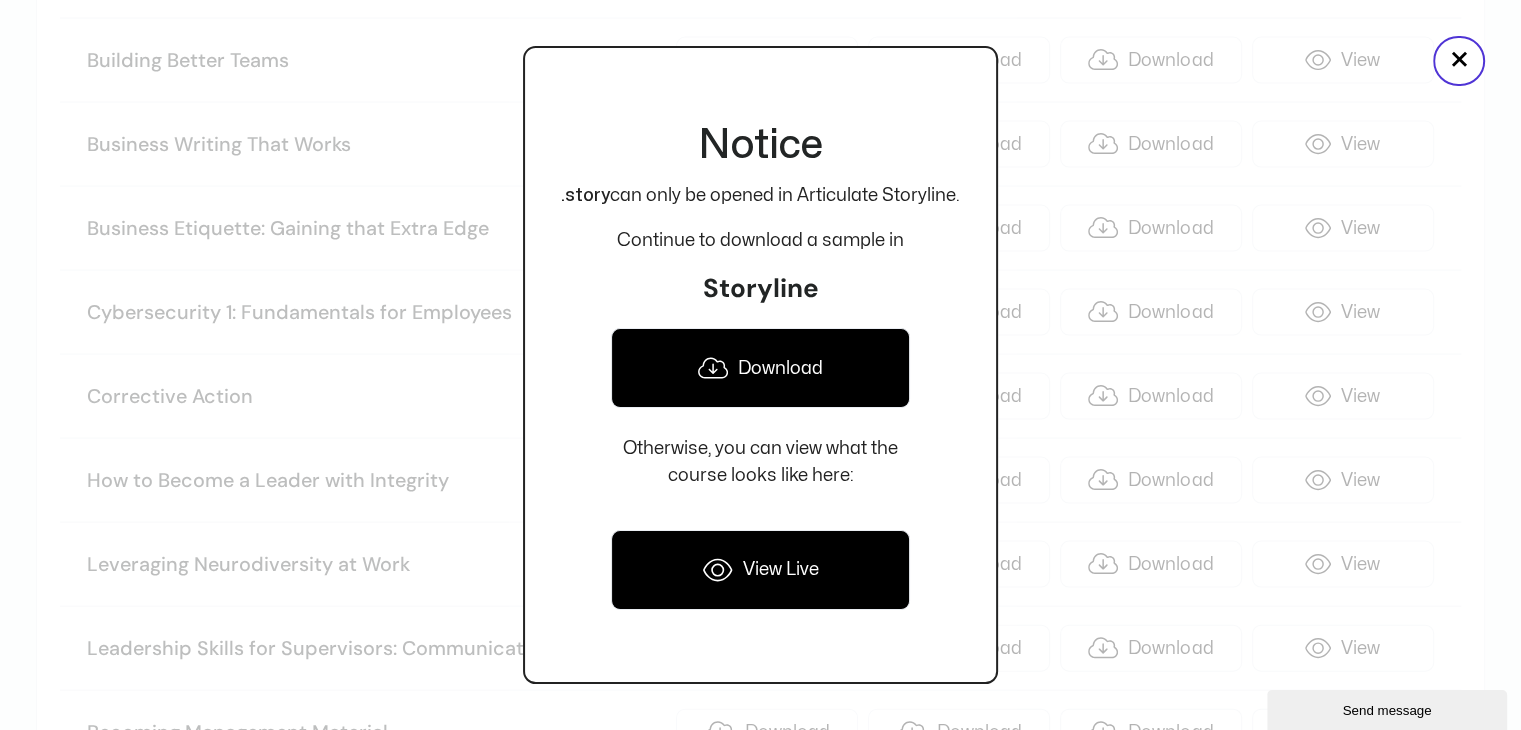 click on "Download" at bounding box center (760, 368) 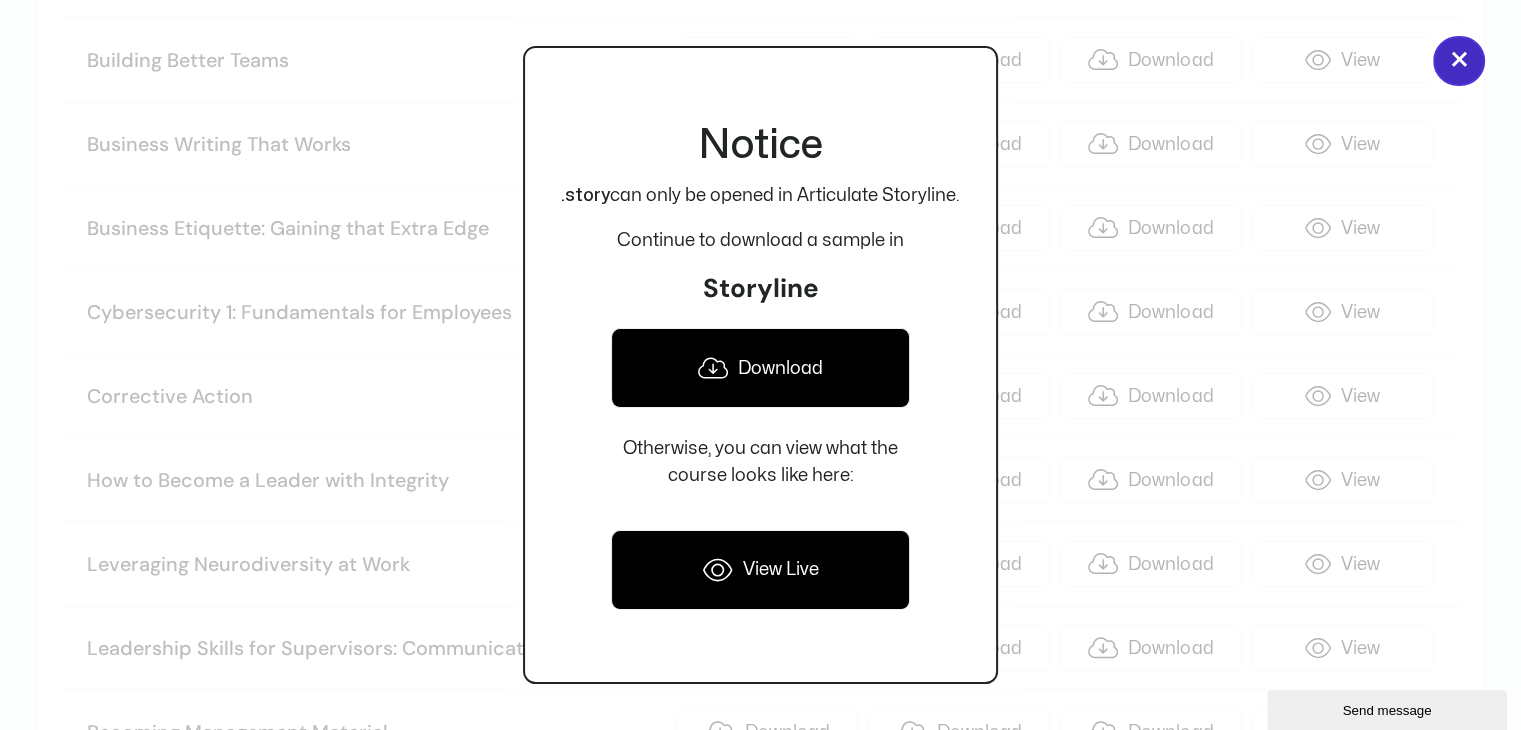 click on "×" at bounding box center [1459, 61] 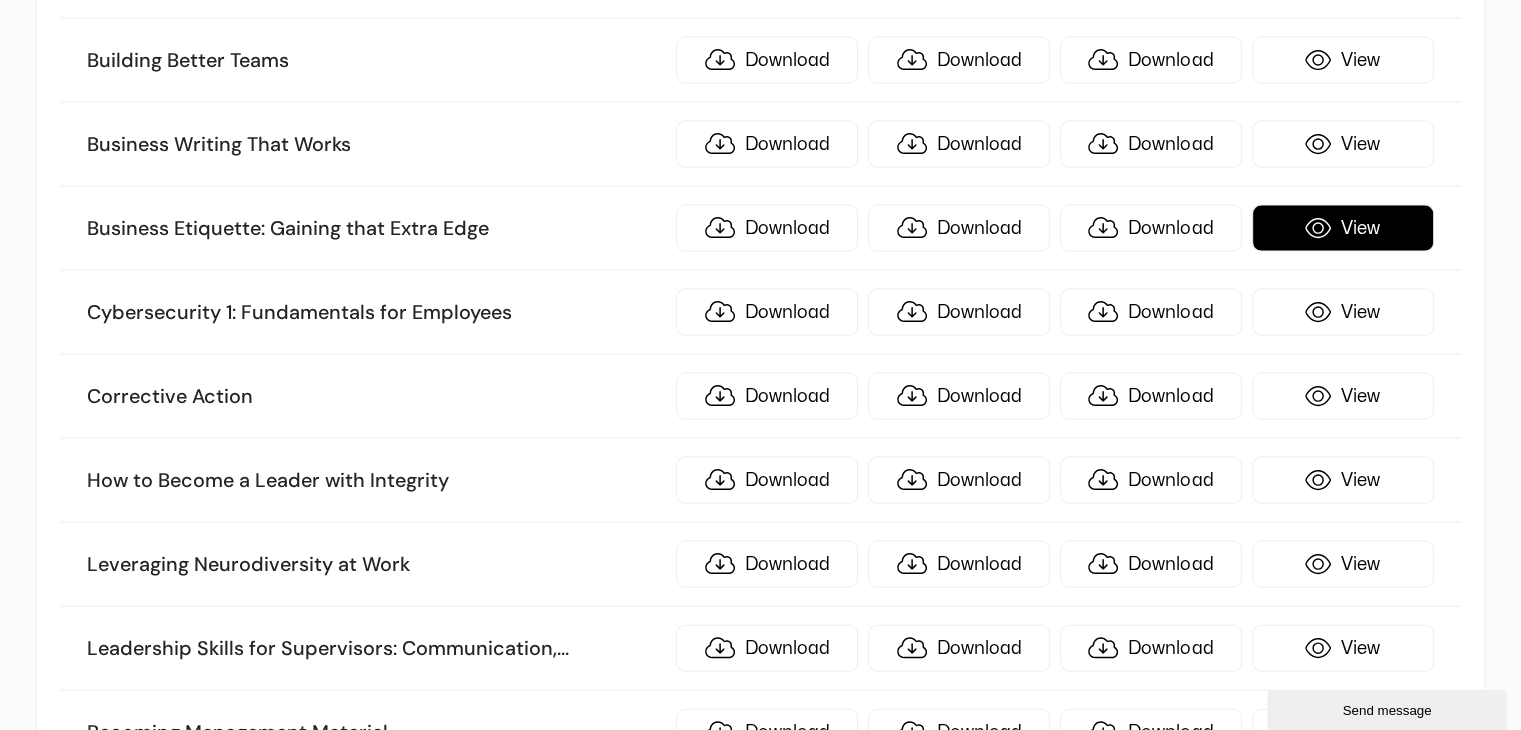 scroll, scrollTop: 3061, scrollLeft: 0, axis: vertical 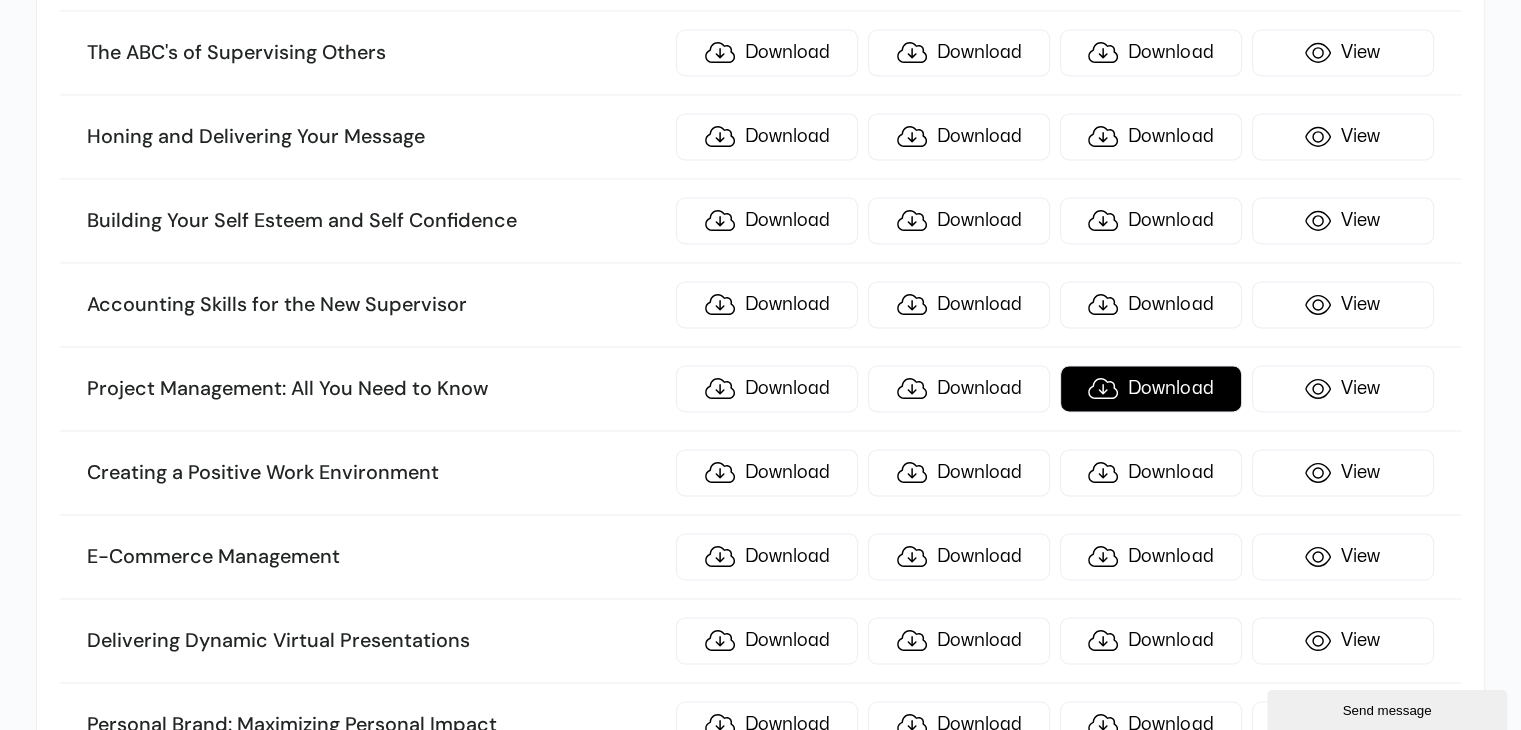 click on "Download" at bounding box center (1151, 388) 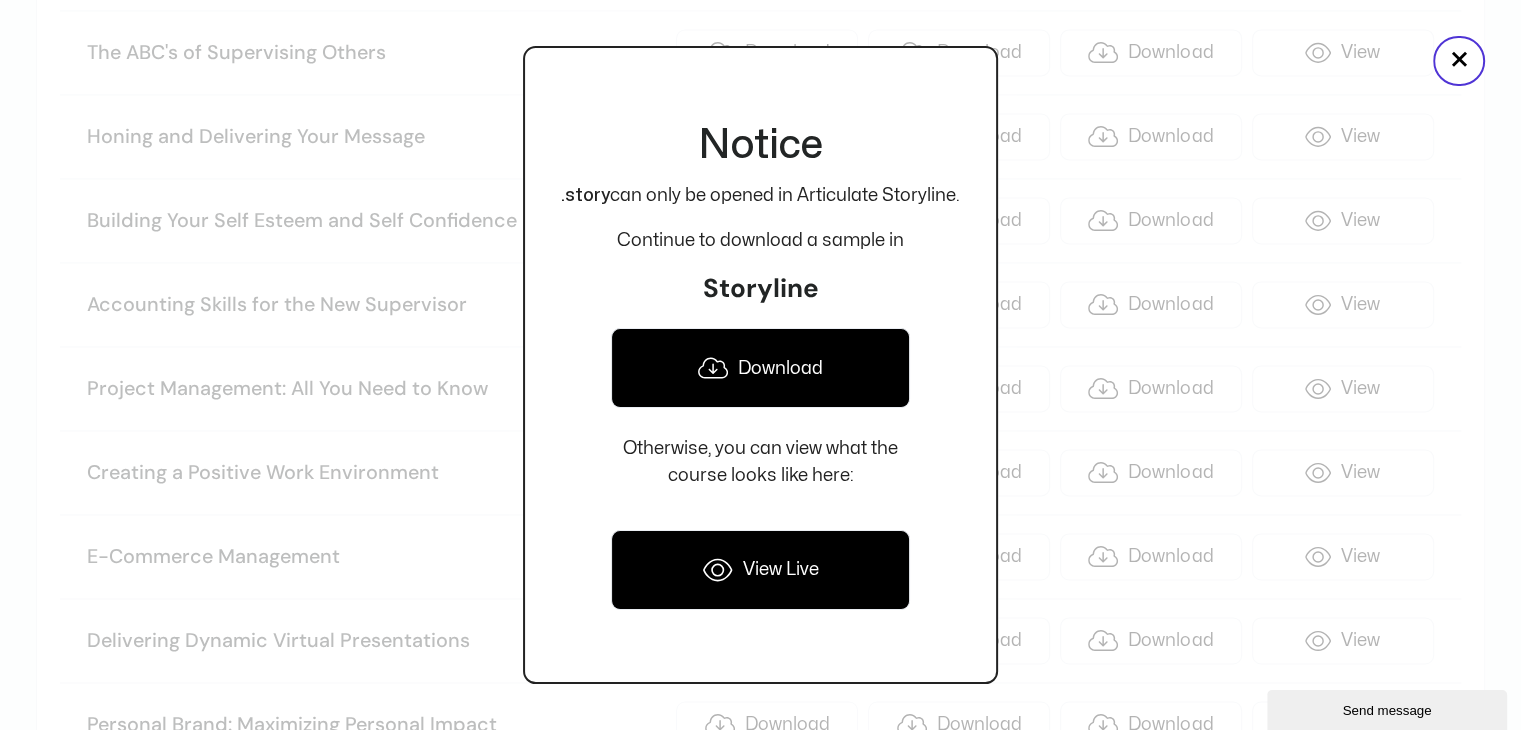 click on "Download" at bounding box center (760, 368) 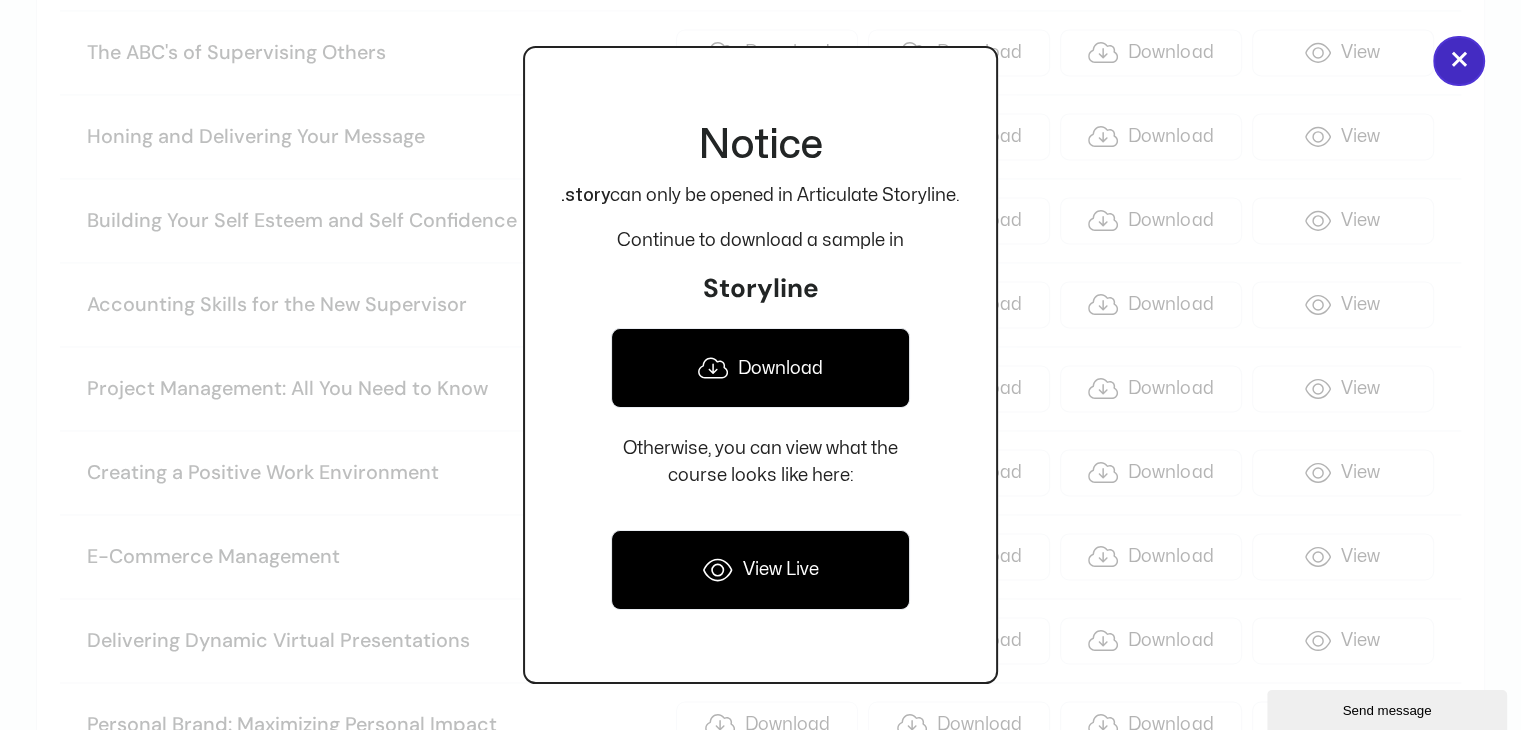click on "×" at bounding box center (1459, 61) 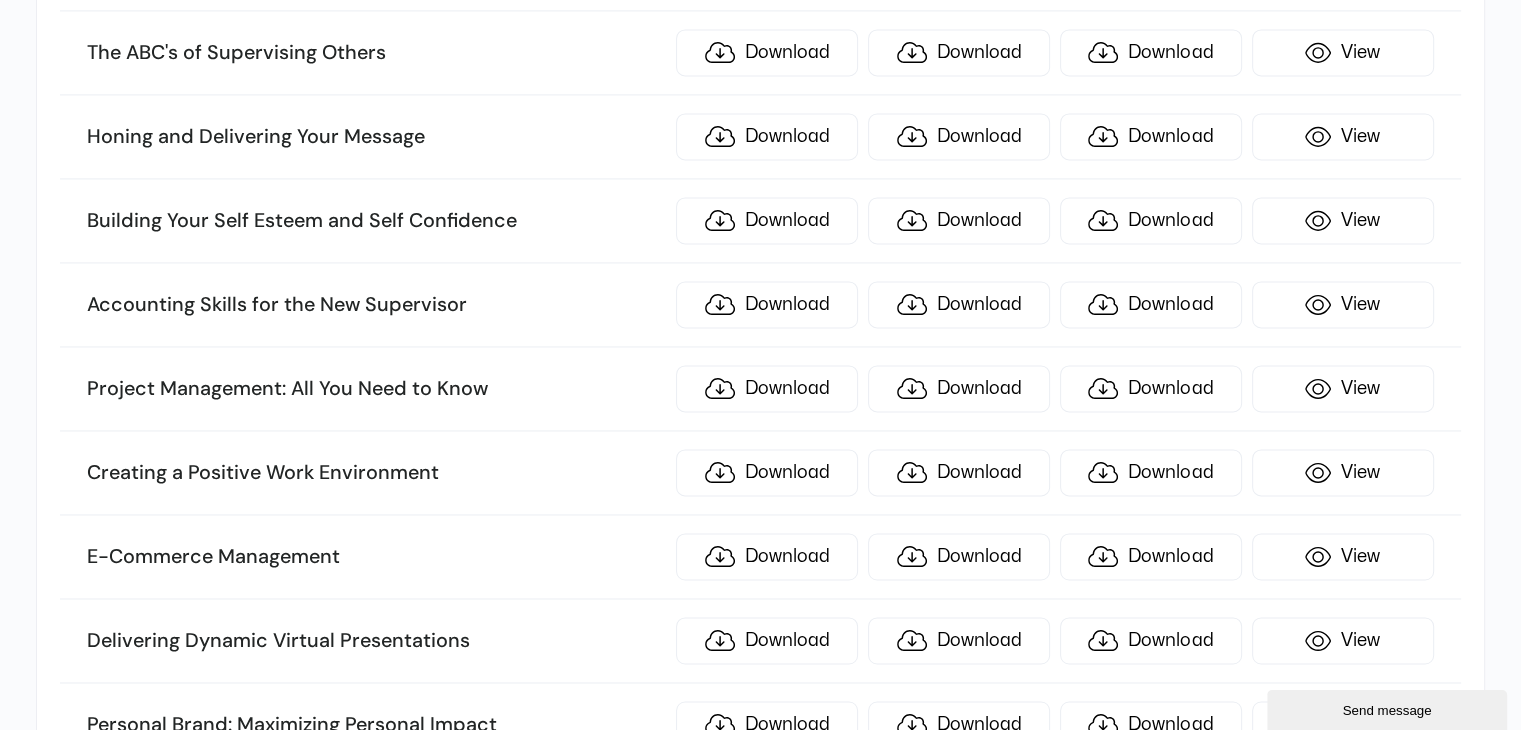 scroll, scrollTop: 7648, scrollLeft: 0, axis: vertical 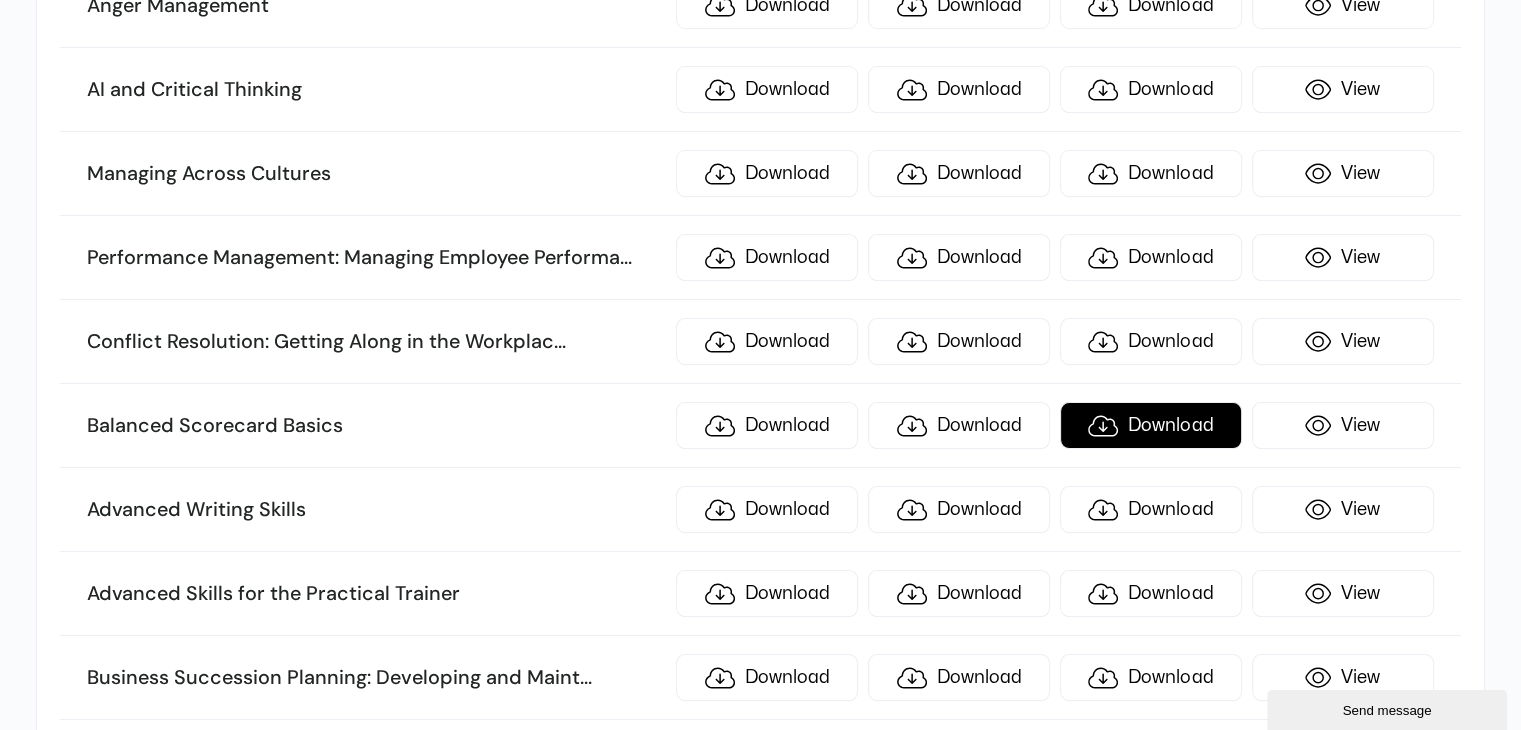 click on "Download" at bounding box center [1151, 425] 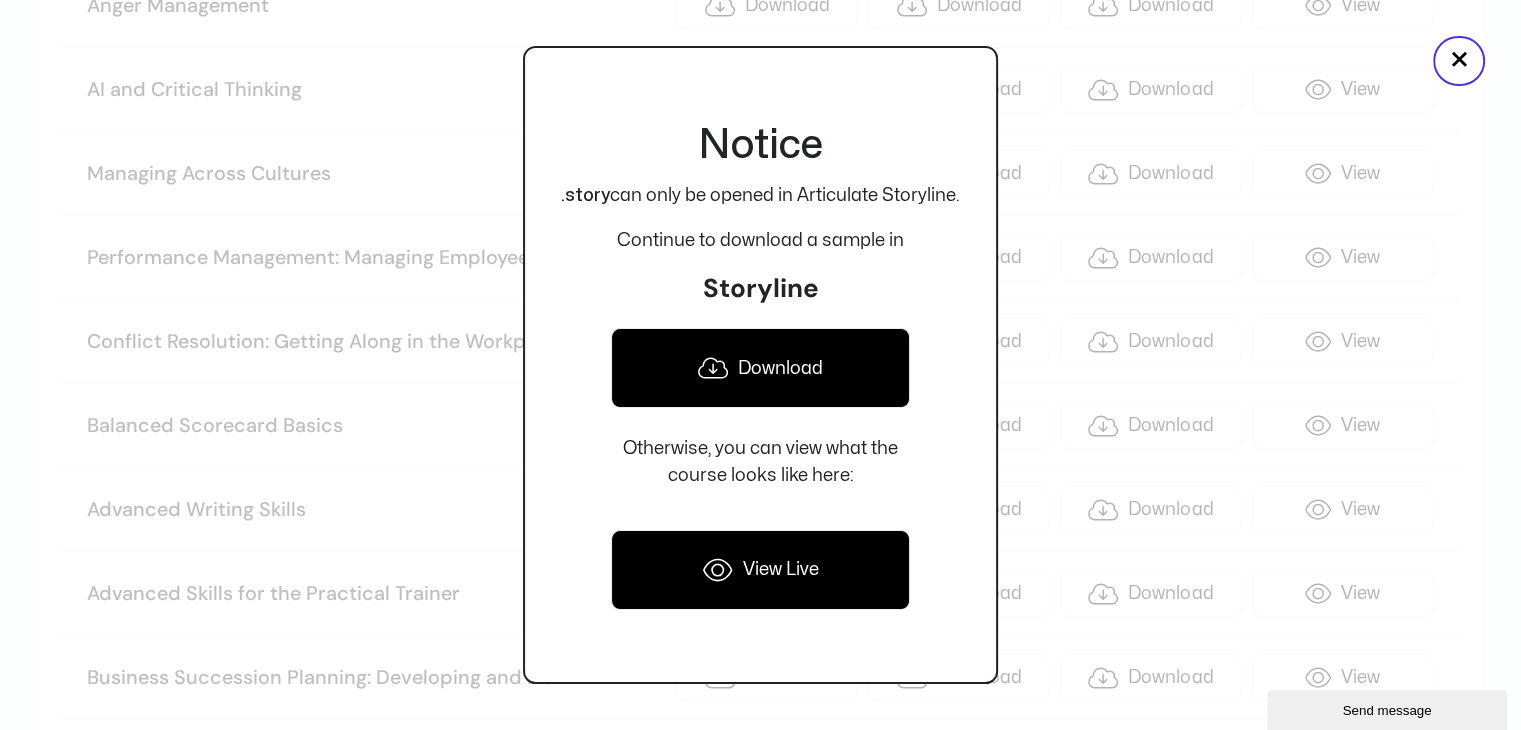 click on "Download" at bounding box center [760, 368] 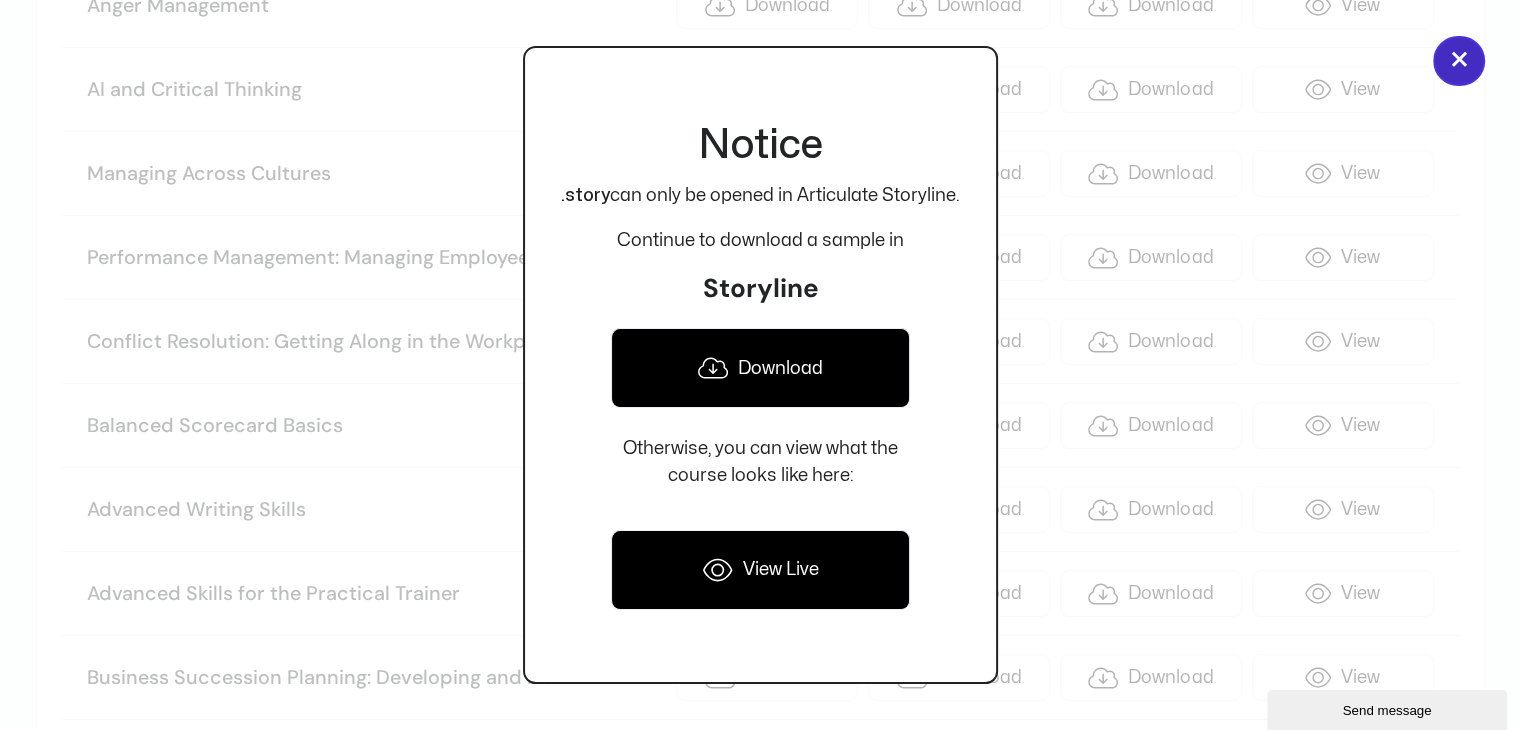 click on "×" at bounding box center [1459, 61] 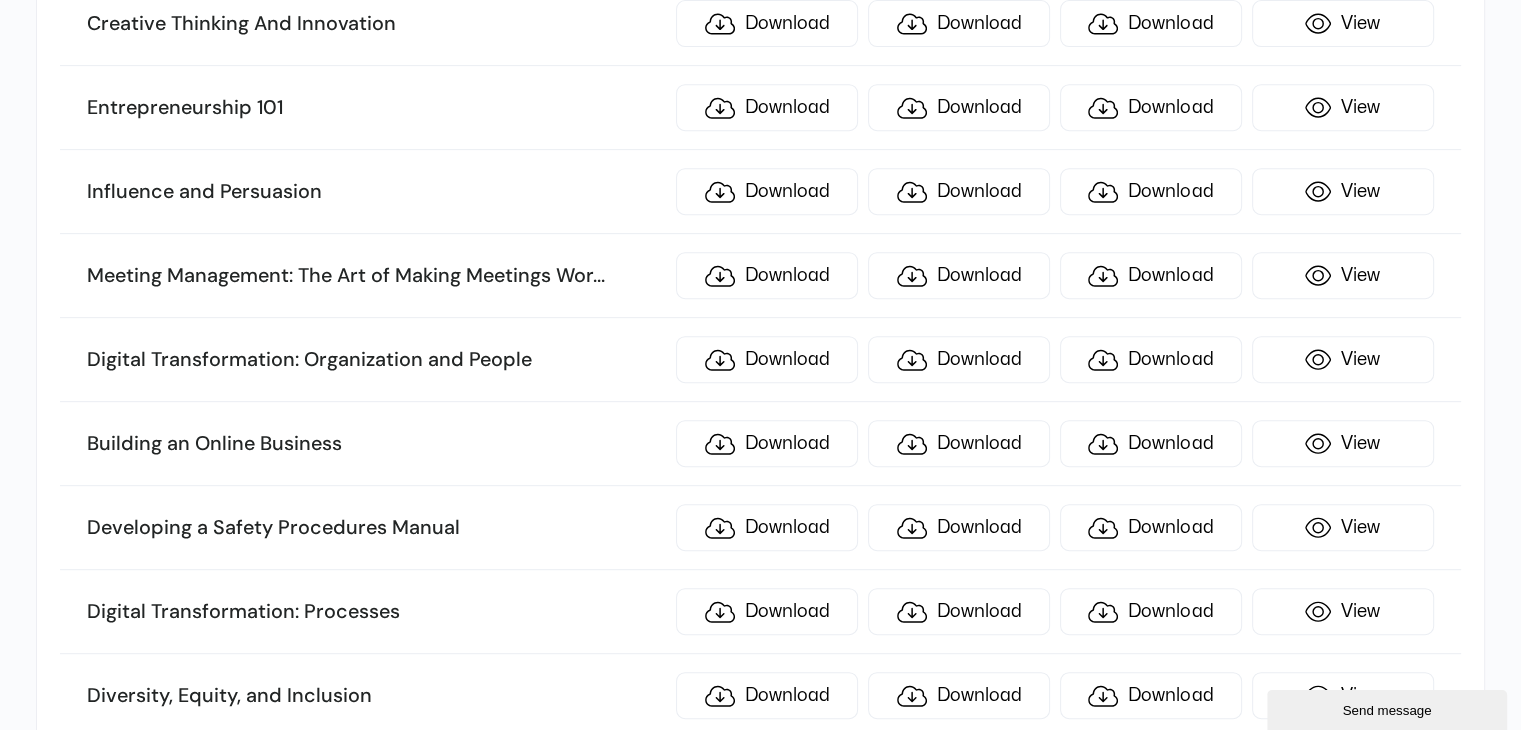 scroll, scrollTop: 8599, scrollLeft: 0, axis: vertical 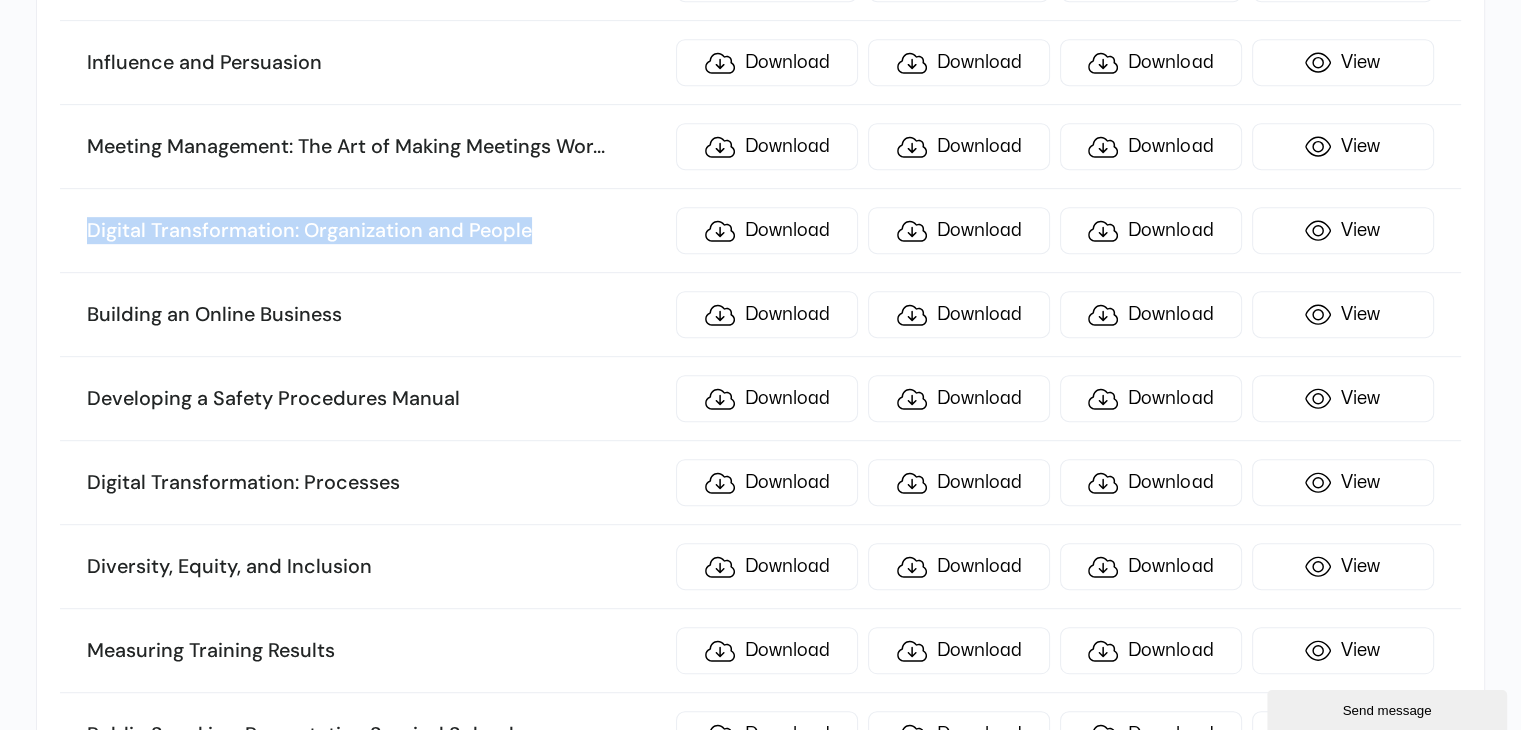 drag, startPoint x: 573, startPoint y: 160, endPoint x: 48, endPoint y: 153, distance: 525.0467 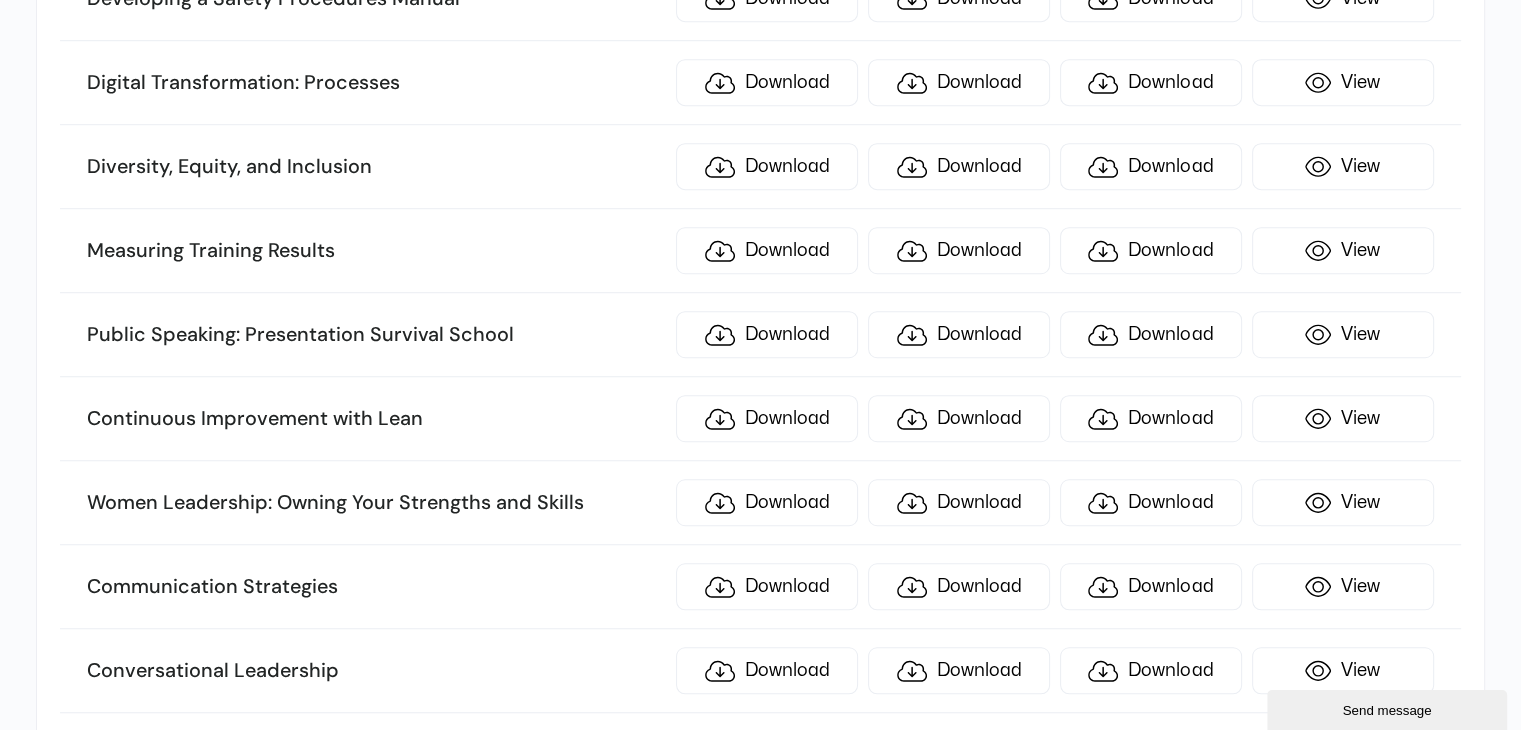 scroll, scrollTop: 8599, scrollLeft: 0, axis: vertical 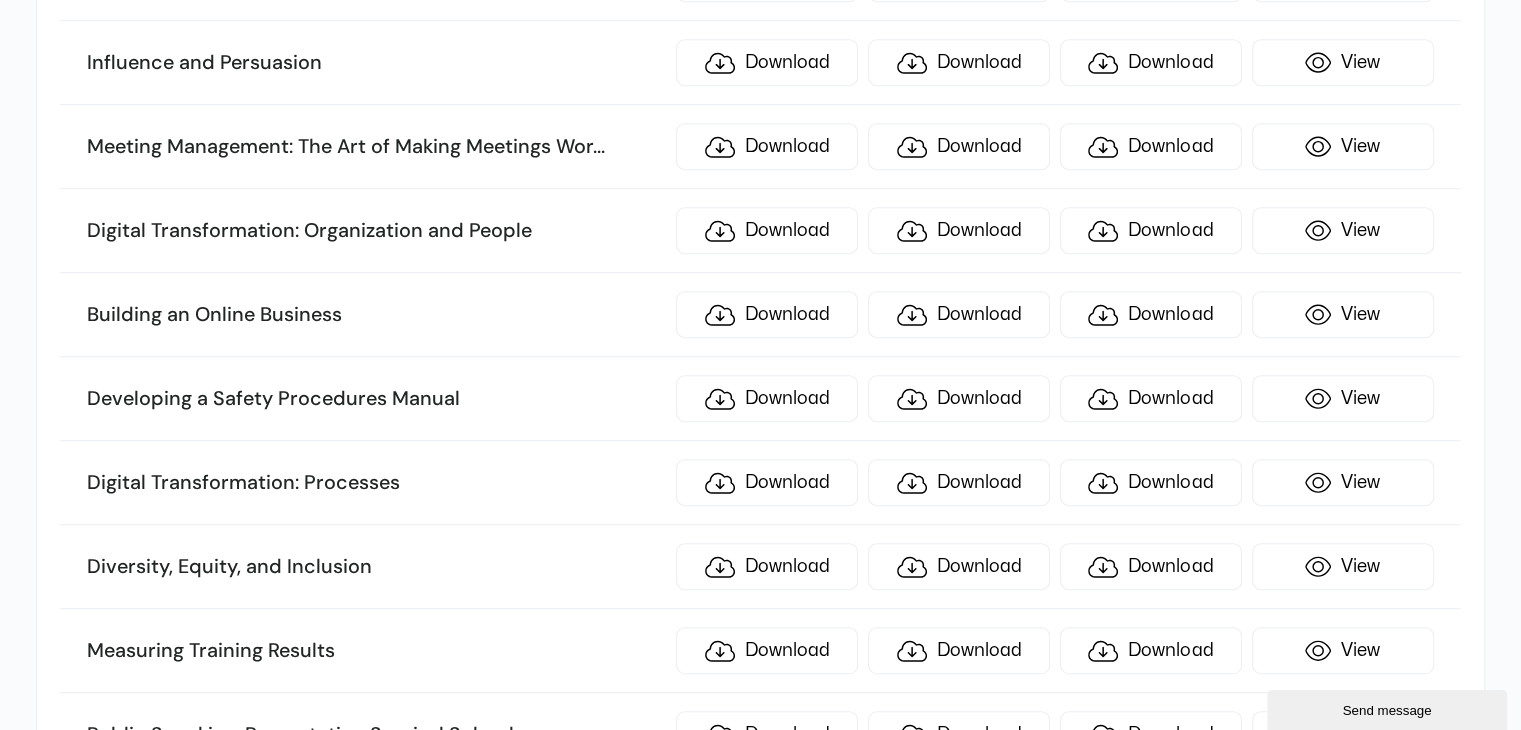 click on "Digital Transformation: Processes Download Download Download View" at bounding box center (760, 483) 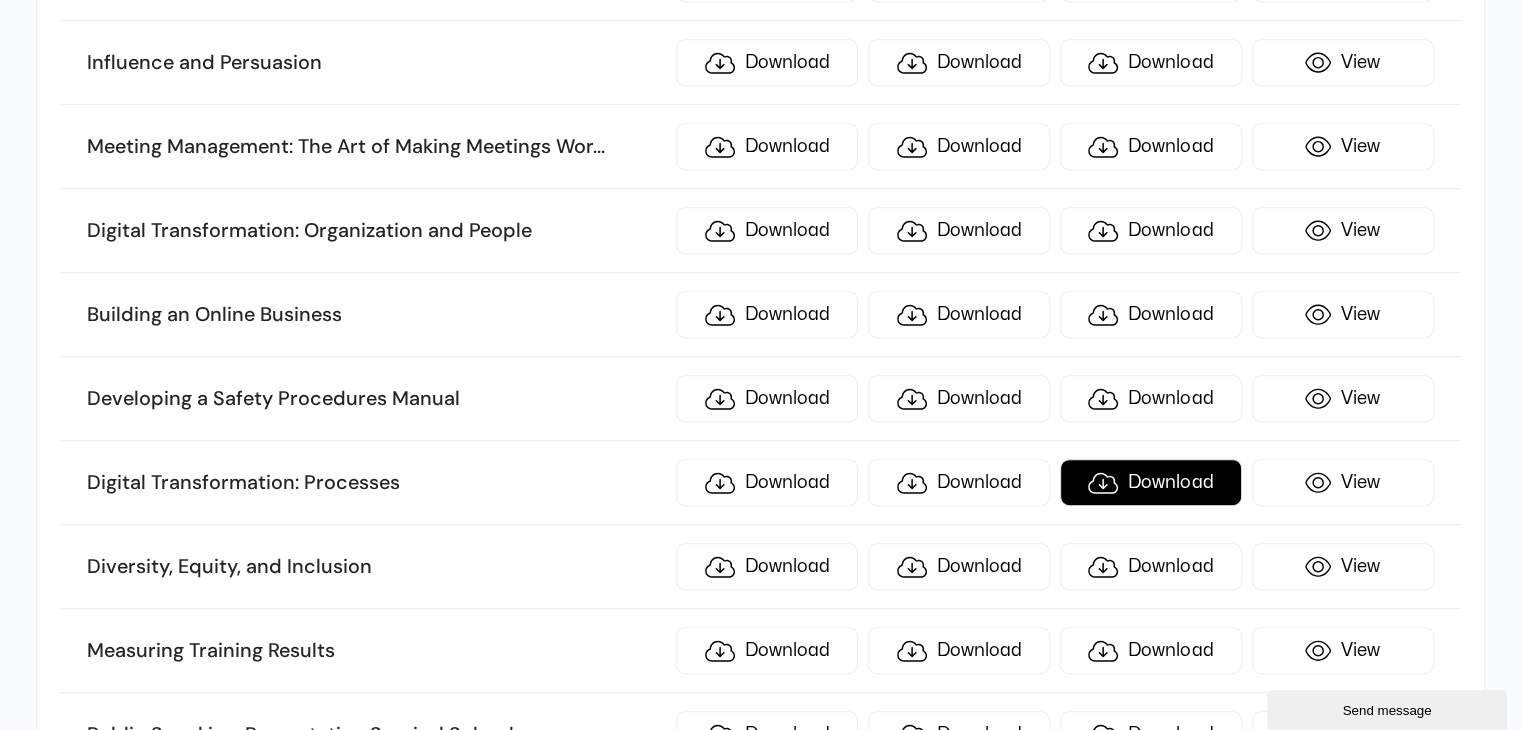 click on "Download" at bounding box center [1151, 482] 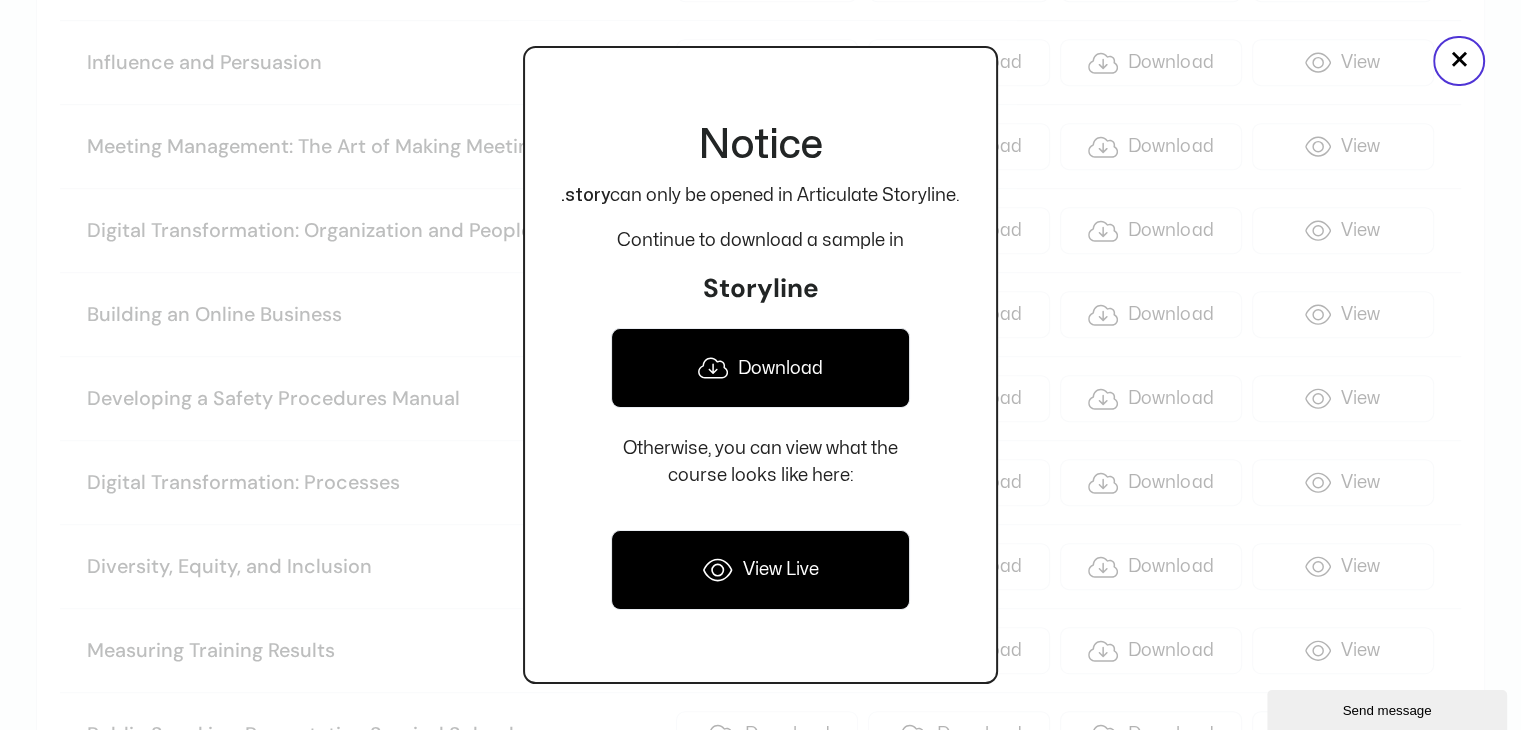 click on "Download" at bounding box center (760, 368) 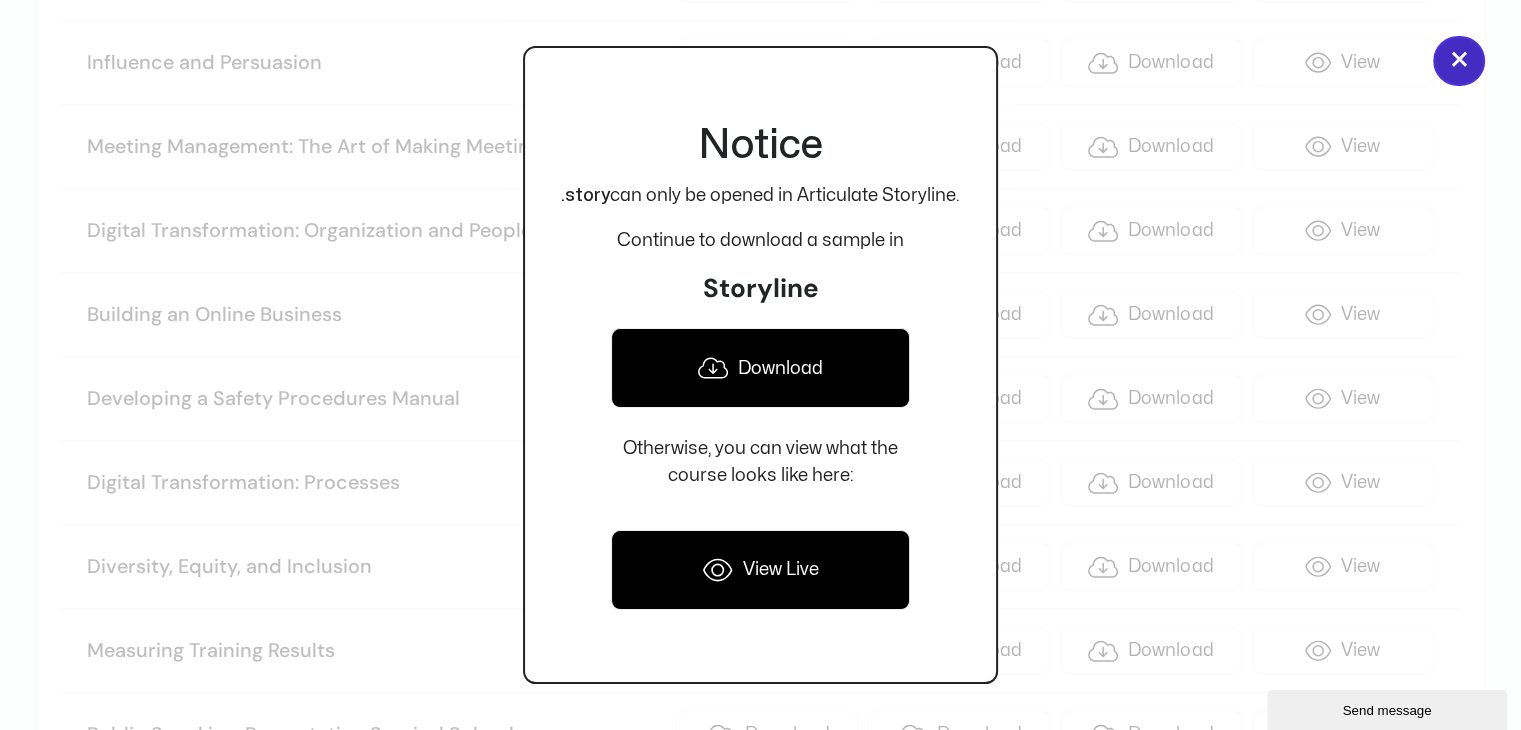 click on "×" at bounding box center [1459, 61] 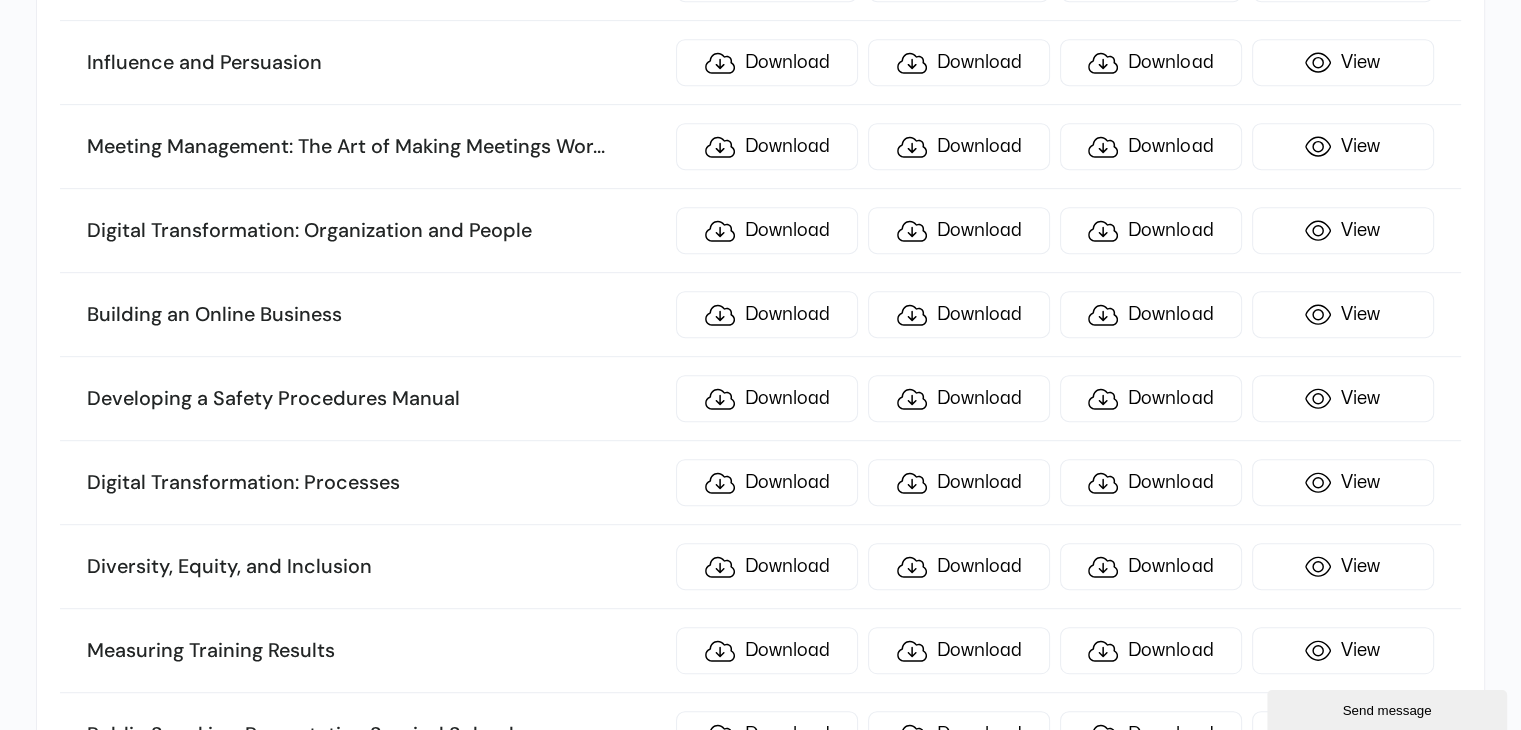 scroll, scrollTop: 9650, scrollLeft: 0, axis: vertical 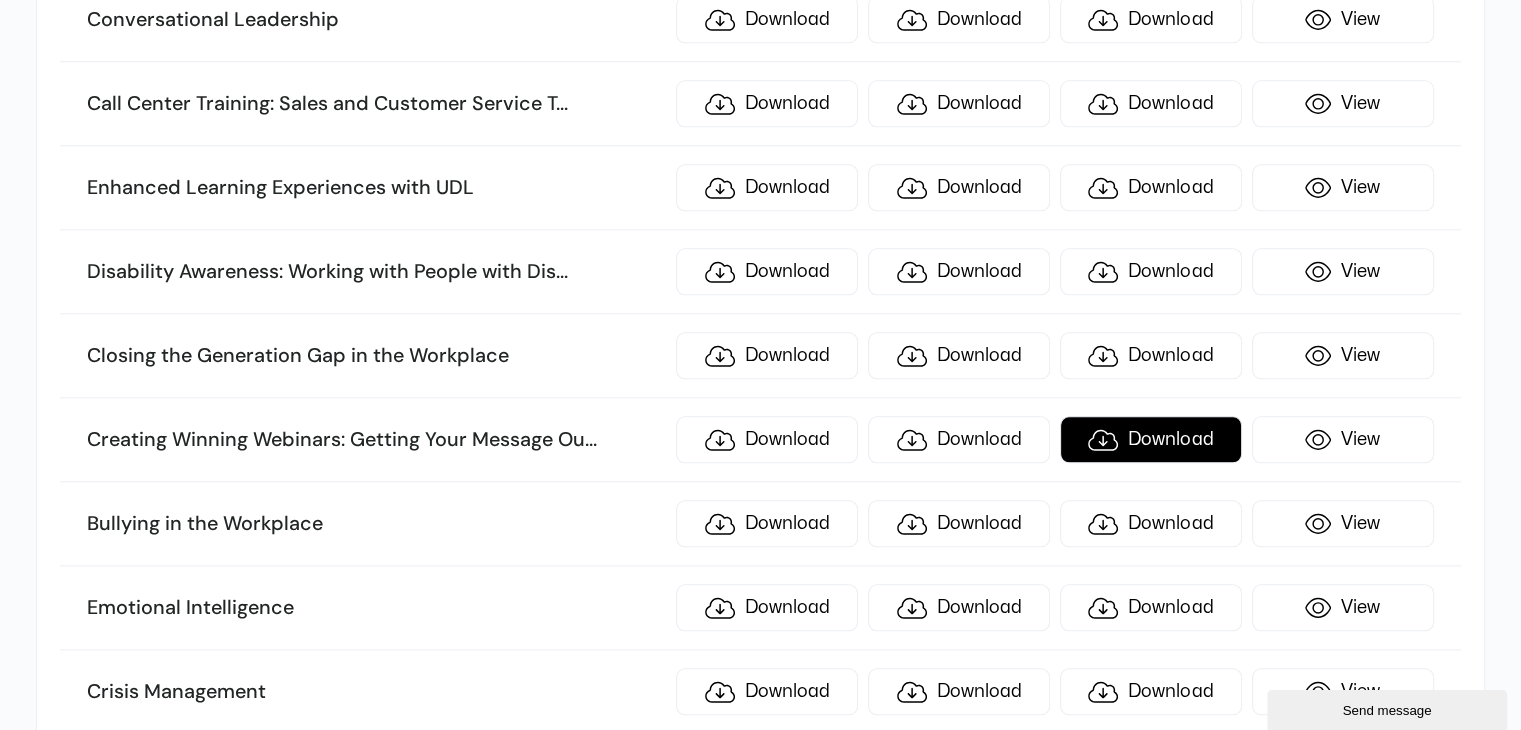 click on "Download" at bounding box center [1151, 439] 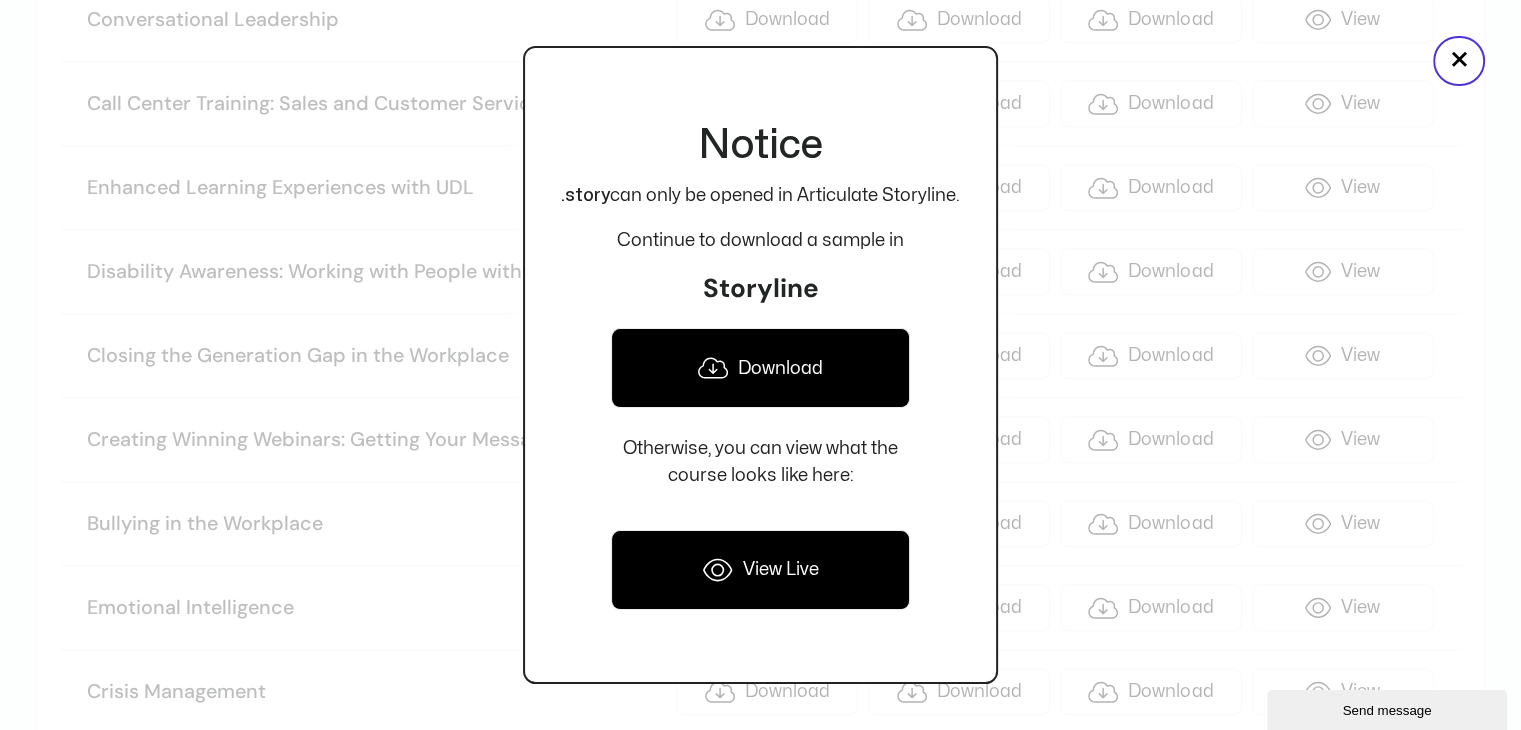 click on "Download" at bounding box center [760, 368] 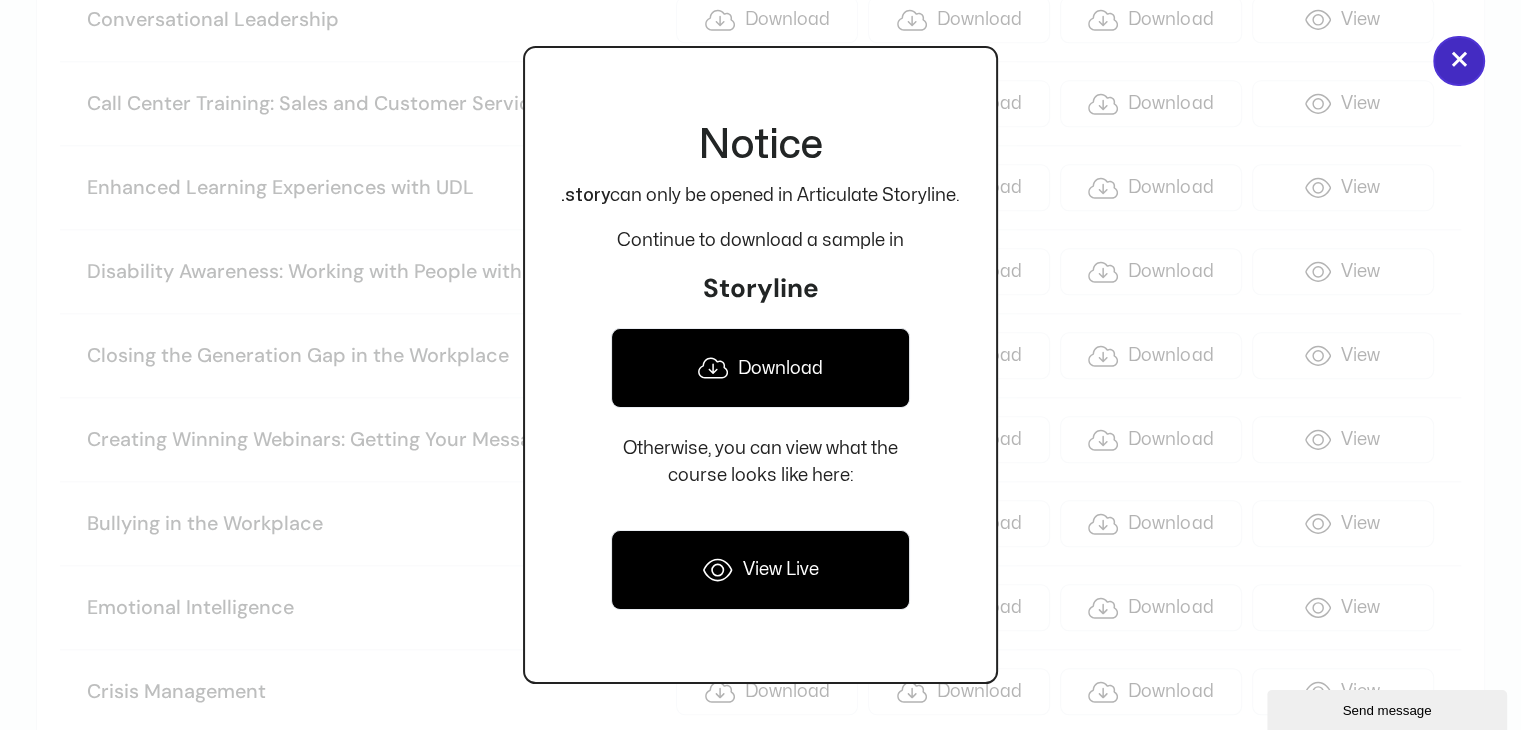 click on "×" at bounding box center (1459, 61) 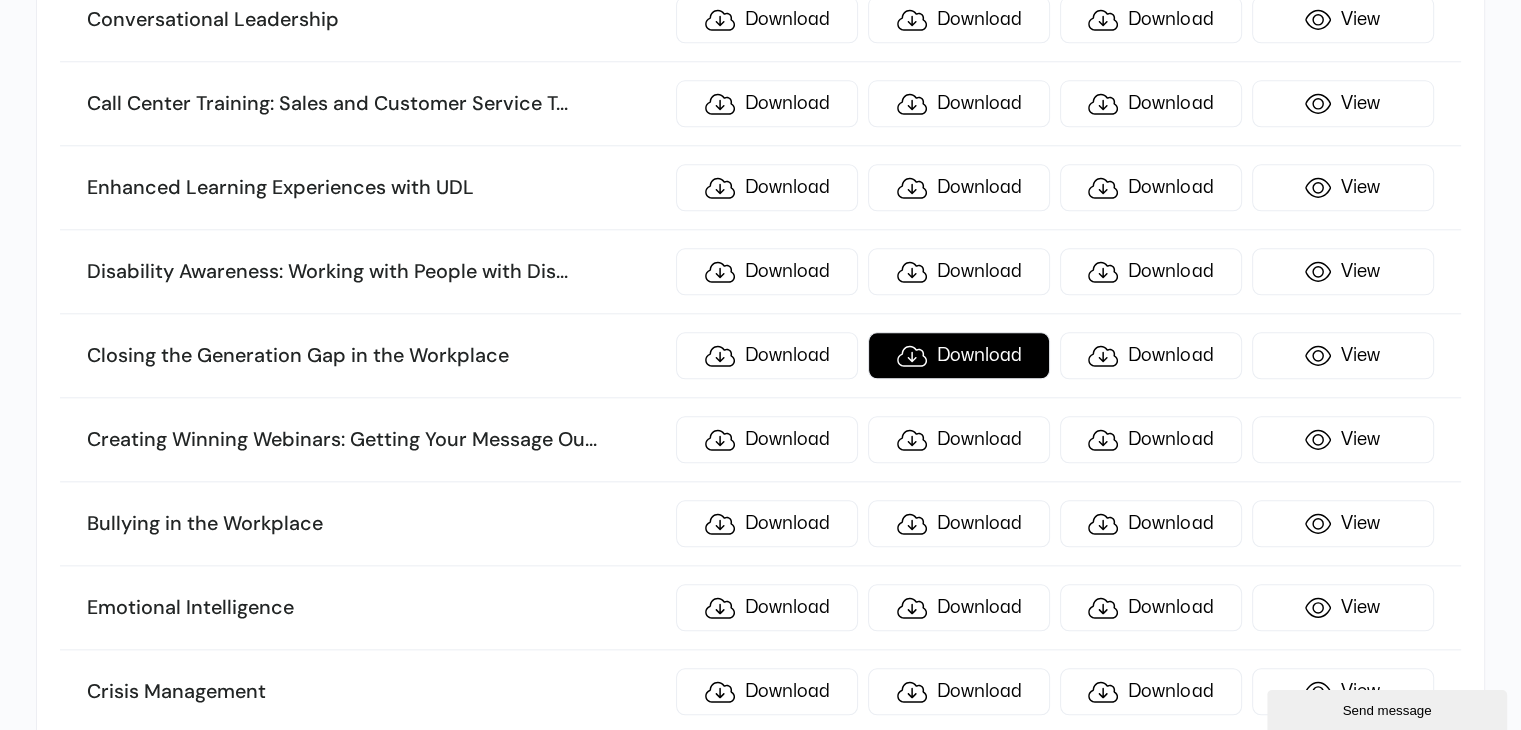 scroll, scrollTop: 8148, scrollLeft: 0, axis: vertical 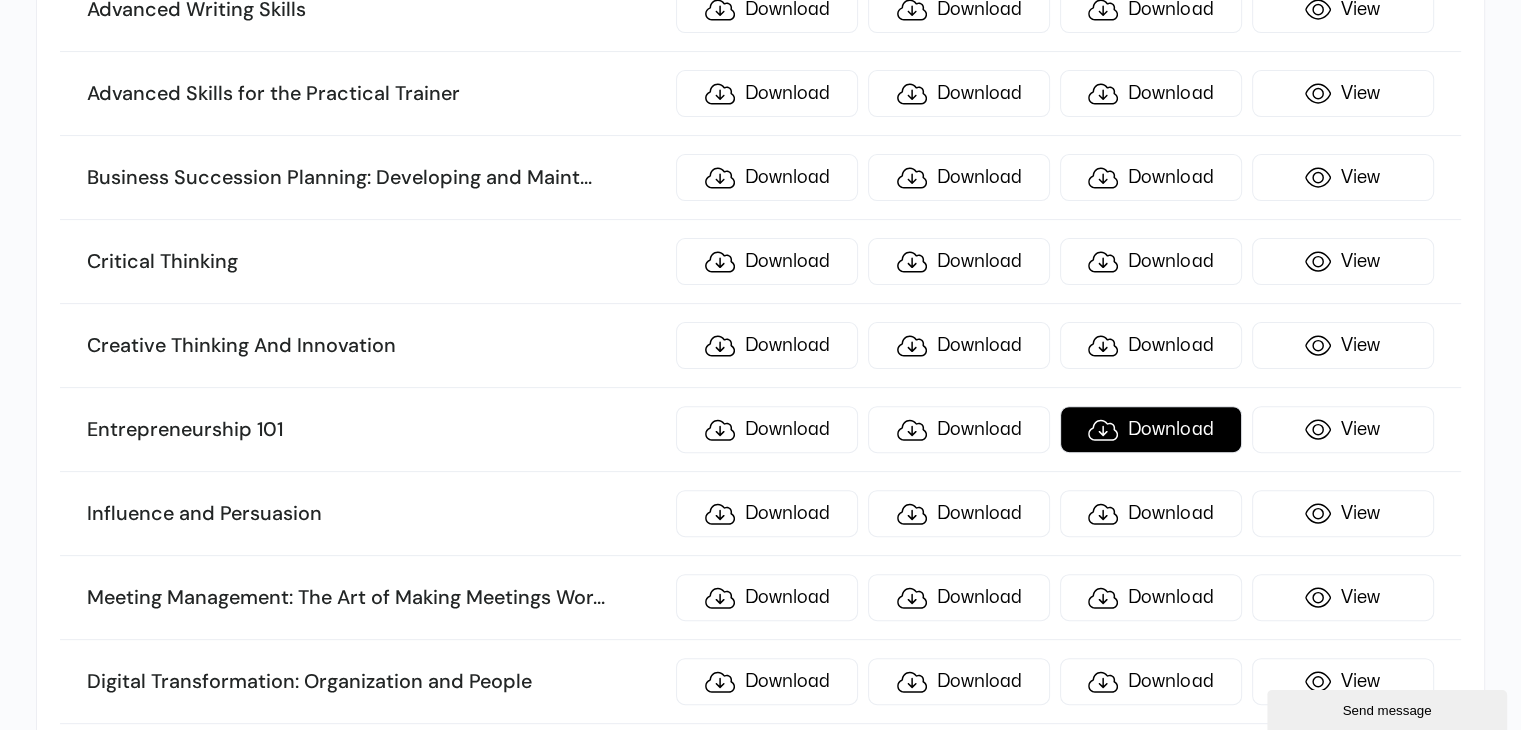 click on "Download" at bounding box center (1151, 429) 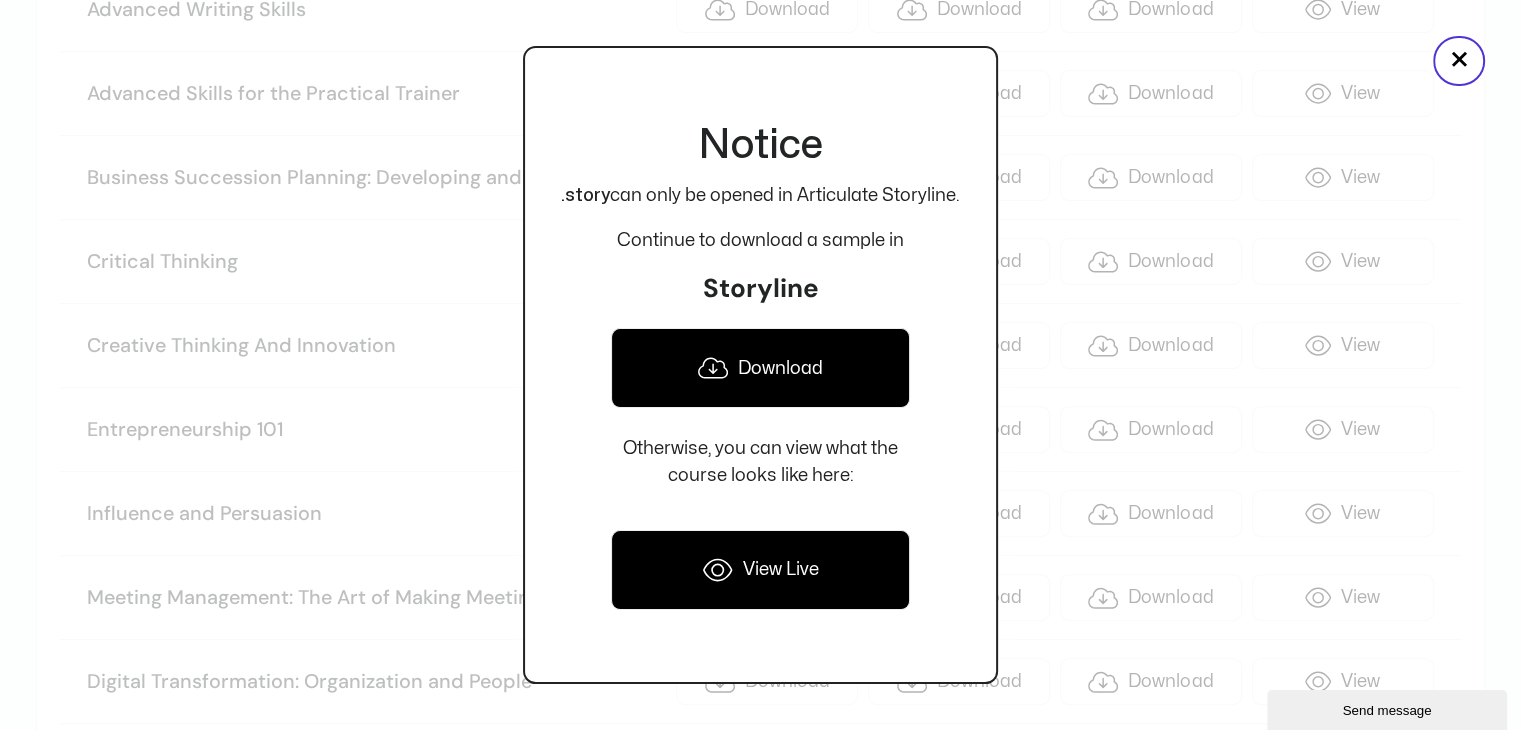 click on "Download" at bounding box center [760, 368] 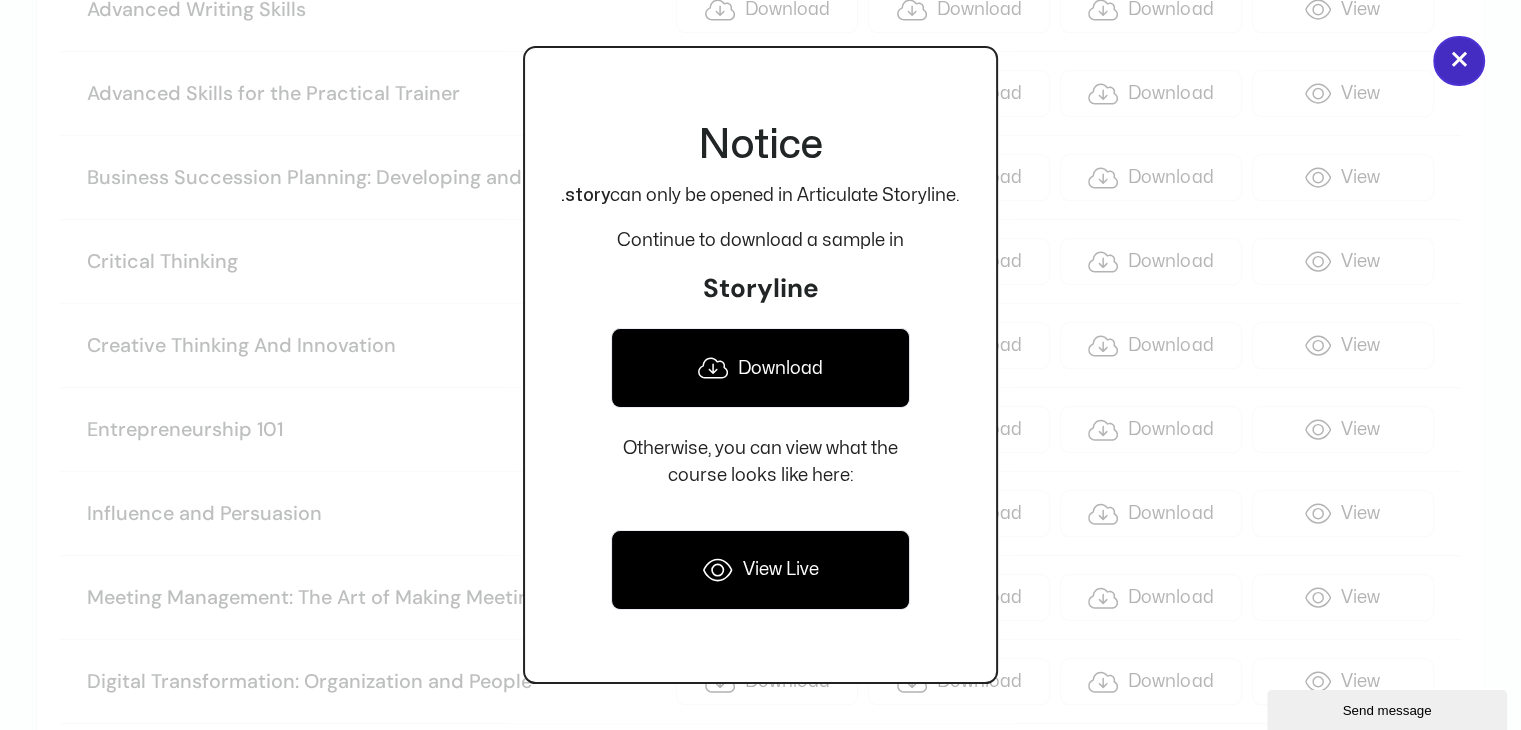 click on "×" at bounding box center (1459, 61) 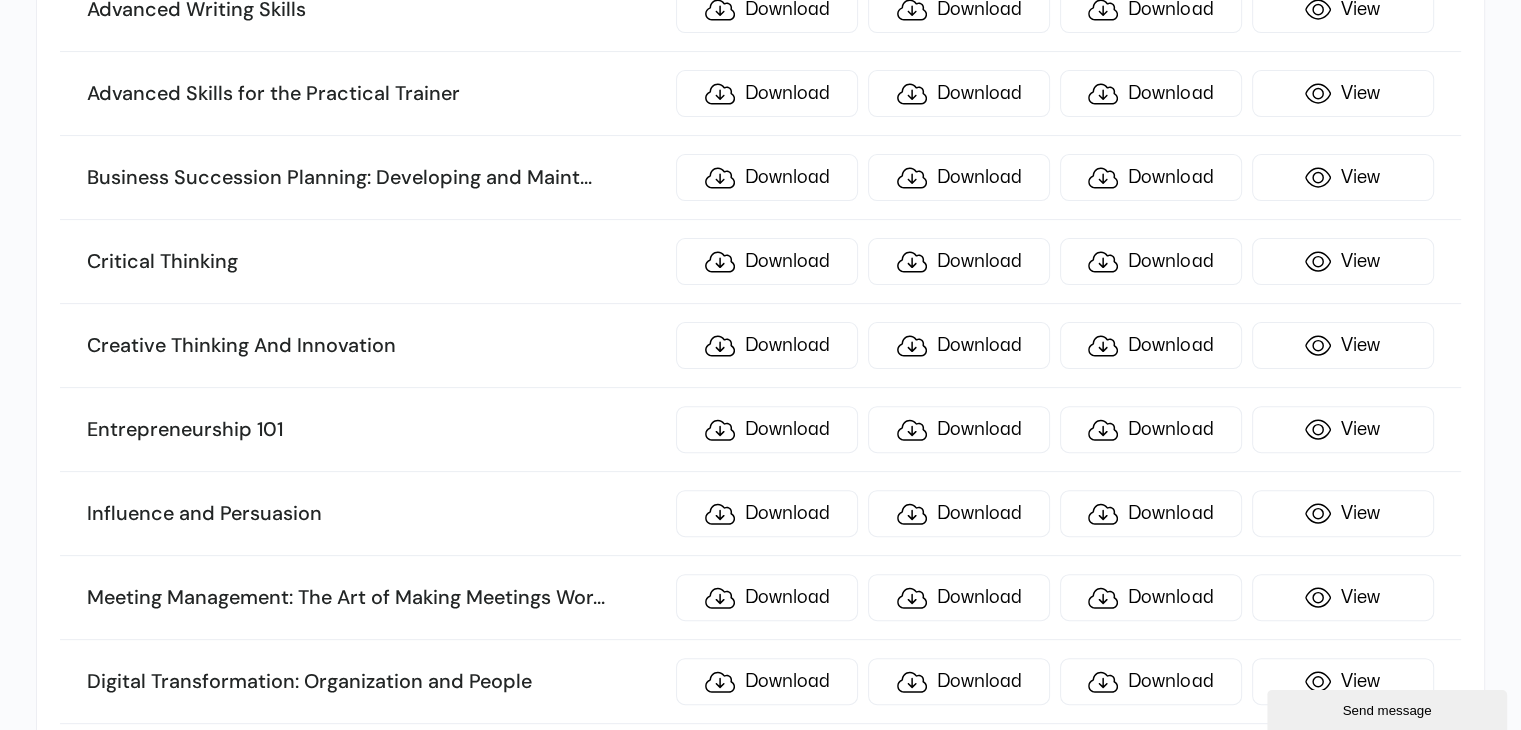 scroll, scrollTop: 4980, scrollLeft: 0, axis: vertical 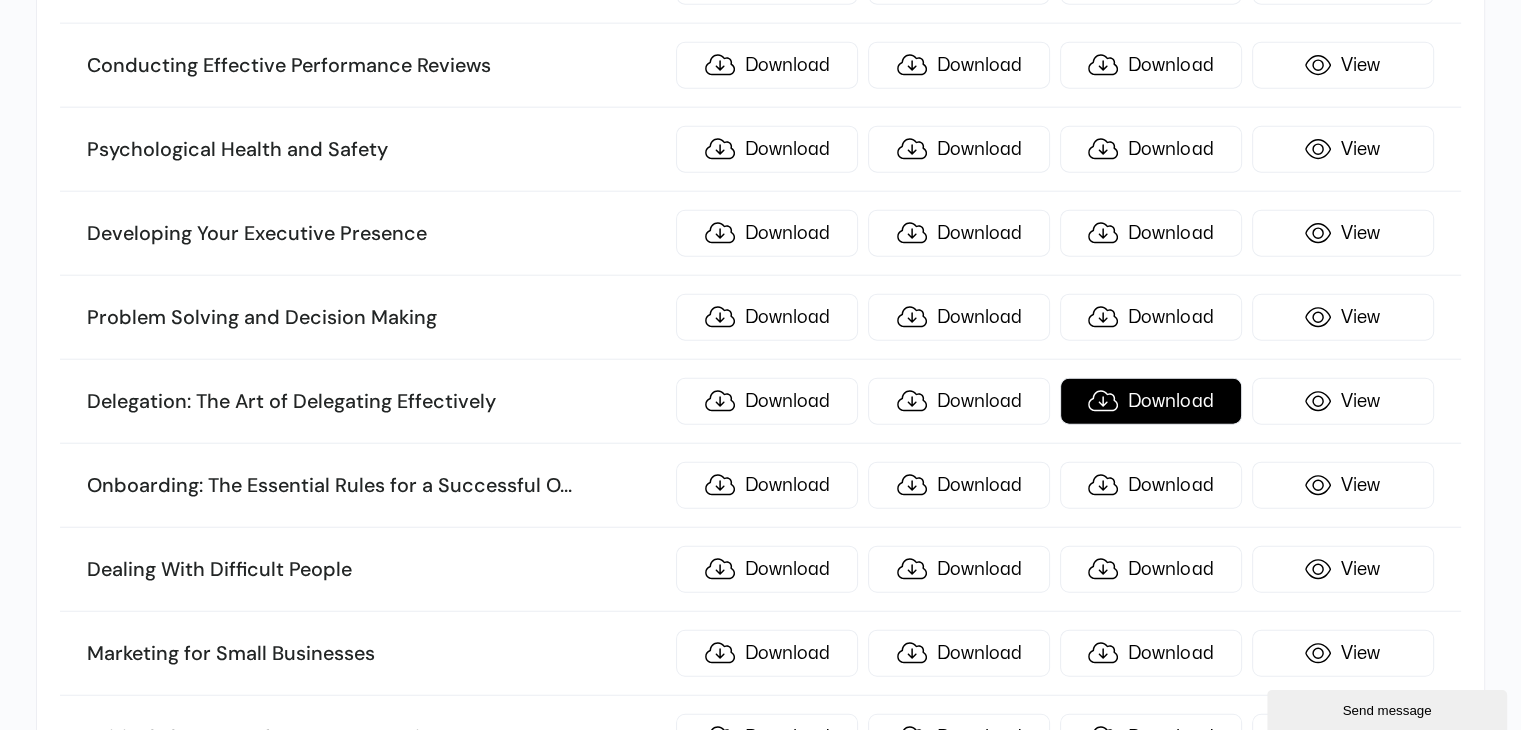 click on "Download" at bounding box center (1151, 401) 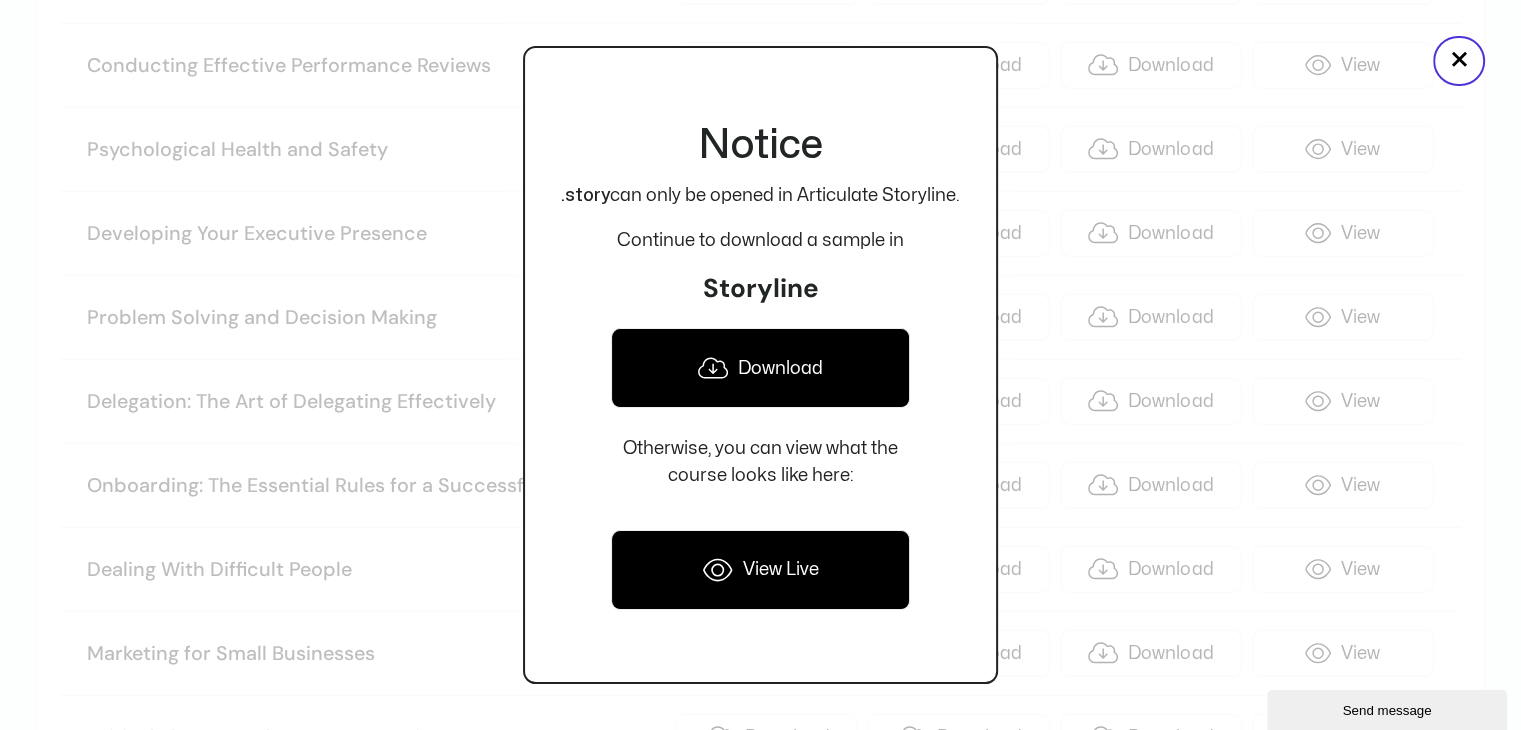 click on "Download" at bounding box center (760, 368) 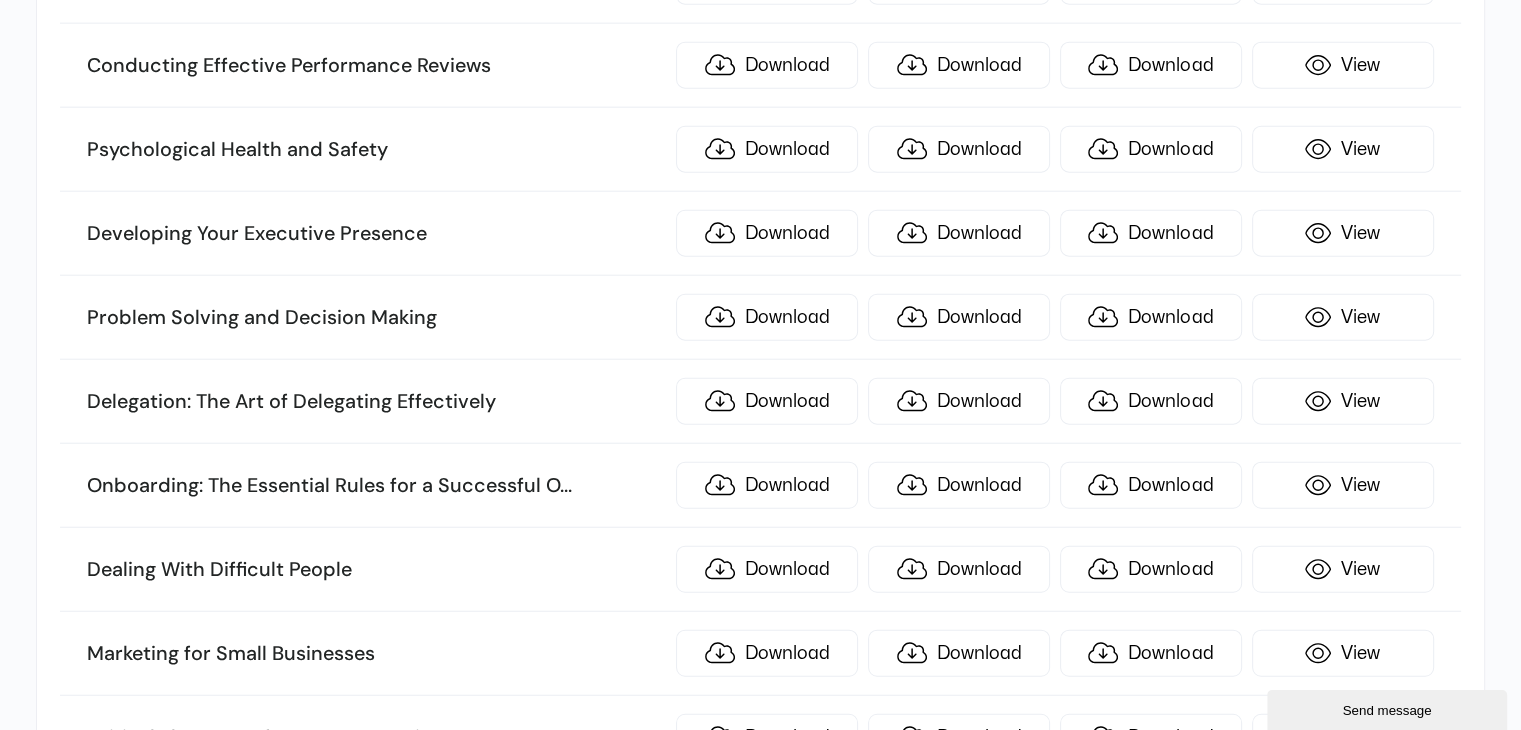 scroll, scrollTop: 2311, scrollLeft: 0, axis: vertical 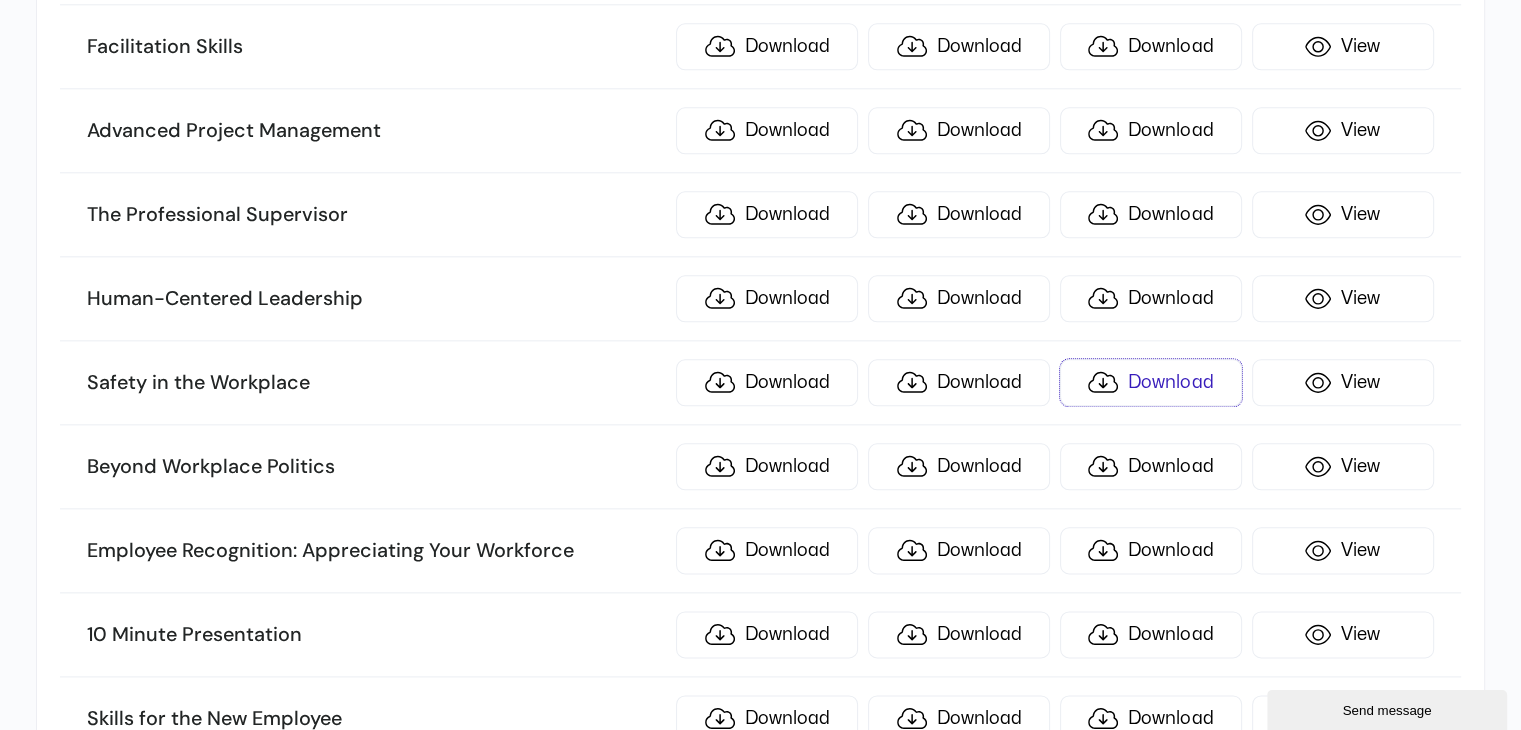 click on "Download" at bounding box center (1151, 382) 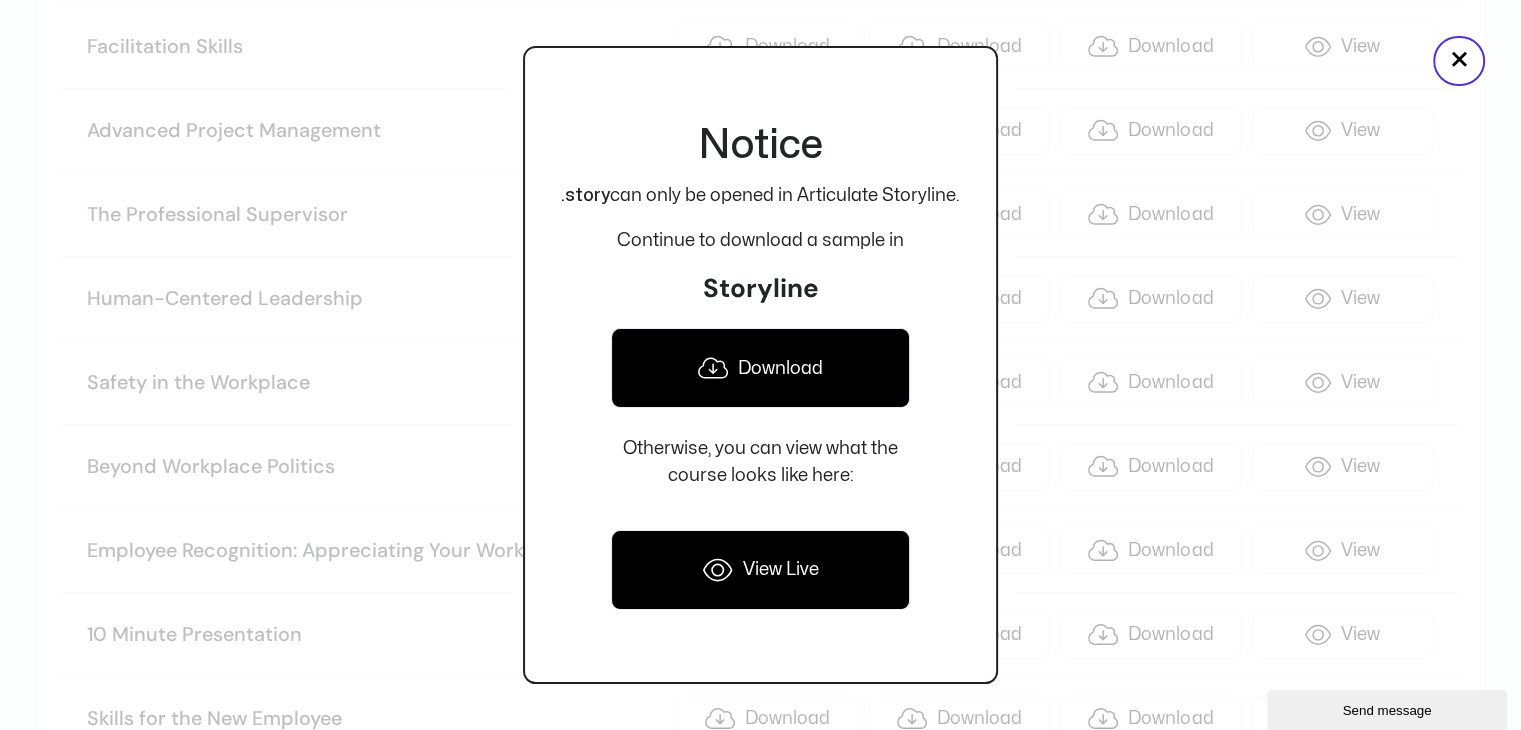 click on "Download" at bounding box center [760, 368] 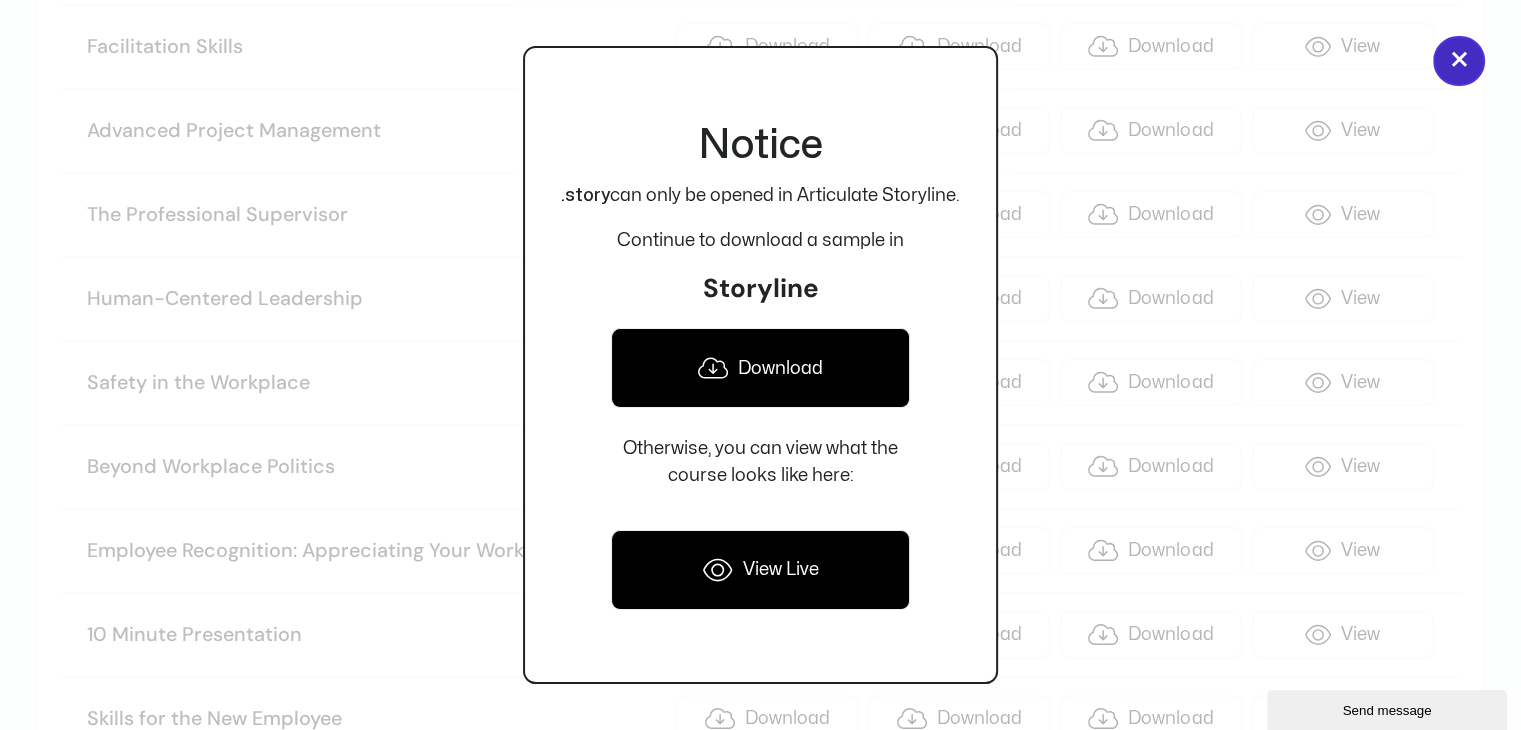 click on "×" at bounding box center [1459, 61] 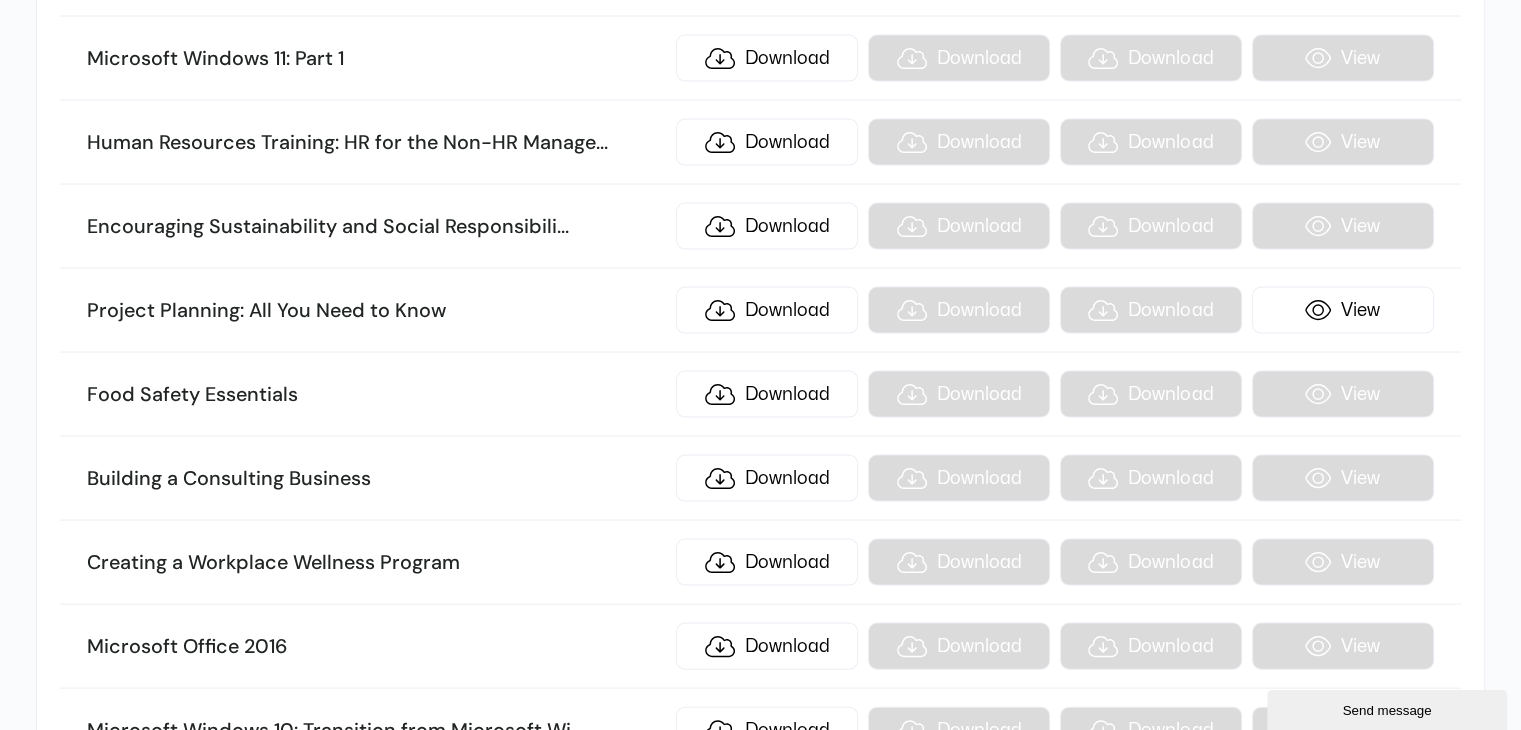 scroll, scrollTop: 7148, scrollLeft: 0, axis: vertical 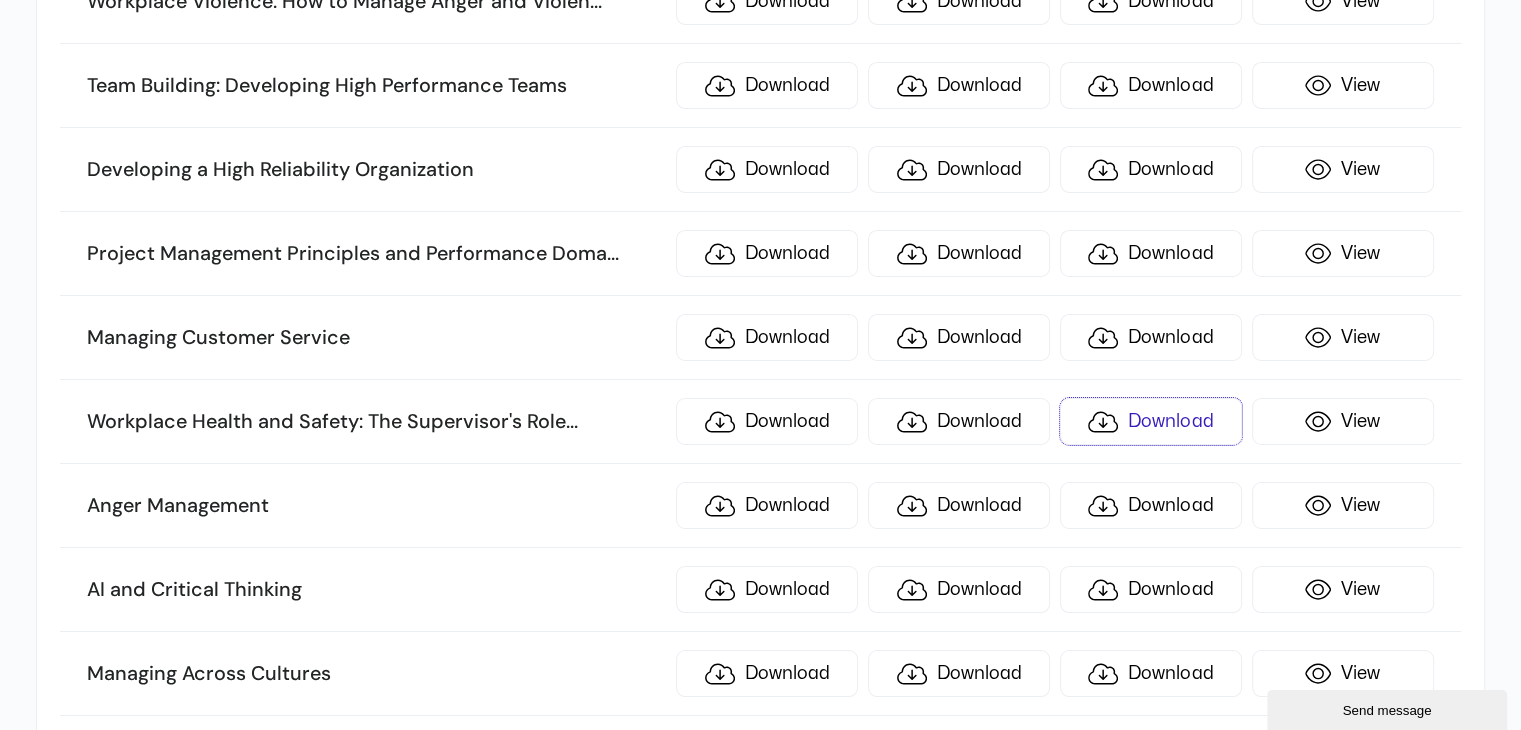 click on "Download" at bounding box center (1151, 421) 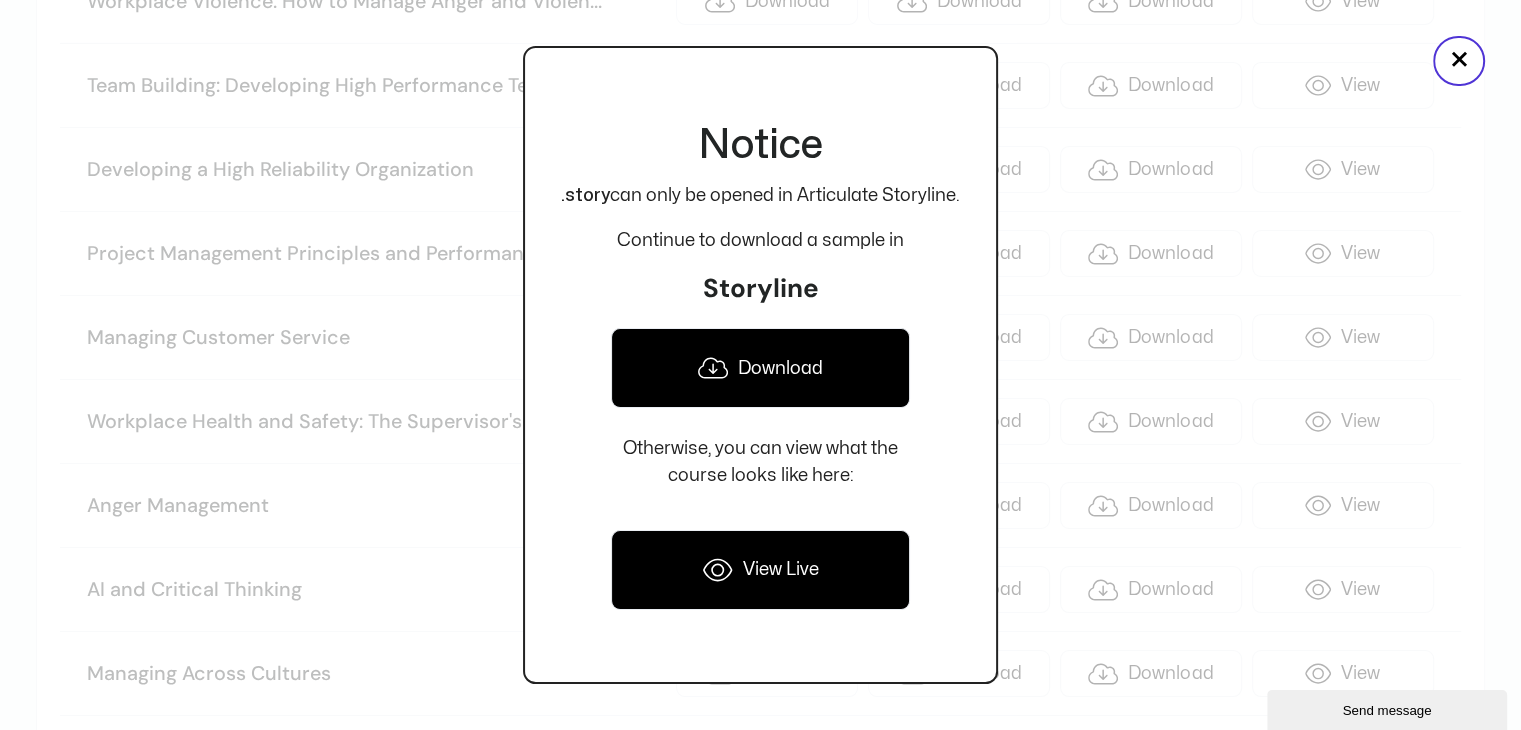 click on "Download" at bounding box center (760, 368) 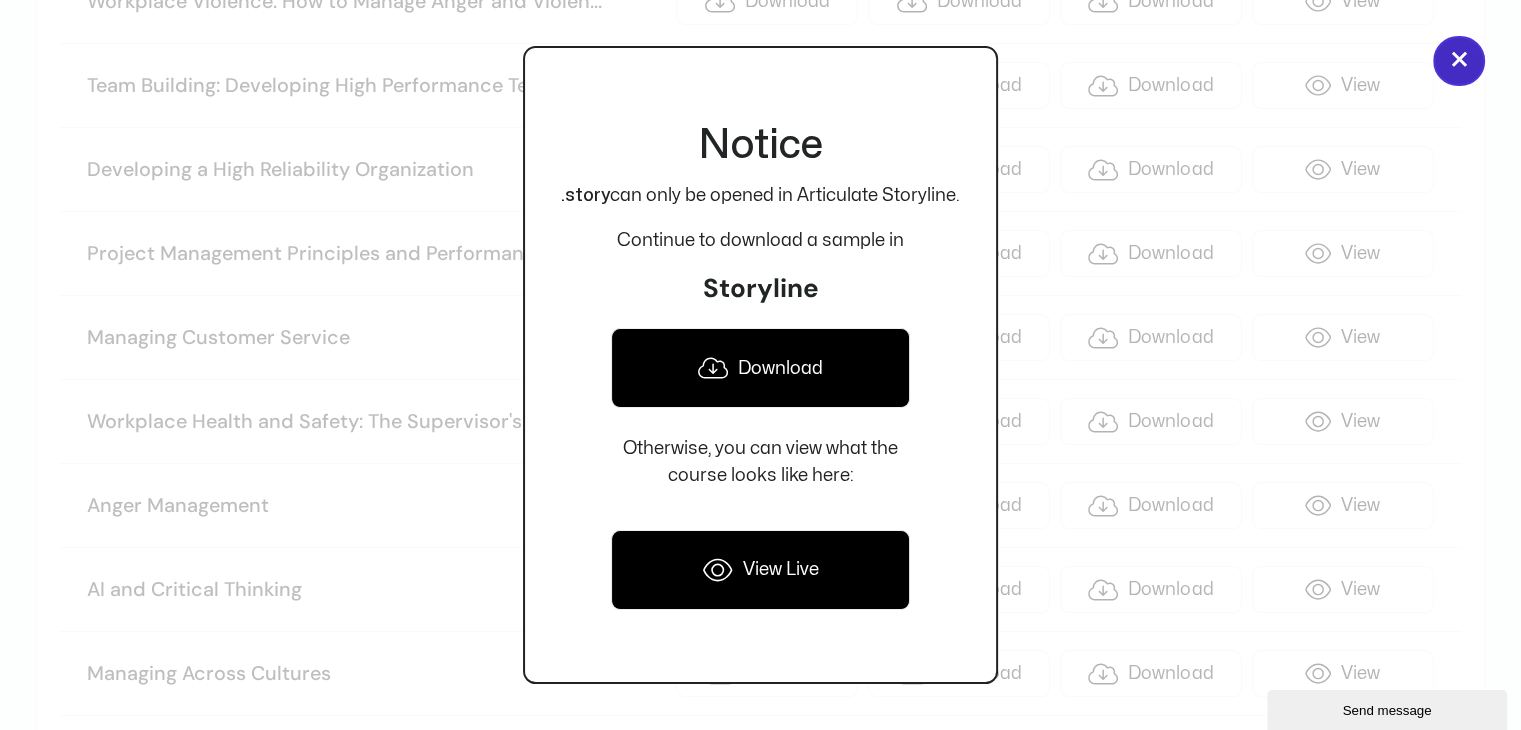 click on "×" at bounding box center [1459, 61] 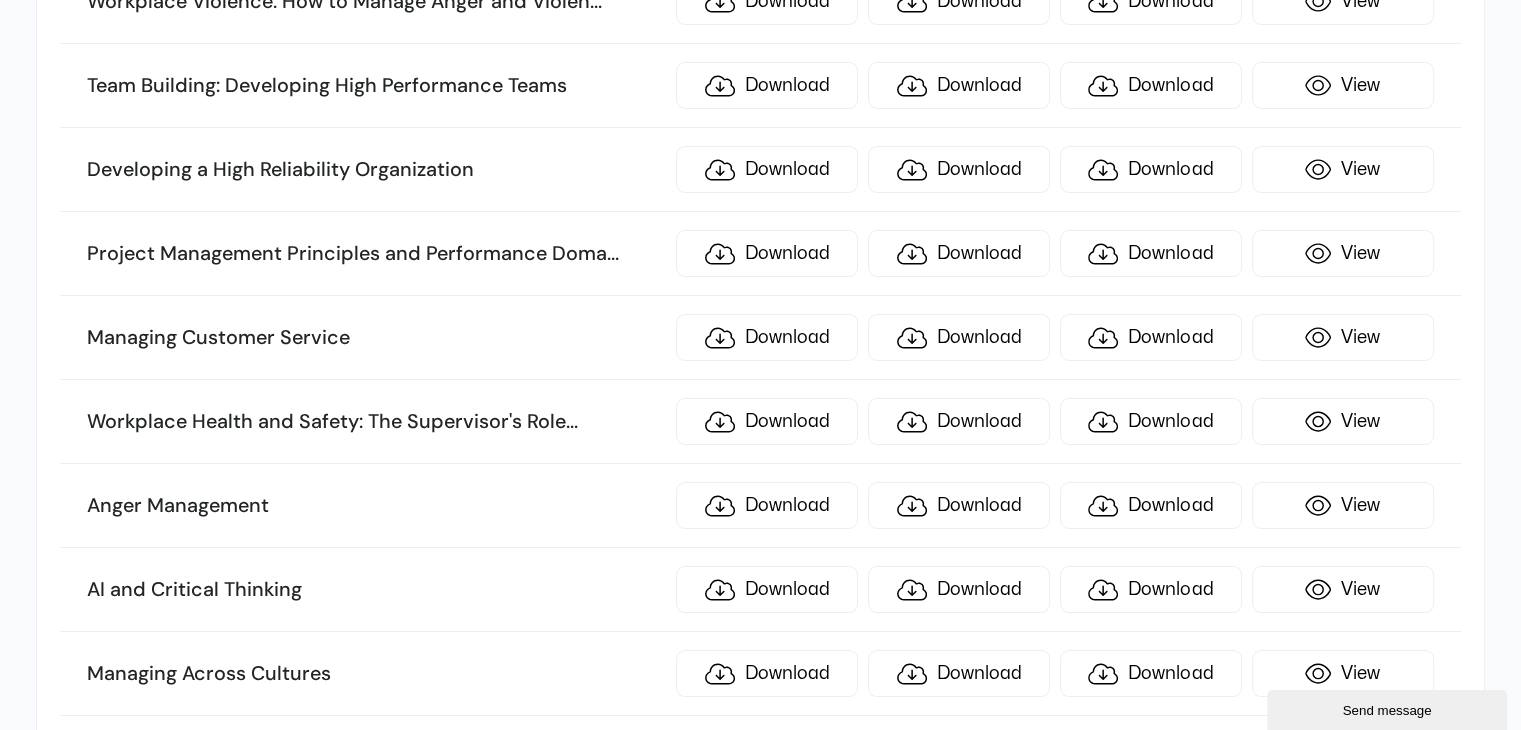 scroll, scrollTop: 8649, scrollLeft: 0, axis: vertical 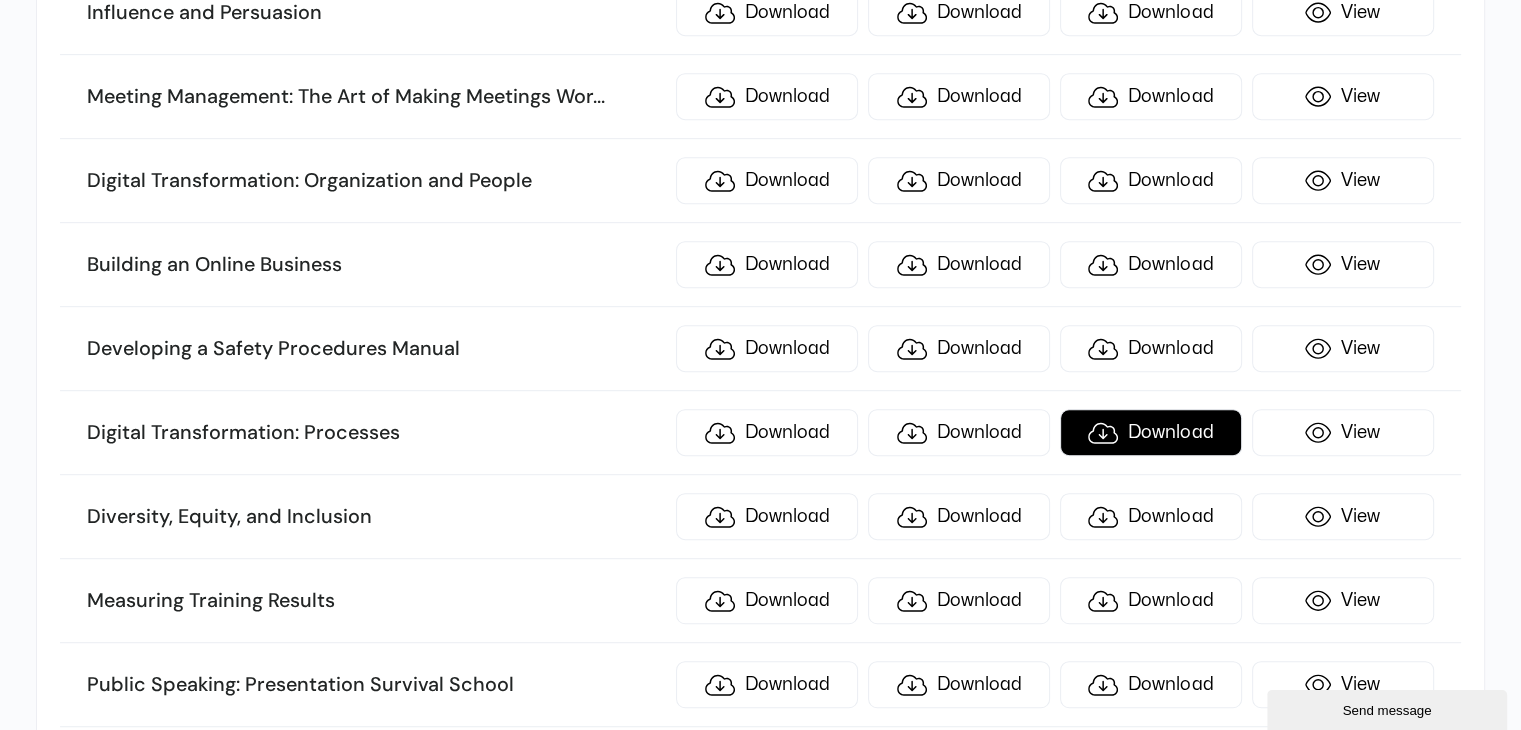 click on "Download" at bounding box center (1151, 432) 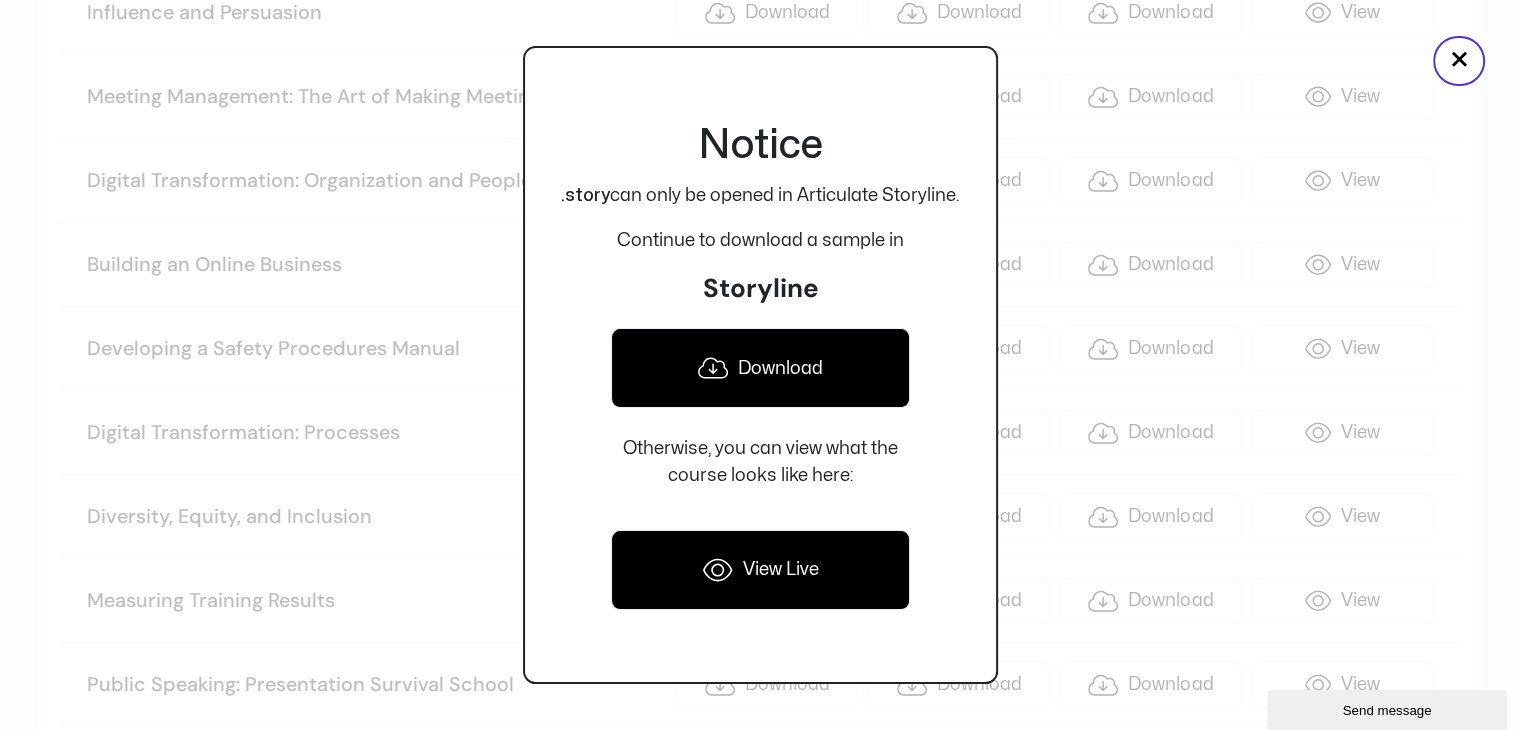 click on "Download" at bounding box center [760, 368] 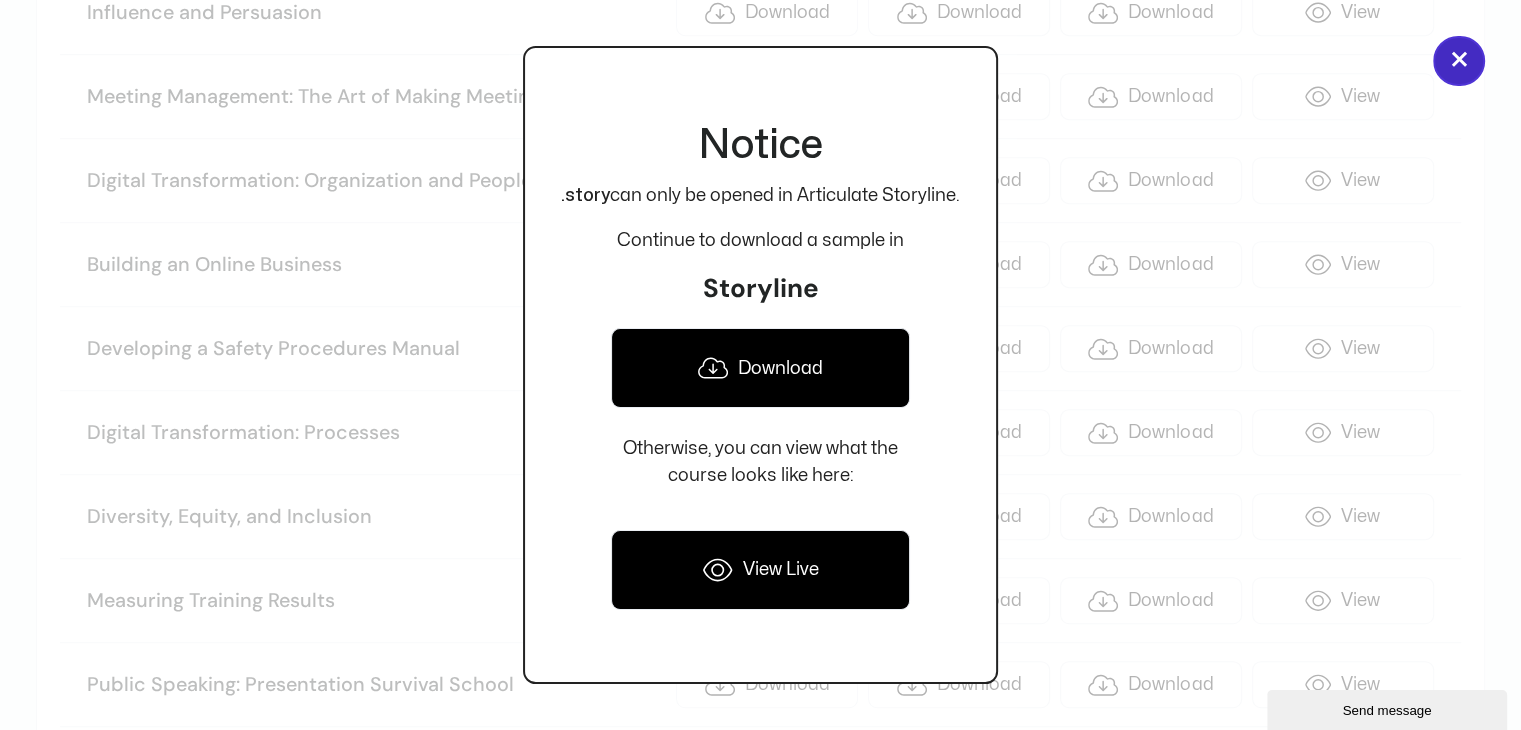 click on "×" at bounding box center [1459, 61] 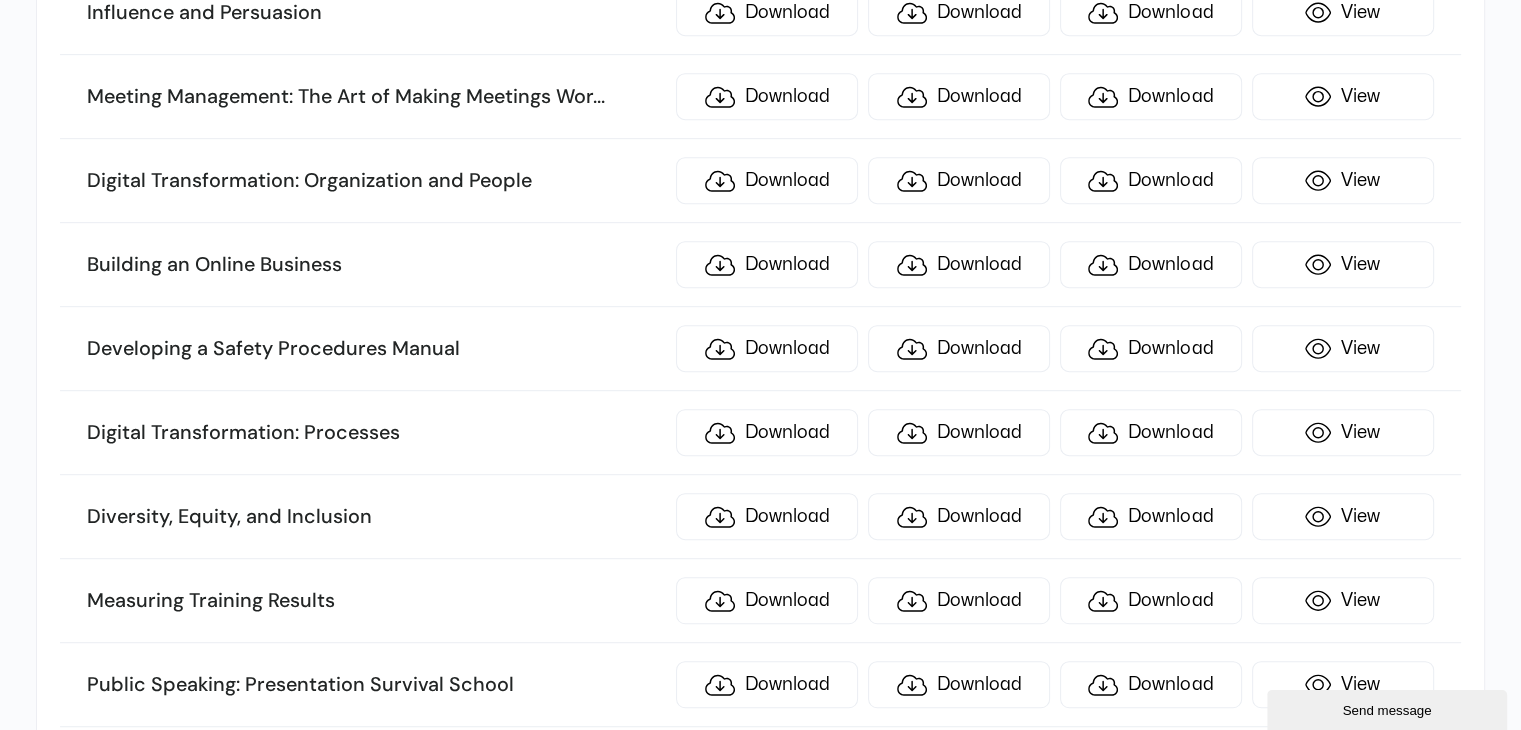 scroll, scrollTop: 2227, scrollLeft: 0, axis: vertical 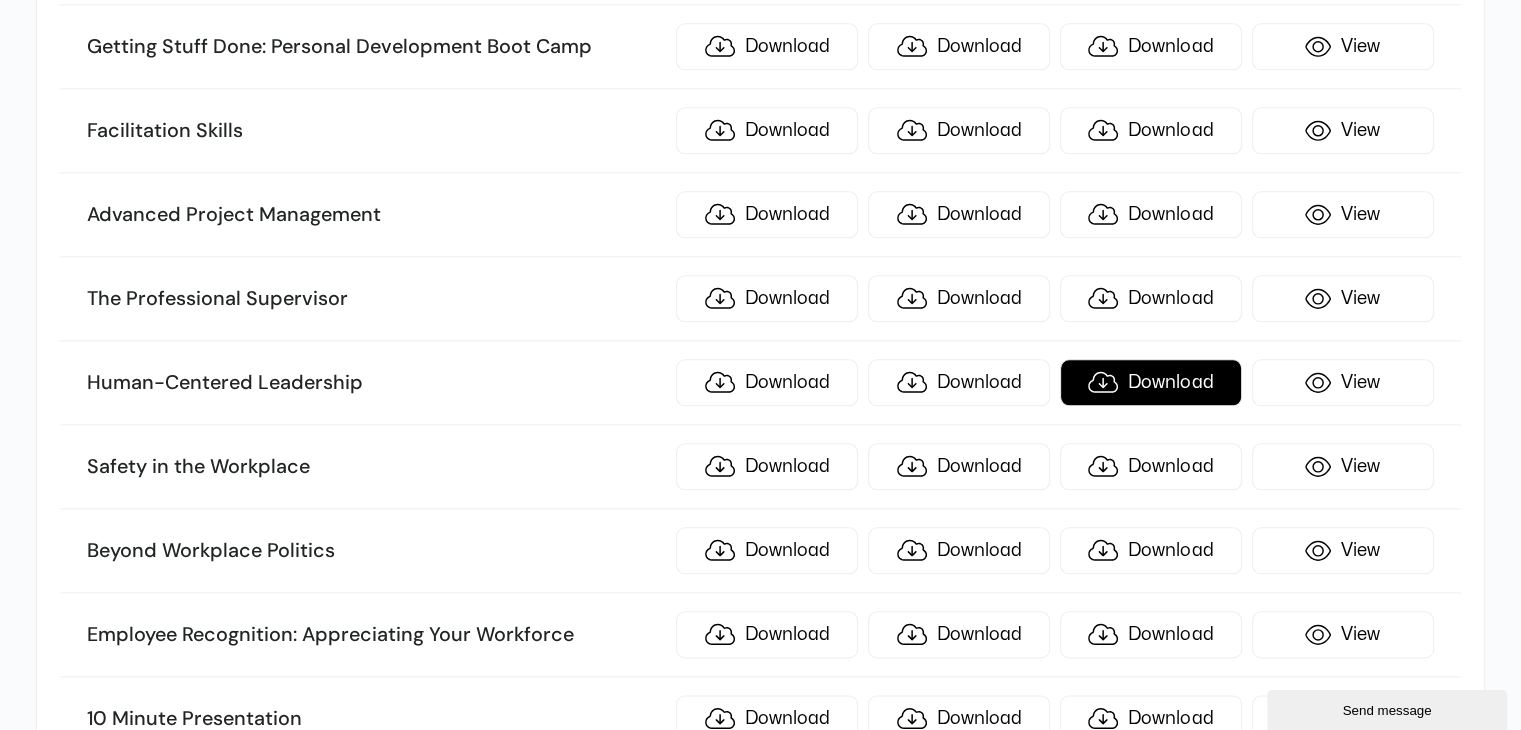 click on "Download" at bounding box center [1151, 382] 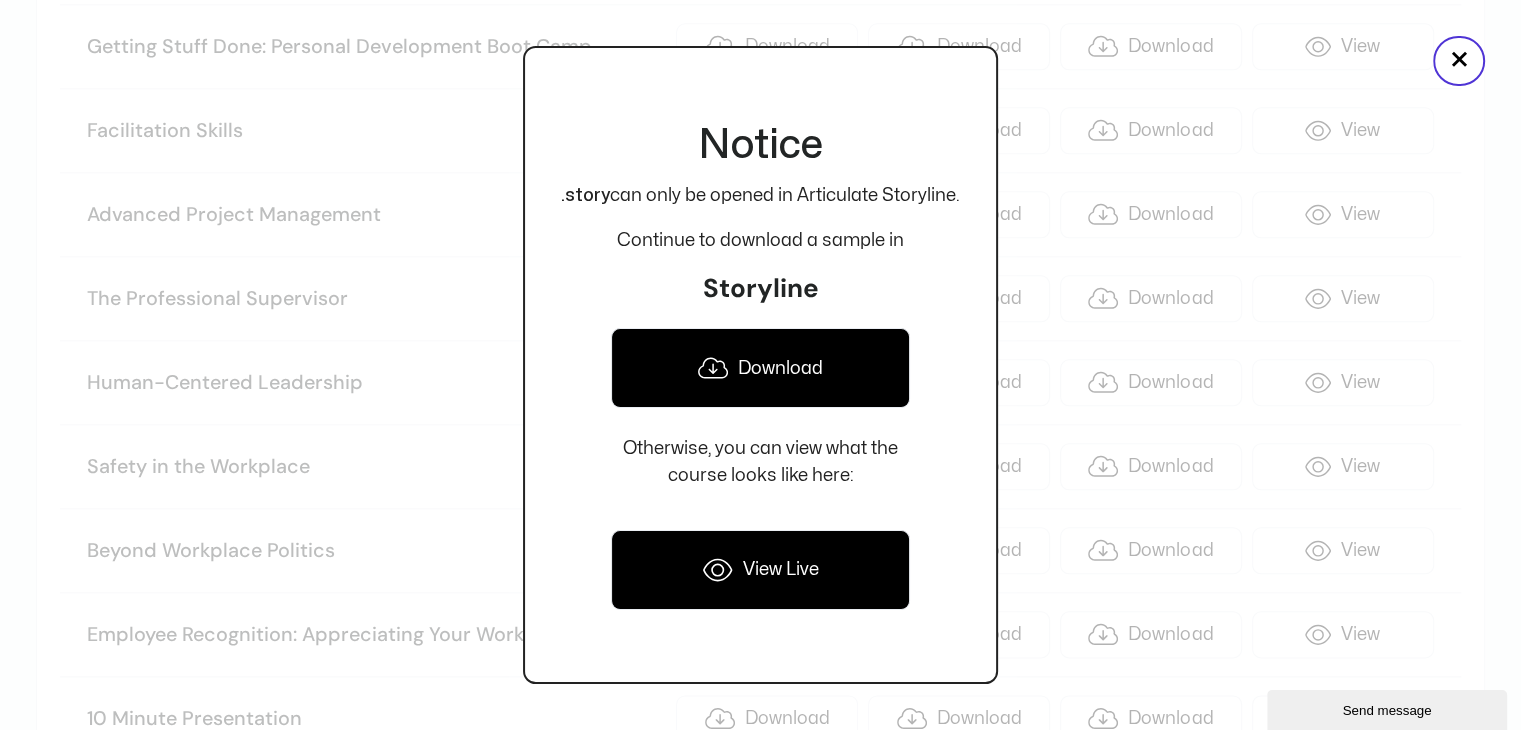 click on "Download" at bounding box center (760, 368) 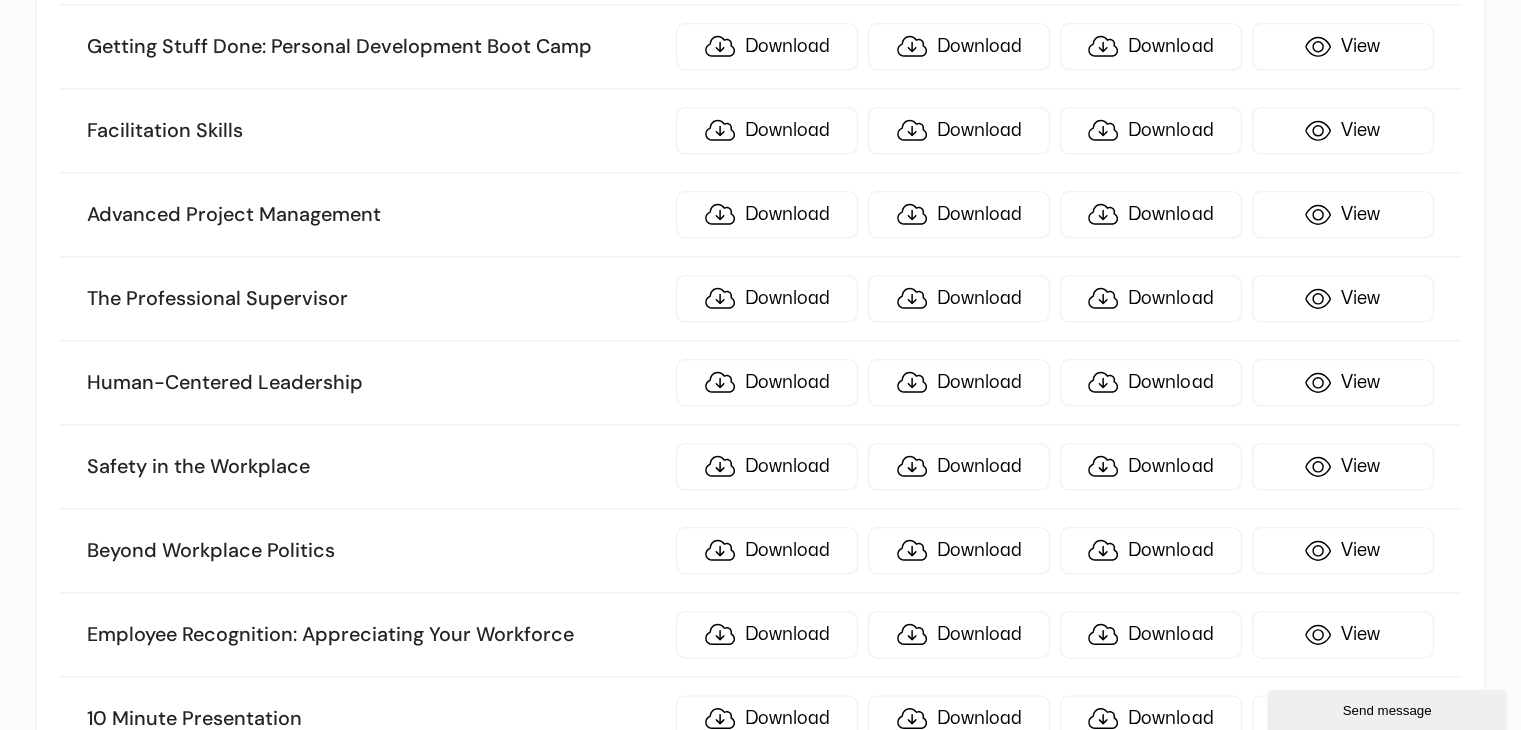 scroll, scrollTop: 9984, scrollLeft: 0, axis: vertical 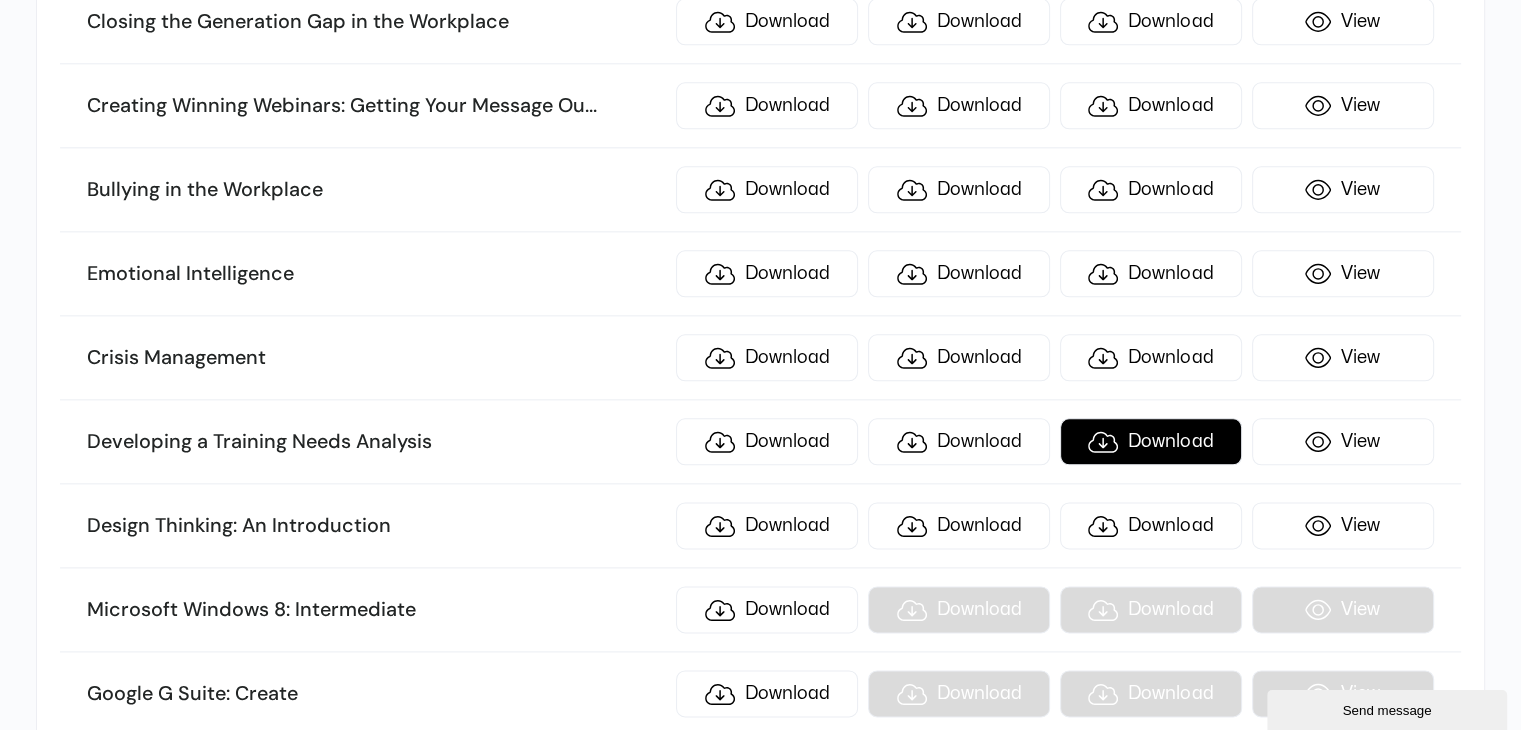 click on "Download" at bounding box center [1151, 441] 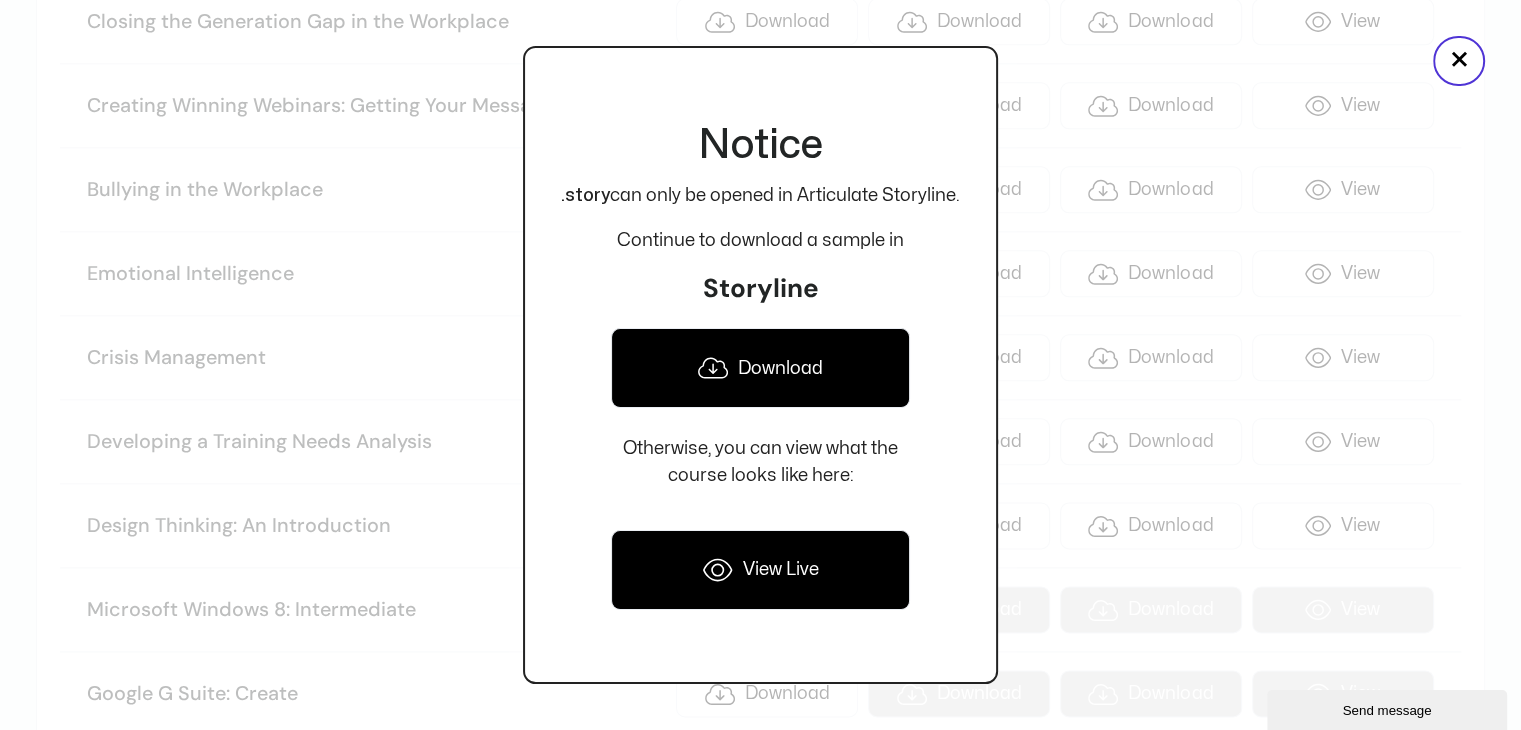 click 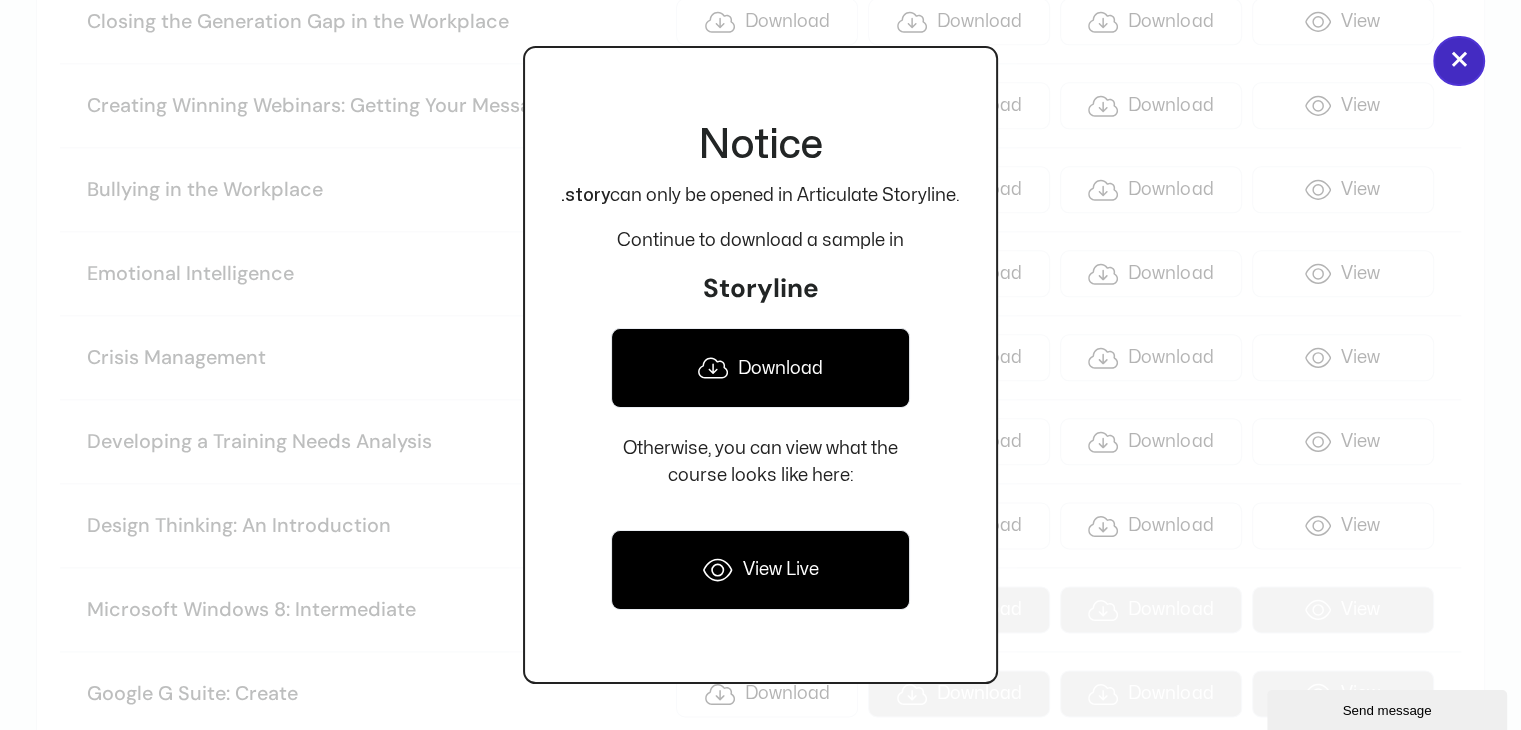 click on "×" at bounding box center [1459, 61] 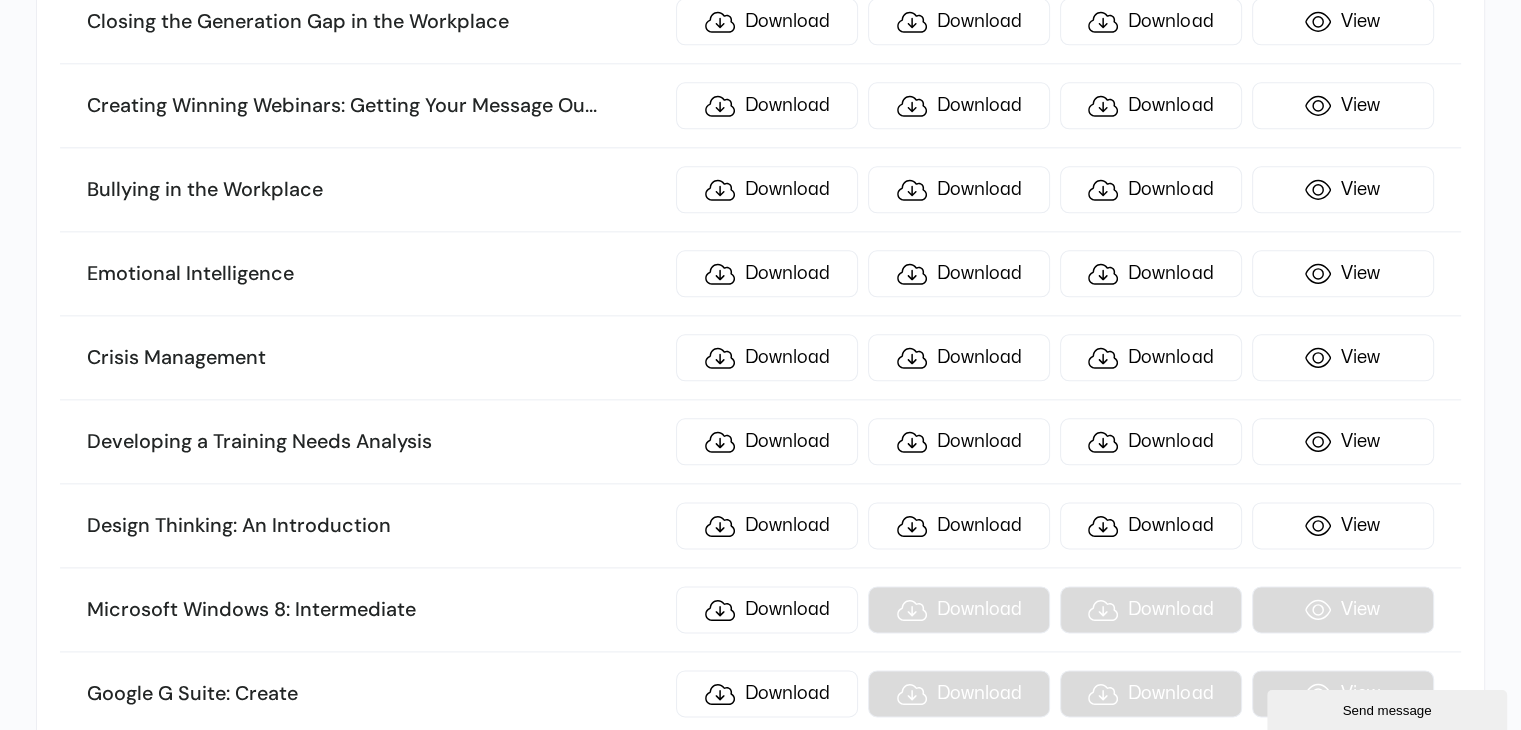 scroll, scrollTop: 6230, scrollLeft: 0, axis: vertical 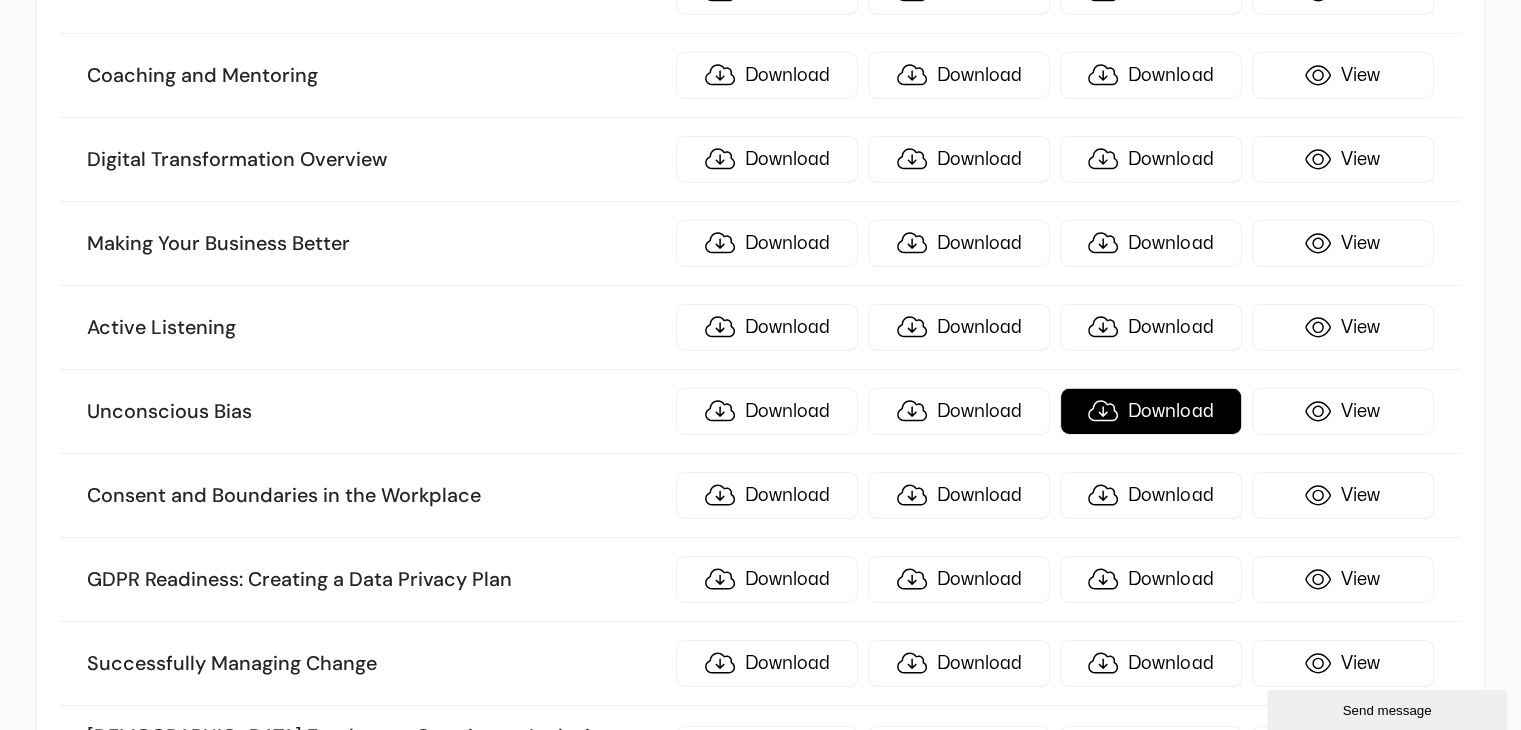 click on "Download" at bounding box center [1151, 411] 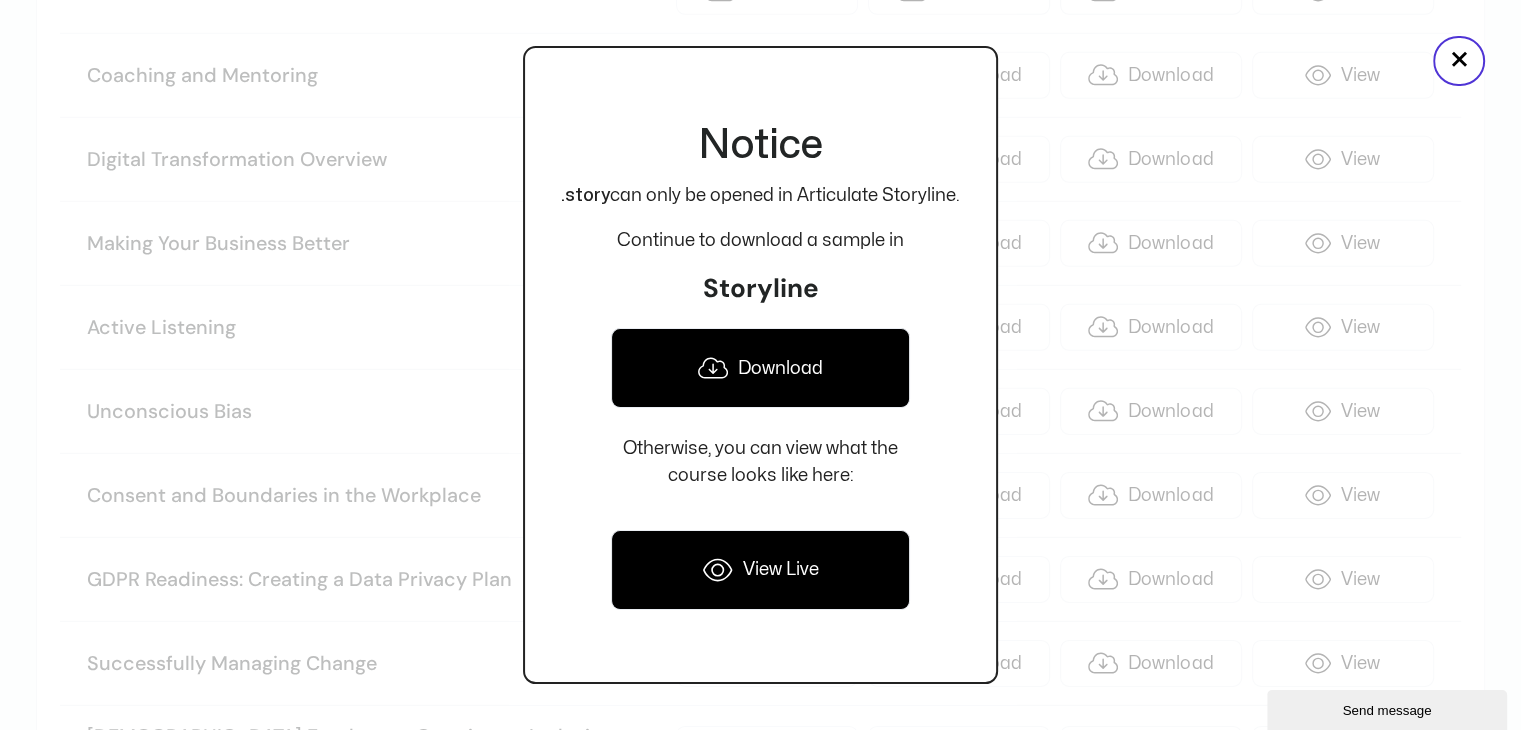 click on "Download" at bounding box center (760, 368) 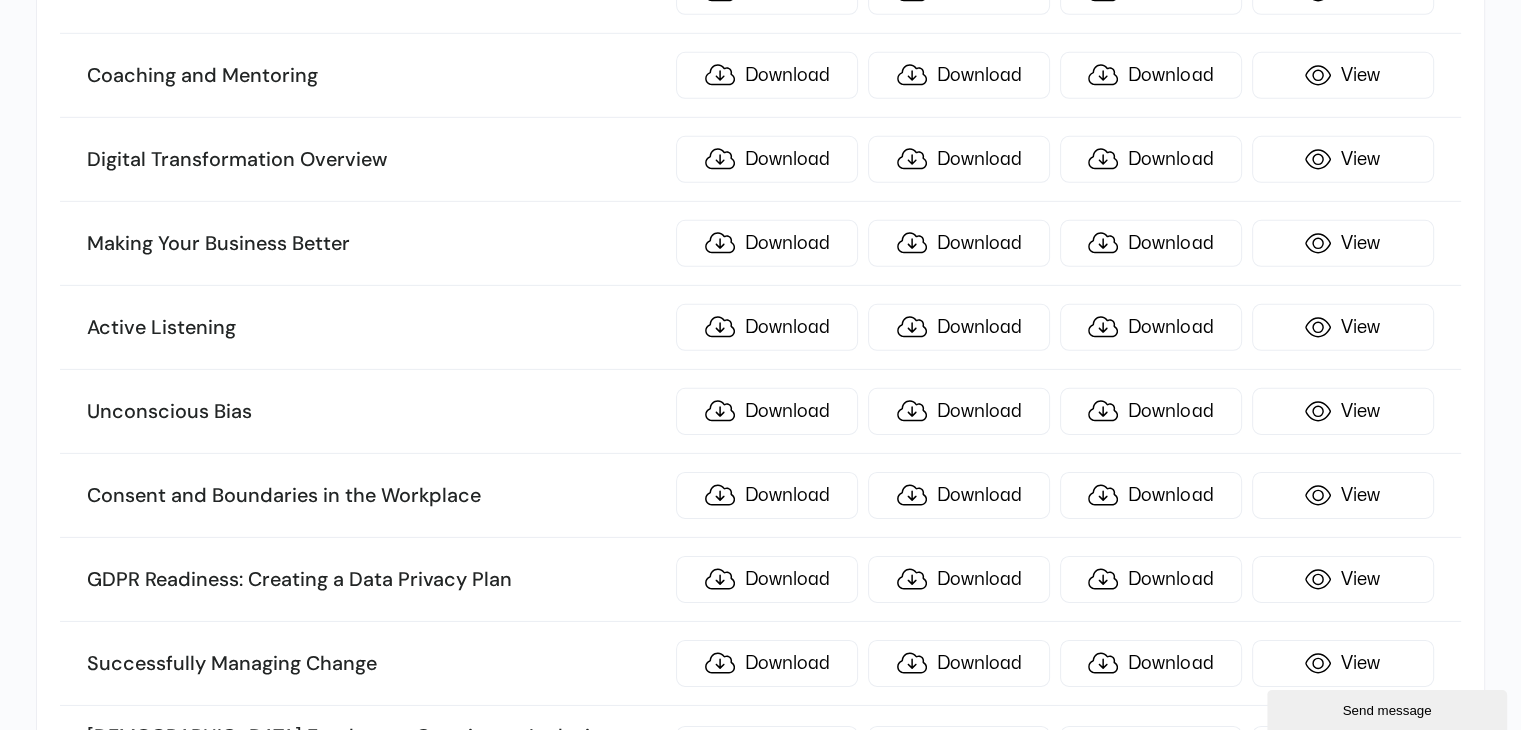 scroll, scrollTop: 7898, scrollLeft: 0, axis: vertical 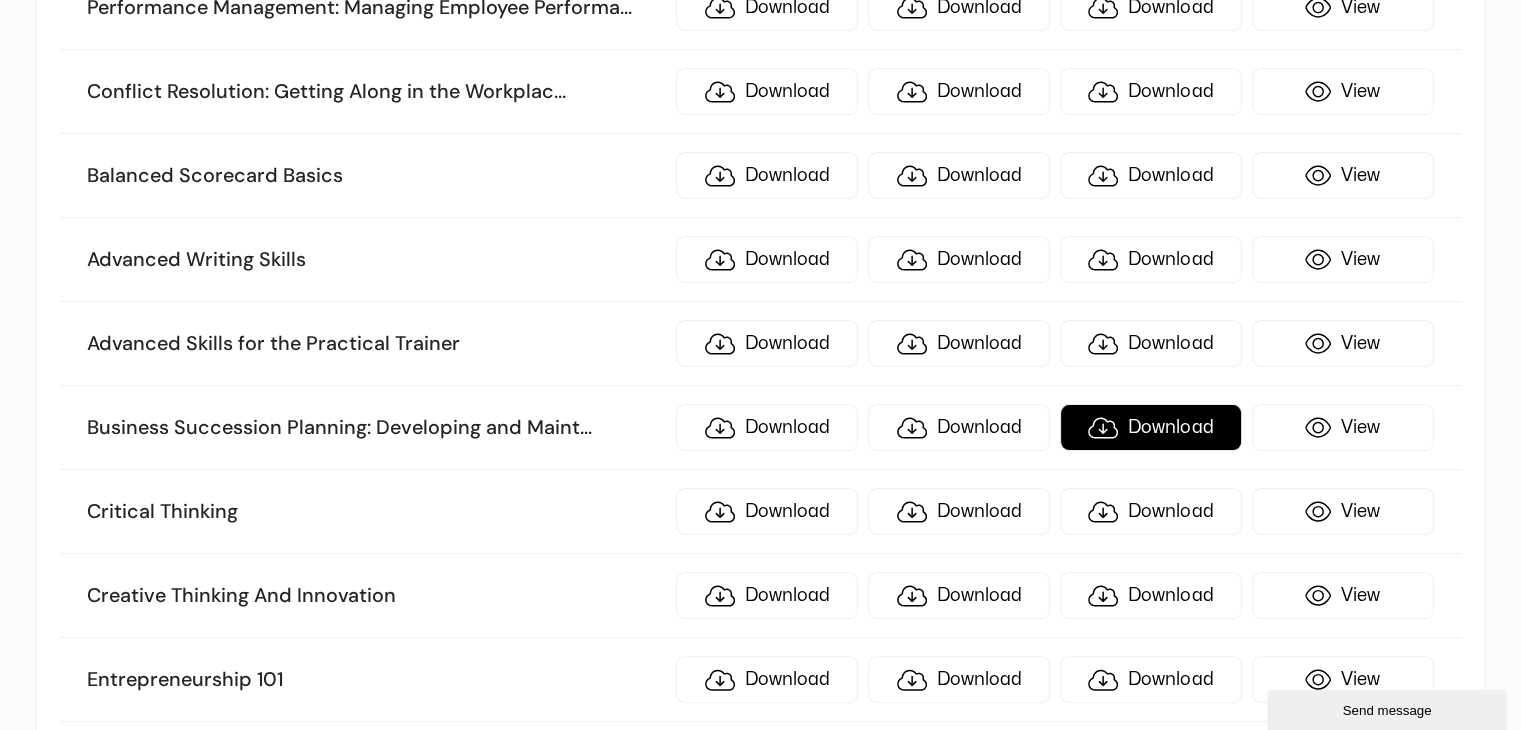 click on "Download" at bounding box center [1151, 427] 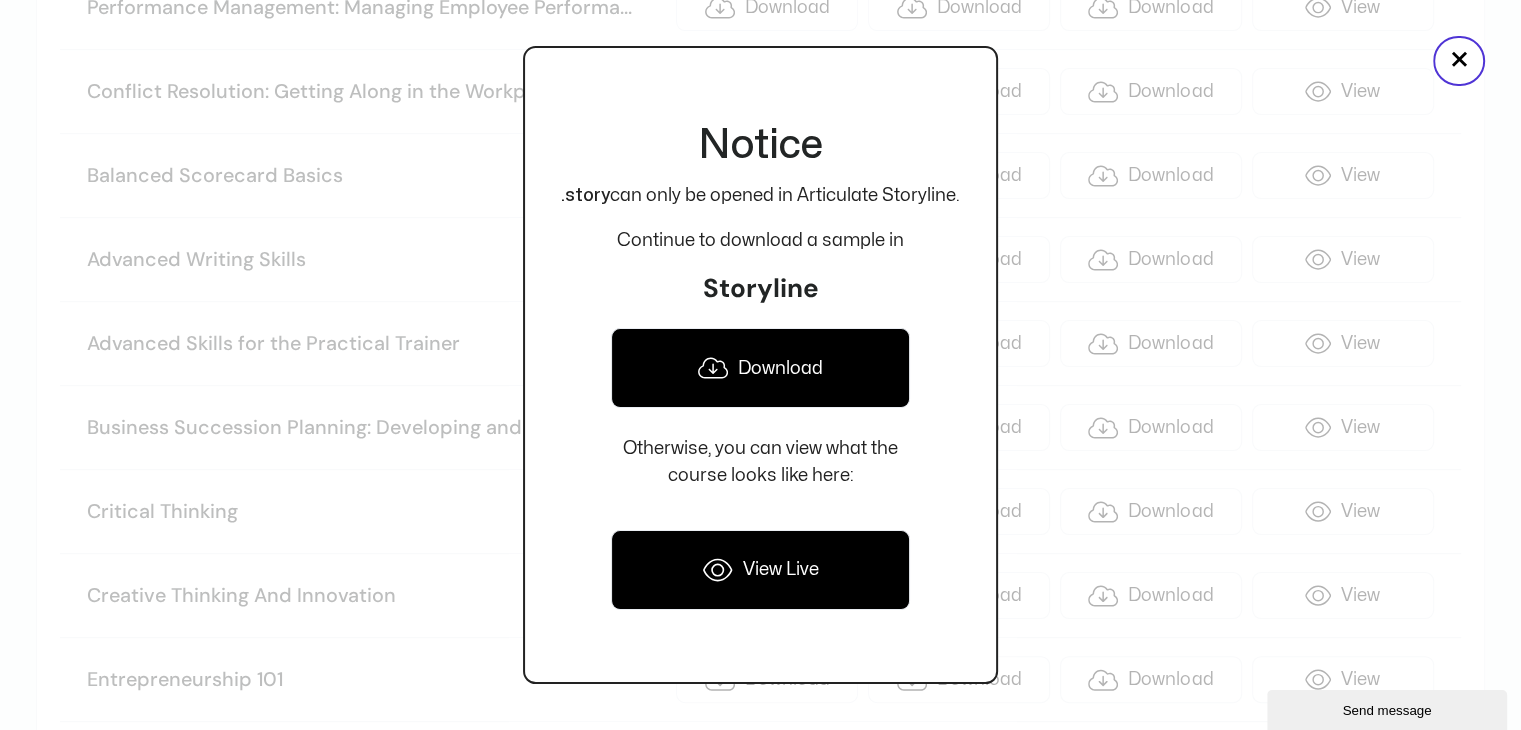 click on "Download" at bounding box center (760, 368) 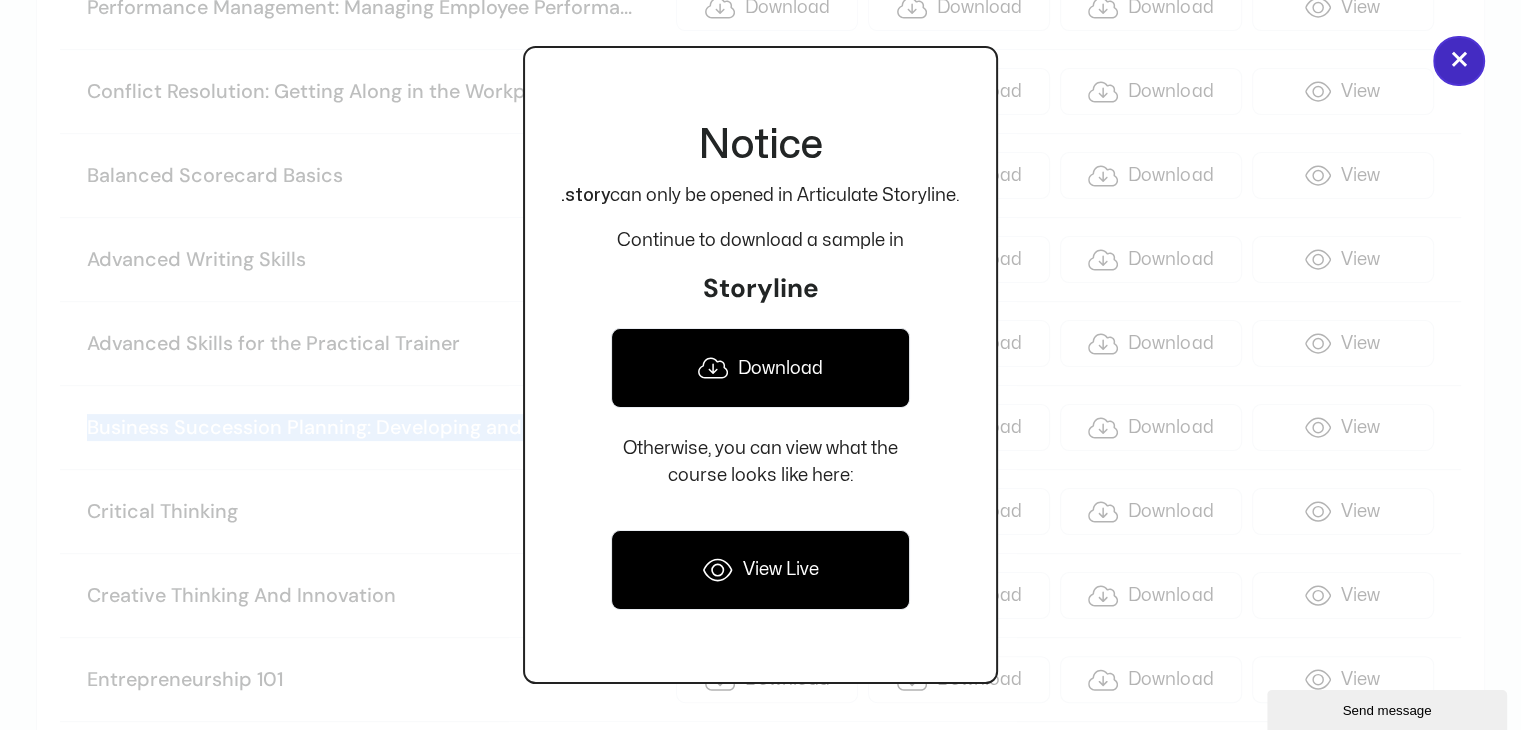 click on "×" at bounding box center [1459, 61] 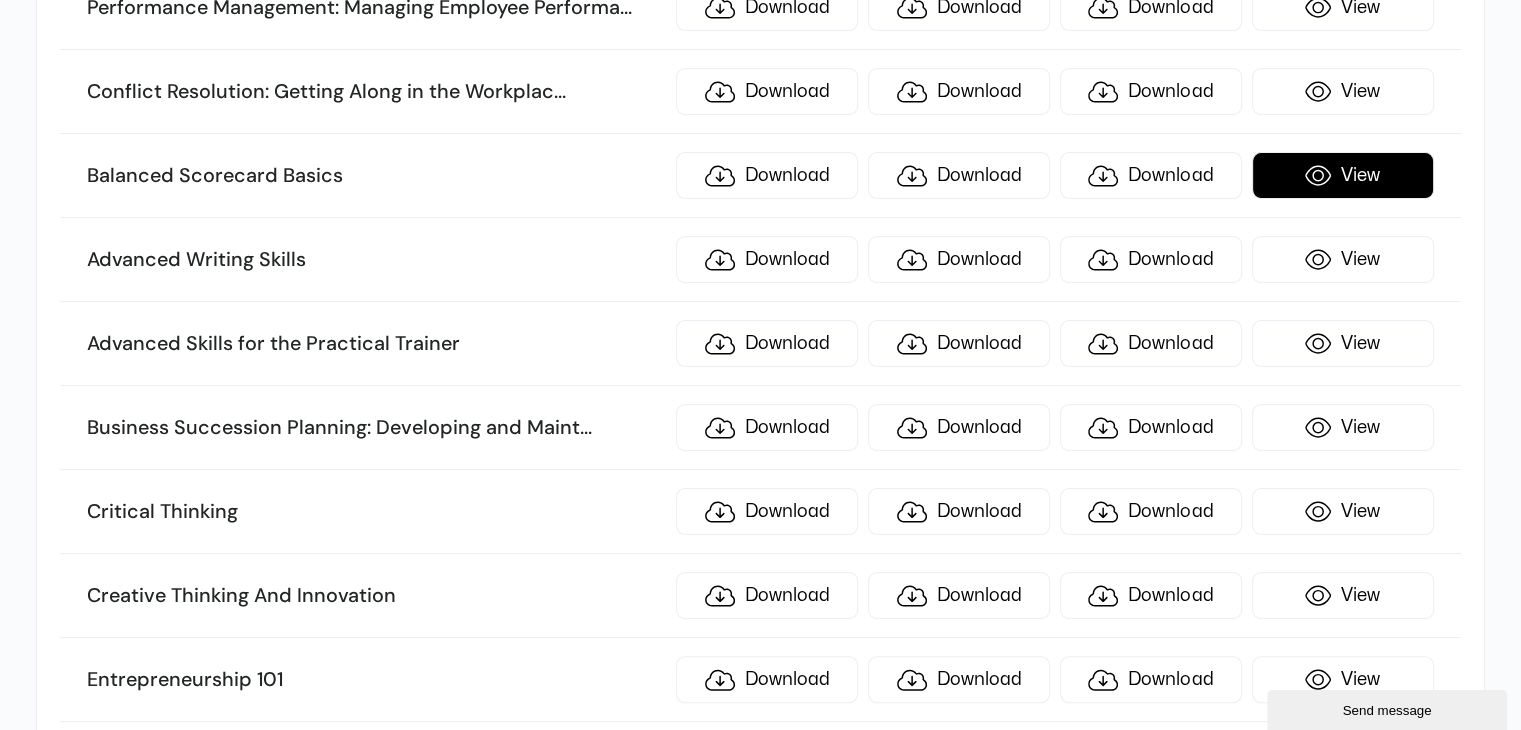 scroll, scrollTop: 4562, scrollLeft: 0, axis: vertical 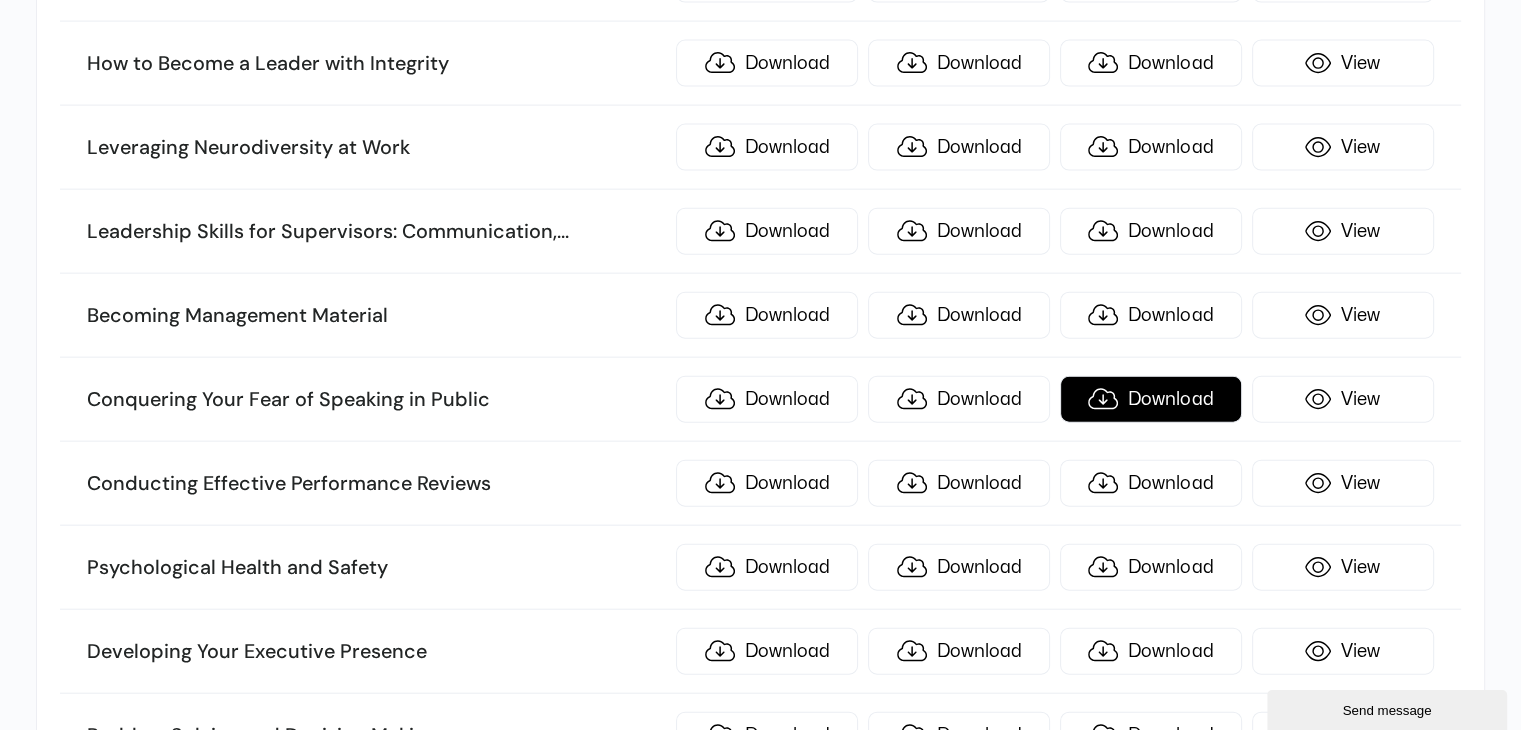 click on "Download" at bounding box center [1151, 399] 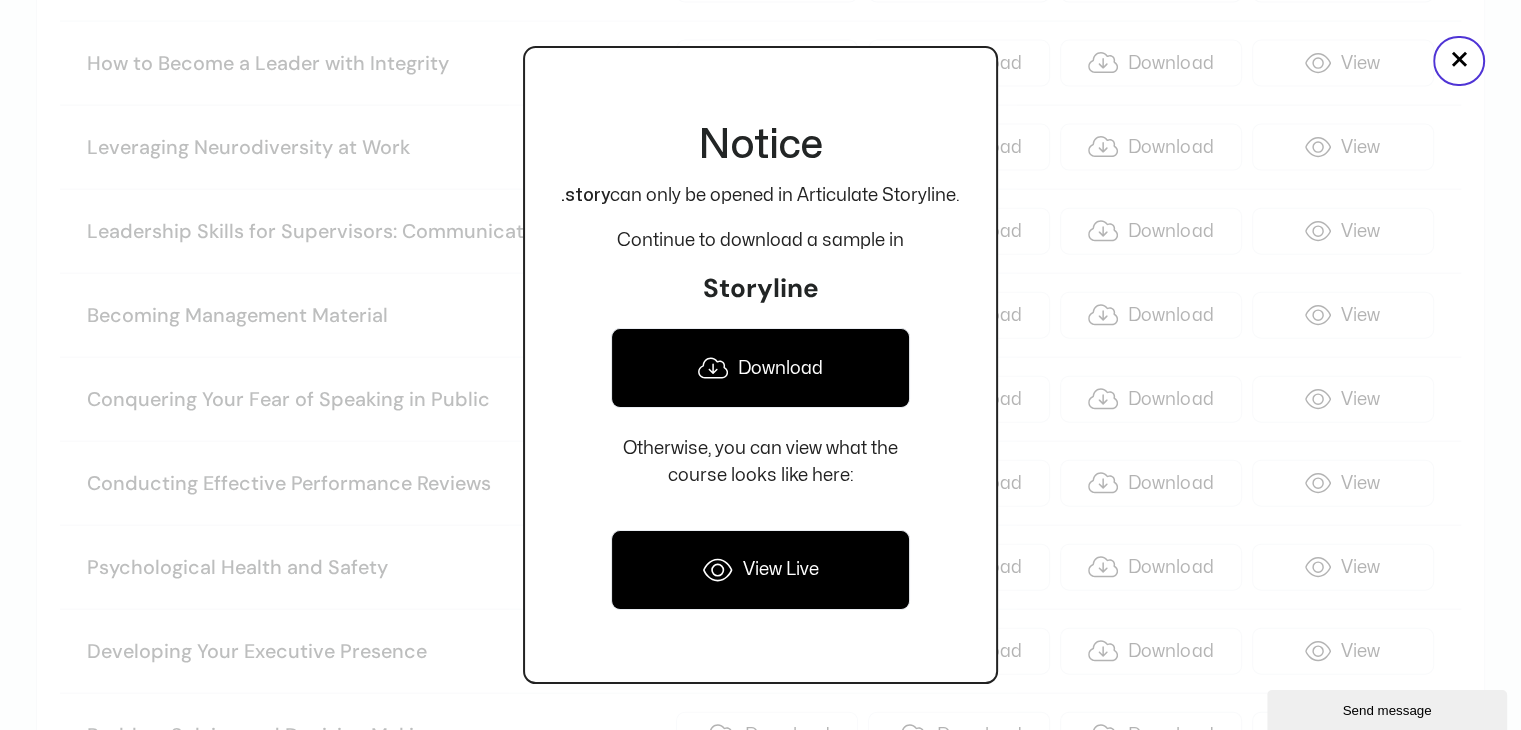 click on "Download" at bounding box center [760, 368] 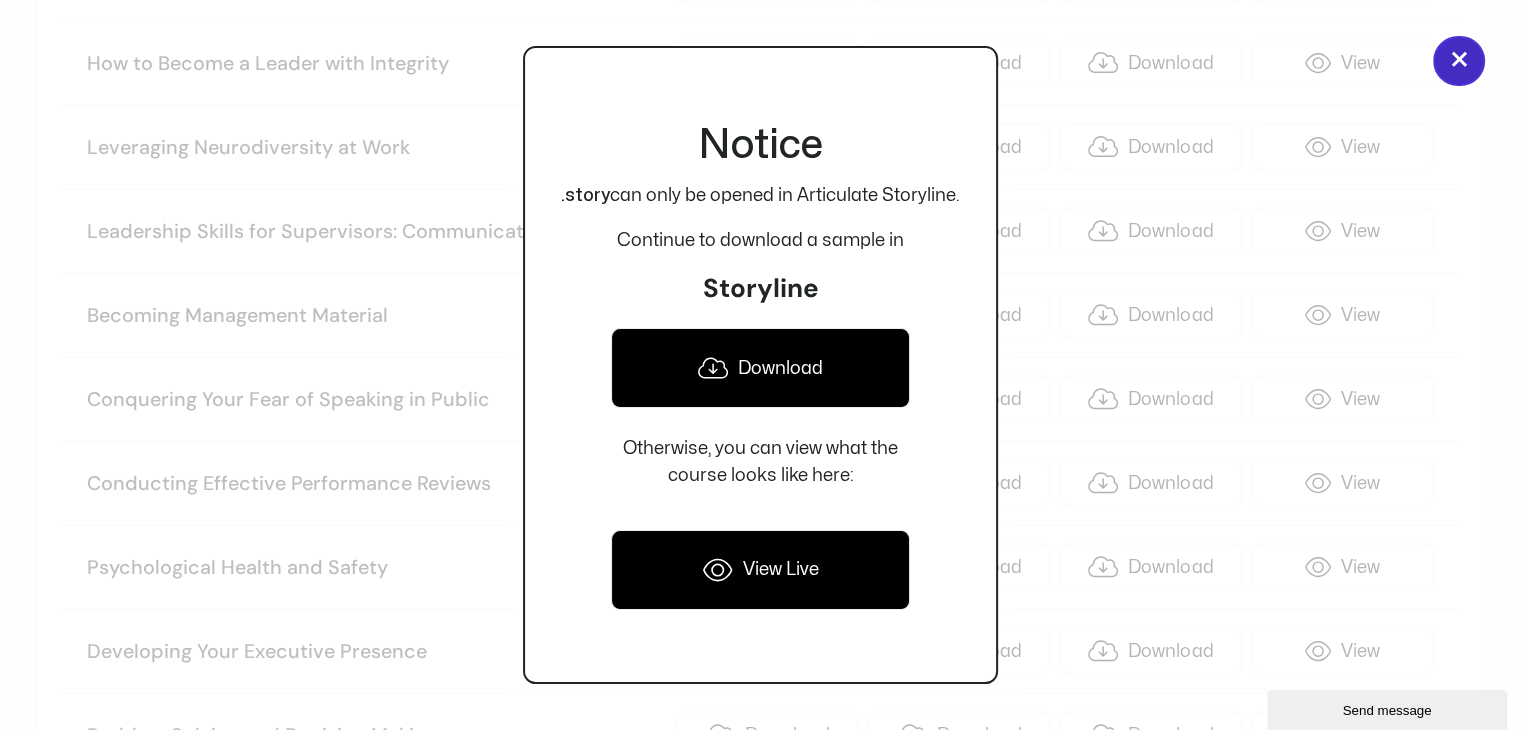 click on "×" at bounding box center (1459, 61) 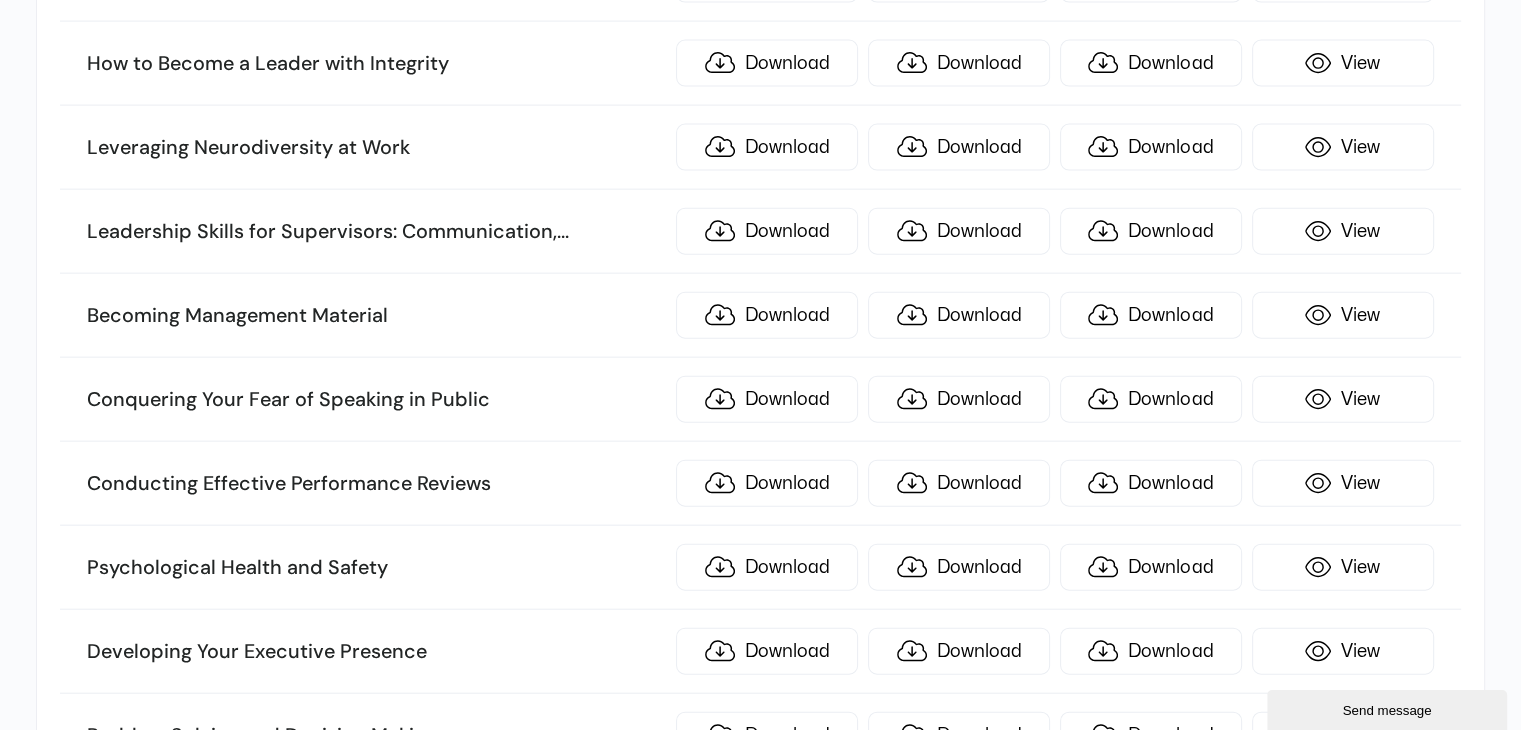 scroll, scrollTop: 1226, scrollLeft: 0, axis: vertical 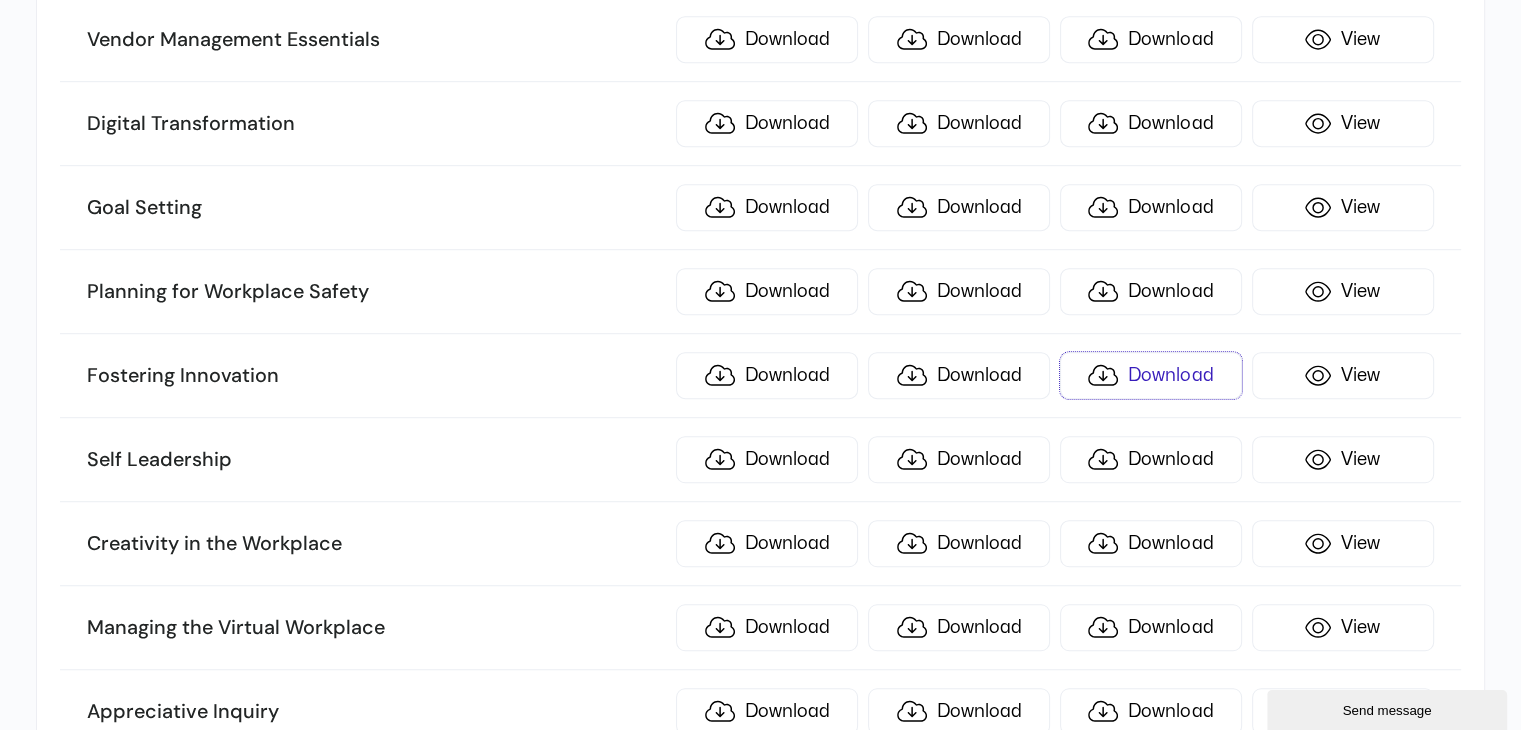 click on "Download" at bounding box center (1151, 375) 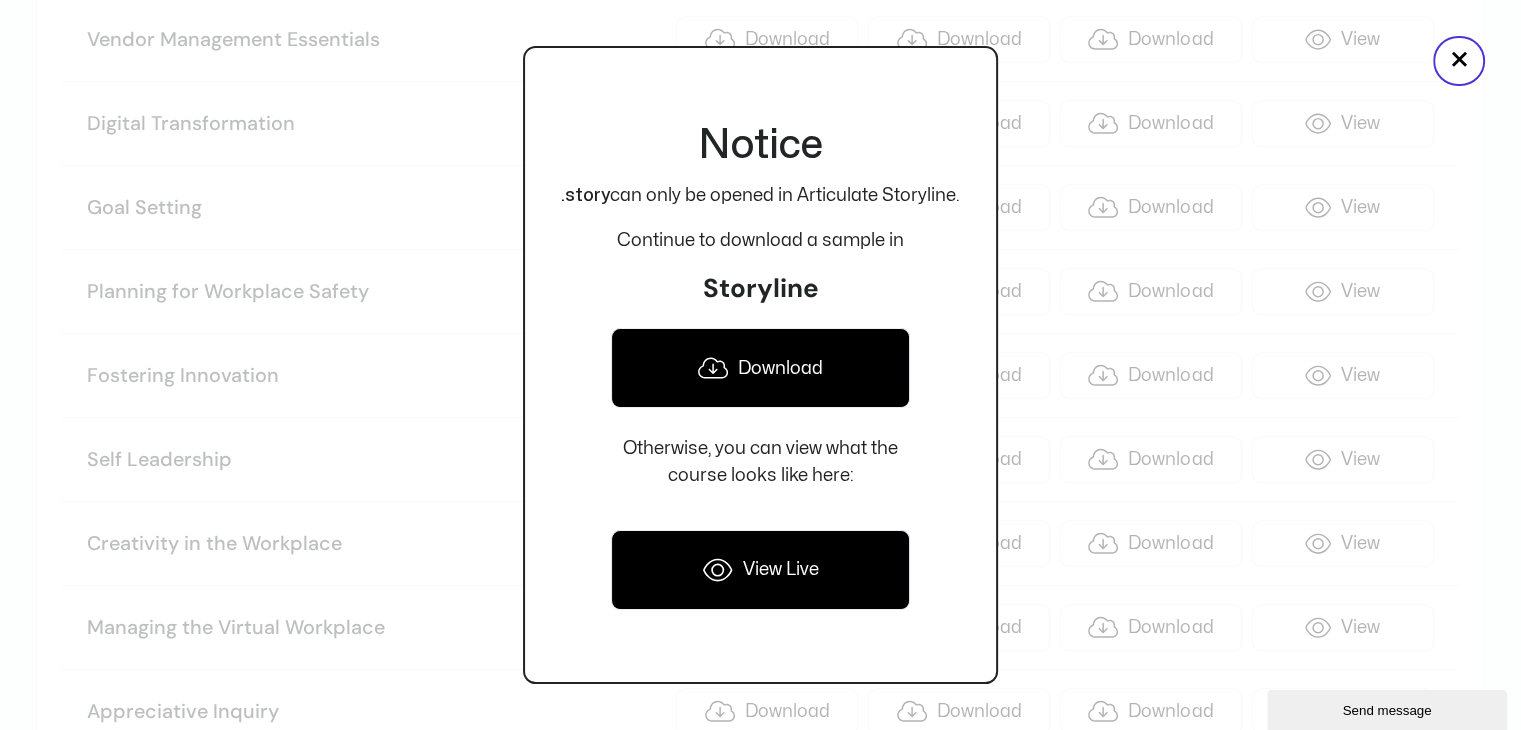 click on "Download" at bounding box center [760, 368] 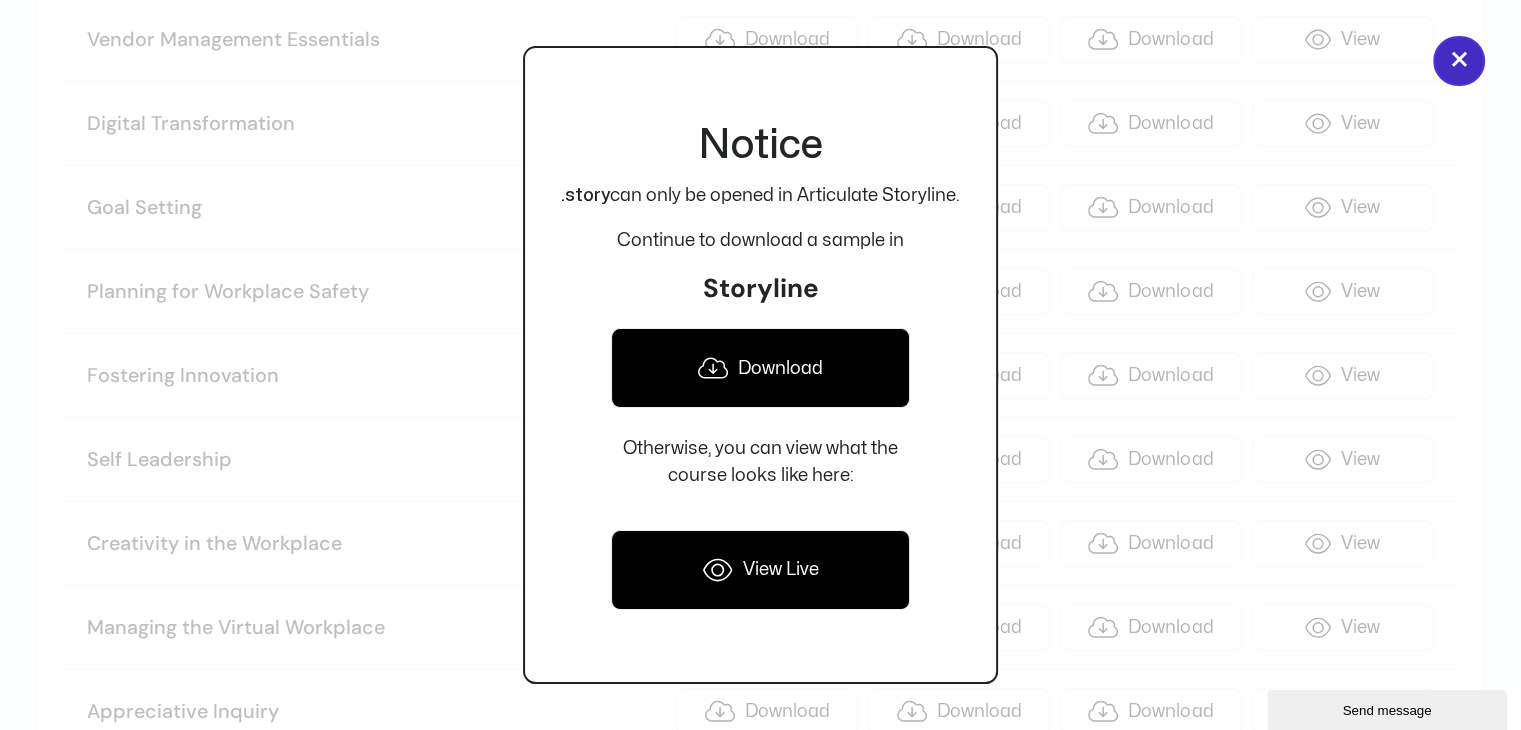 click on "×" at bounding box center [1459, 61] 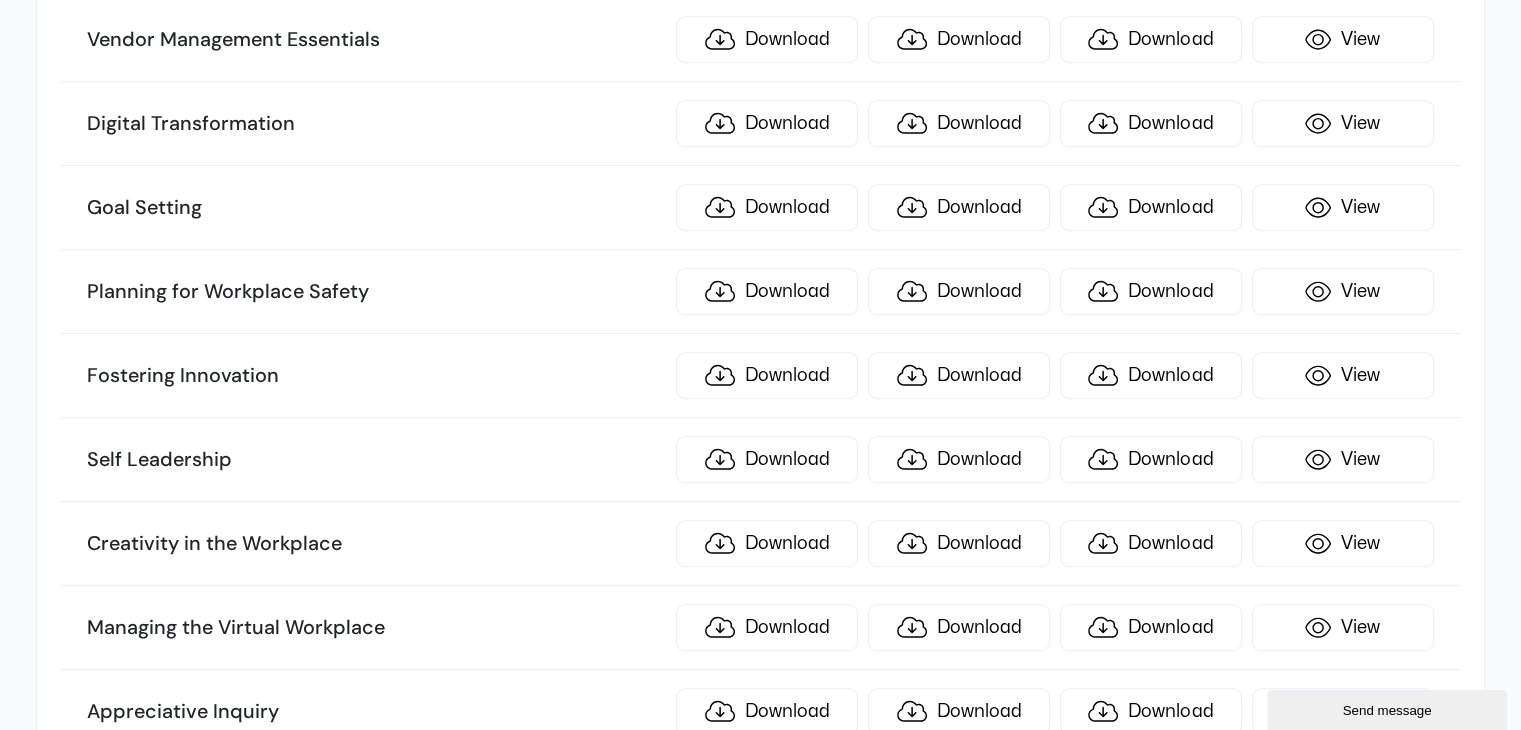 scroll, scrollTop: 6731, scrollLeft: 0, axis: vertical 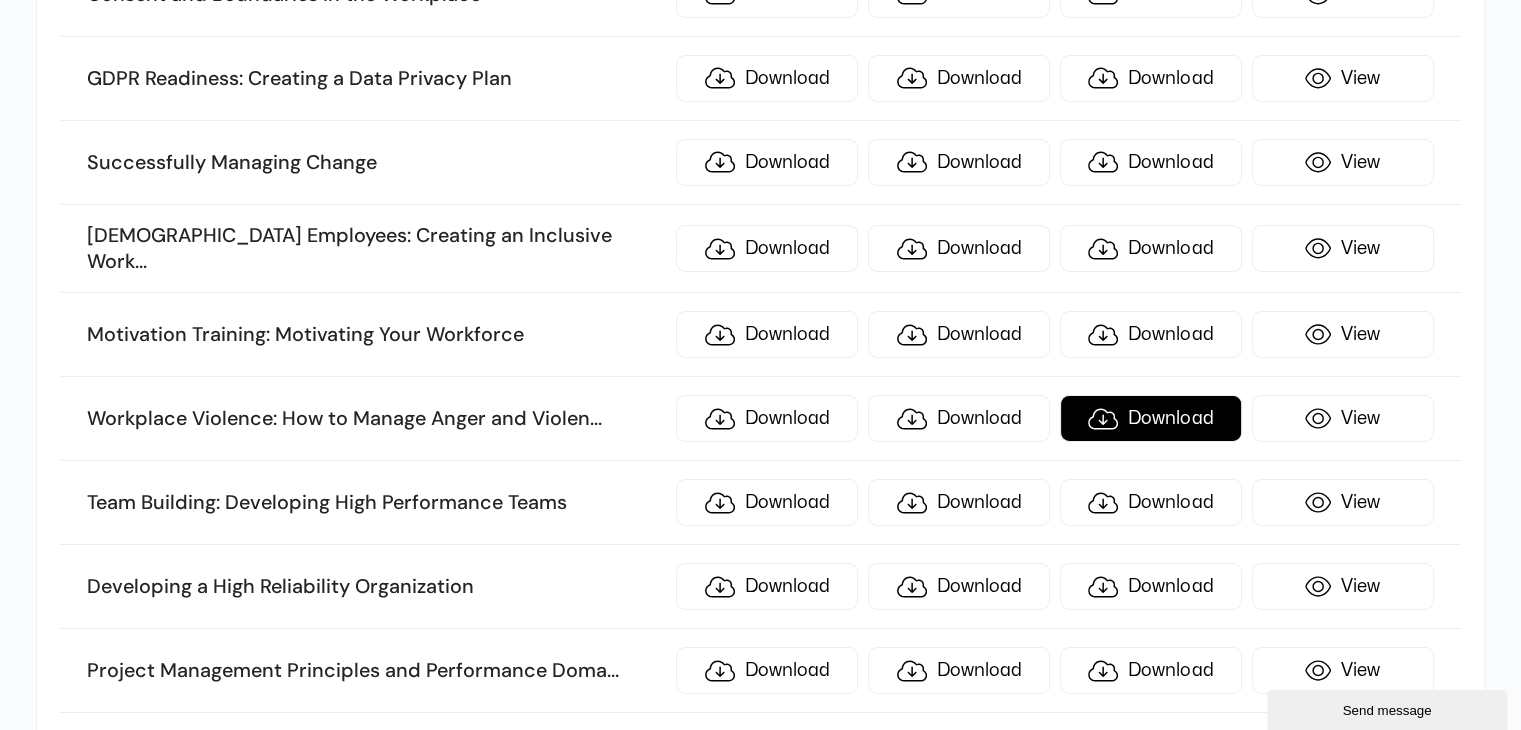 click on "Download" at bounding box center (1151, 418) 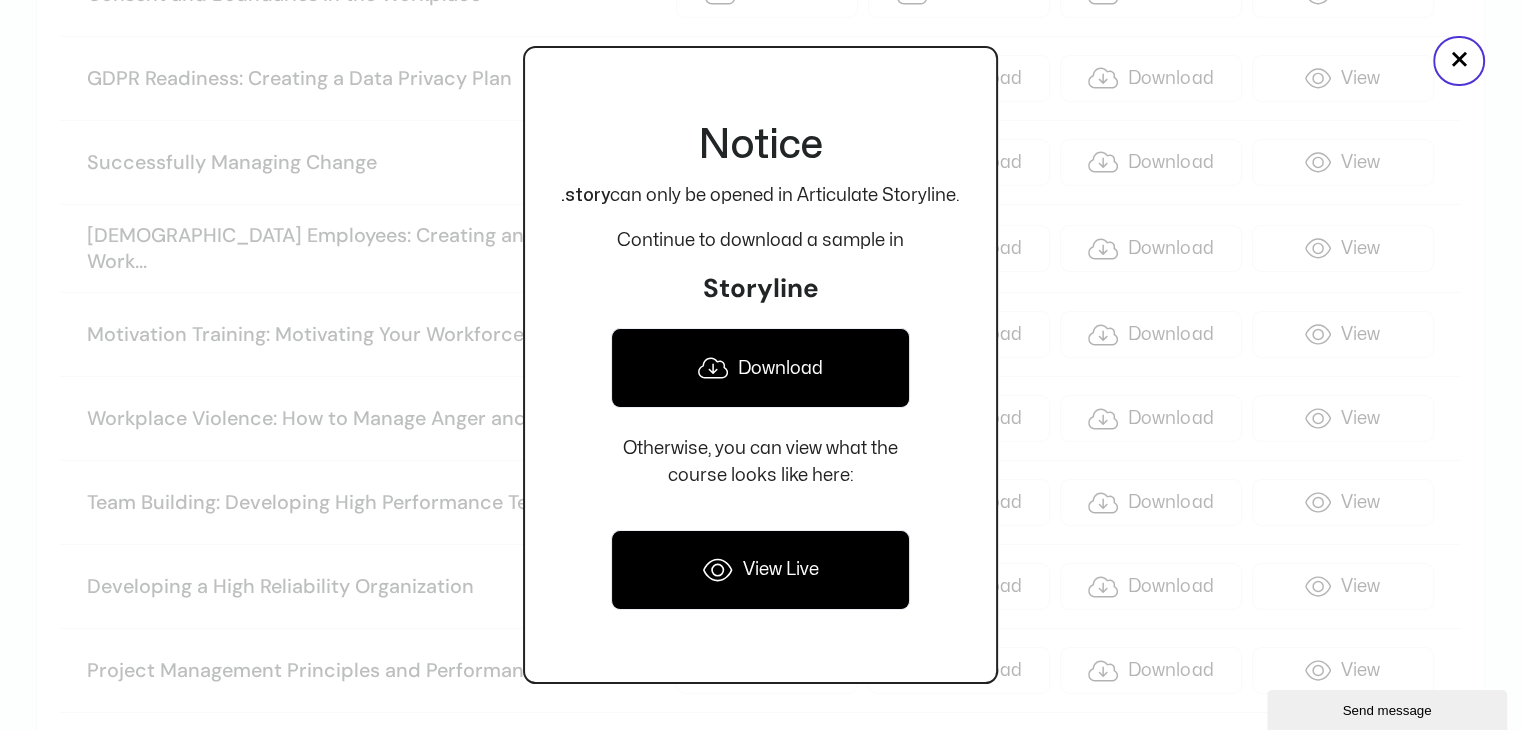 click on "Download" at bounding box center (760, 368) 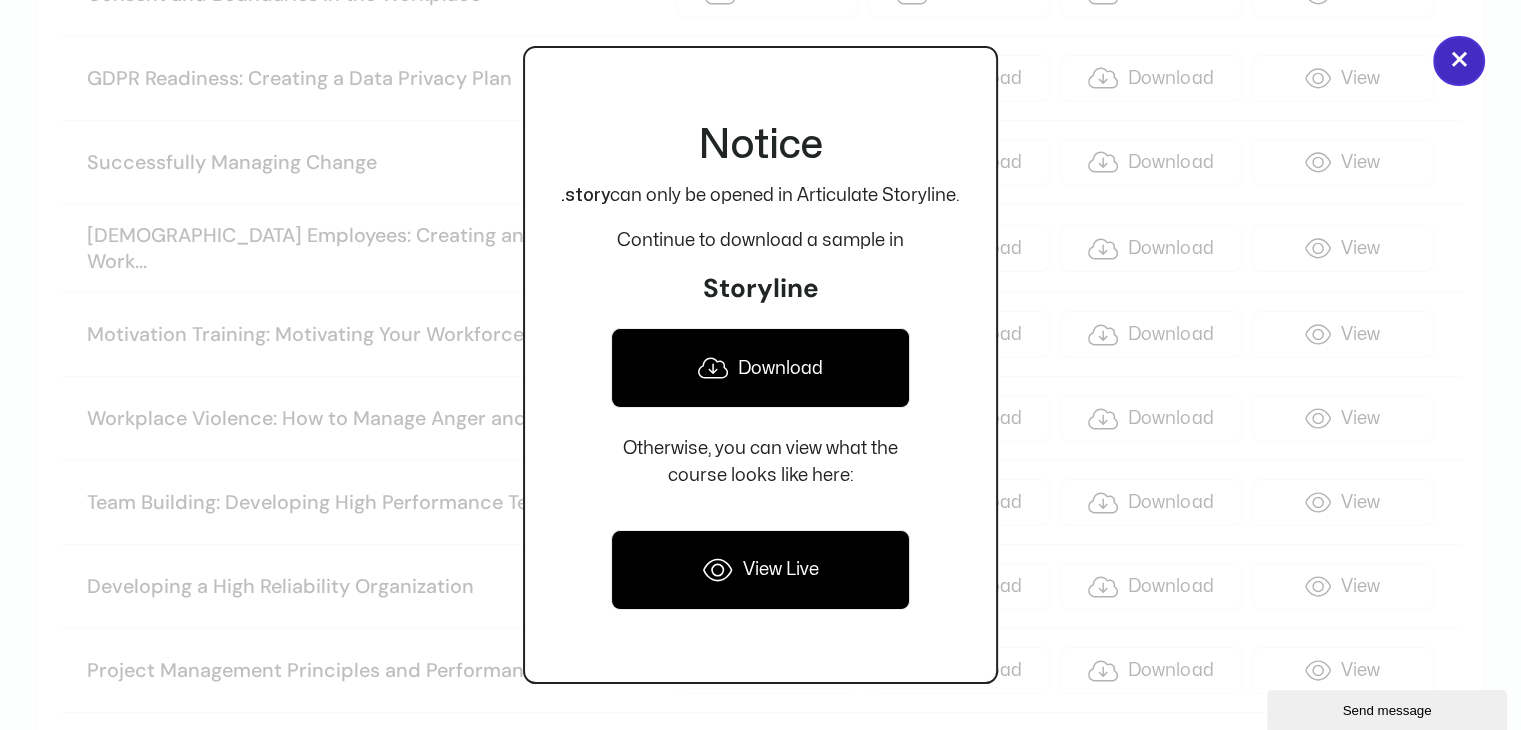 click on "×" at bounding box center (1459, 61) 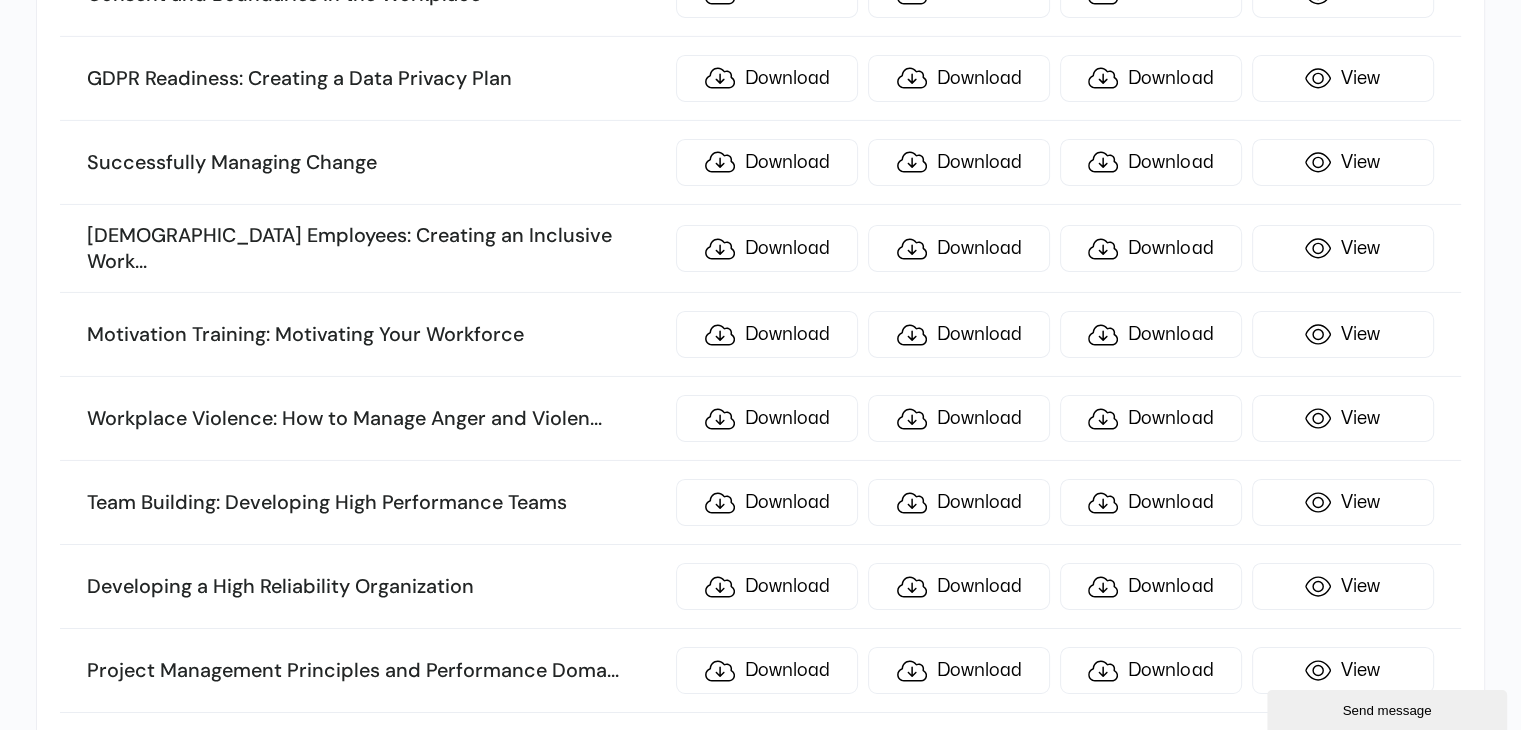 scroll, scrollTop: 4479, scrollLeft: 0, axis: vertical 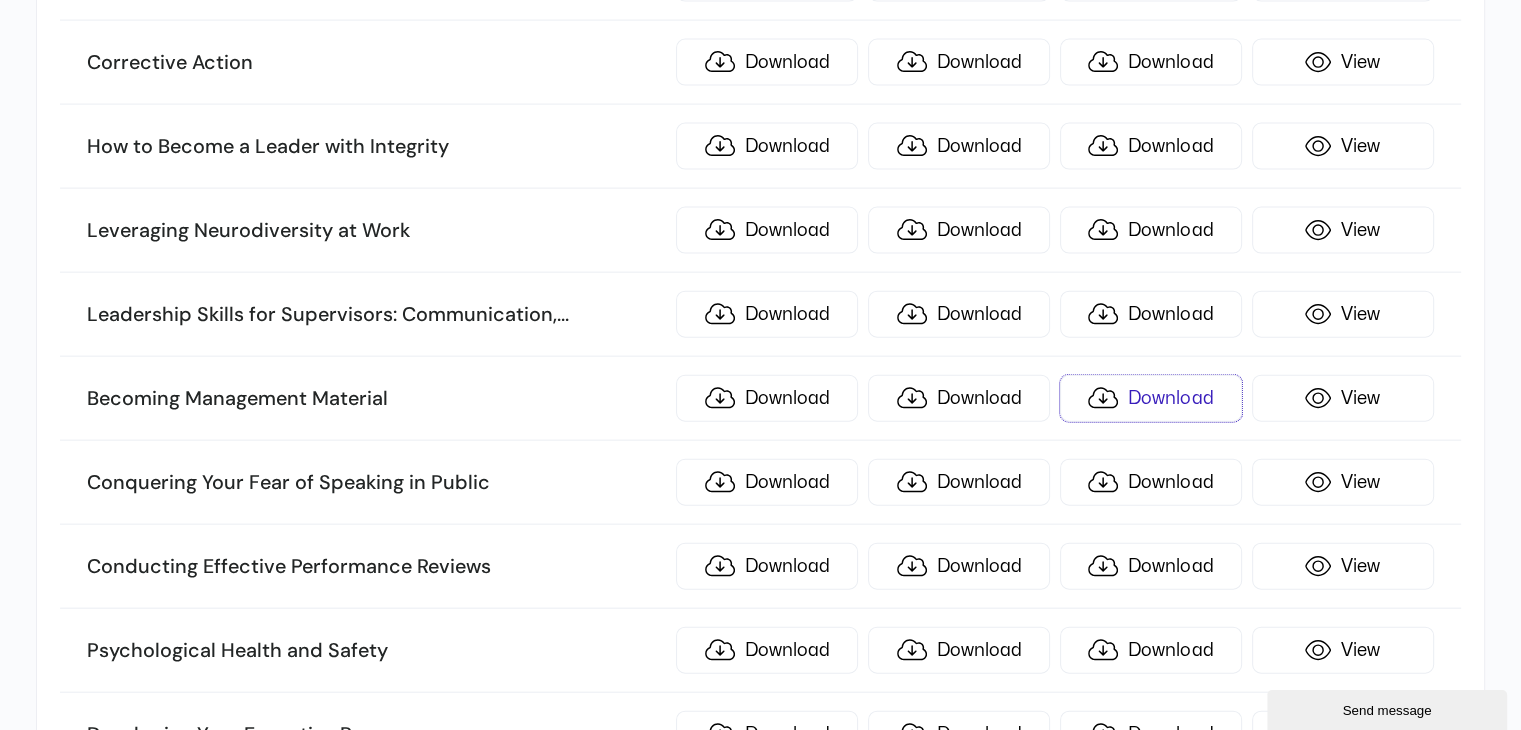 click on "Download" at bounding box center (1151, 398) 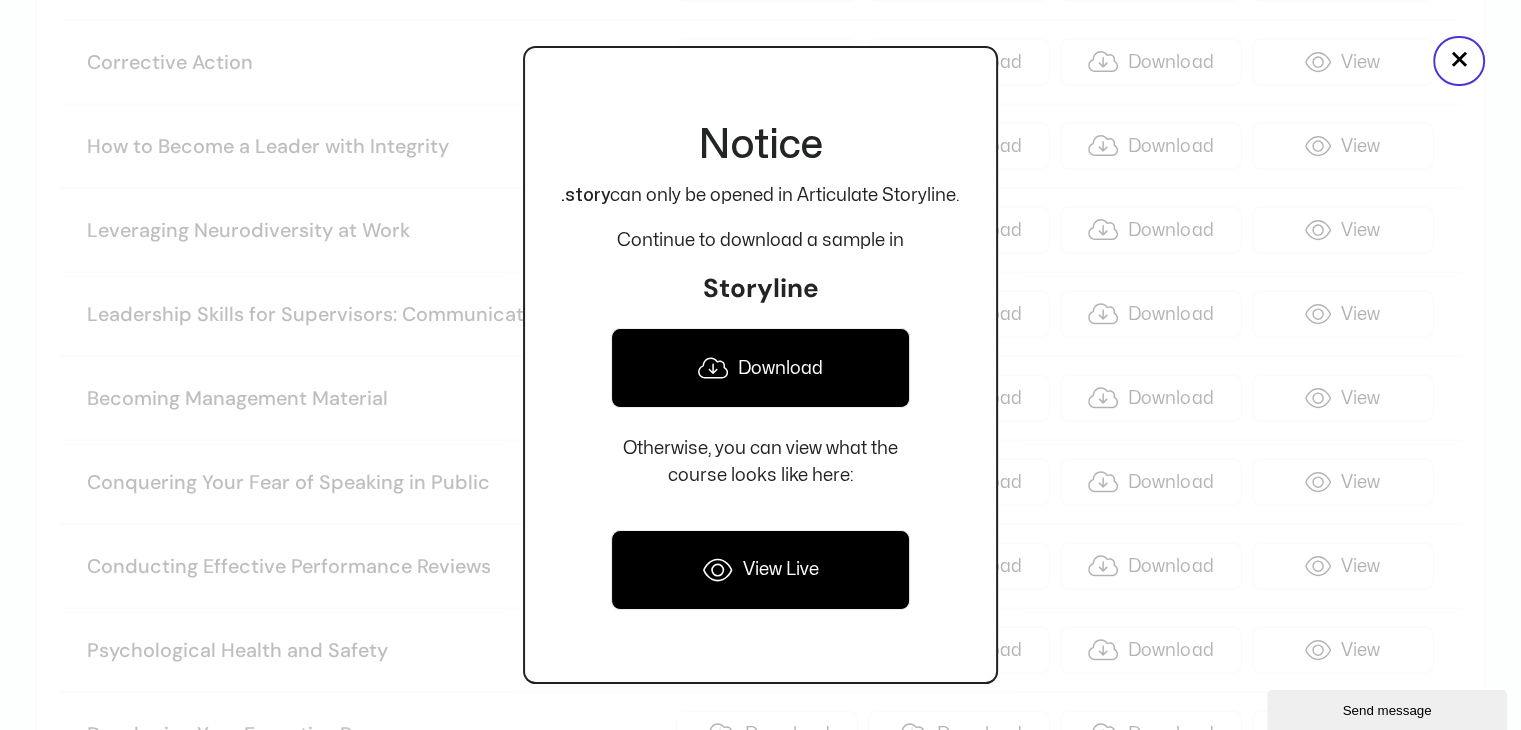 click on "Download" at bounding box center (760, 368) 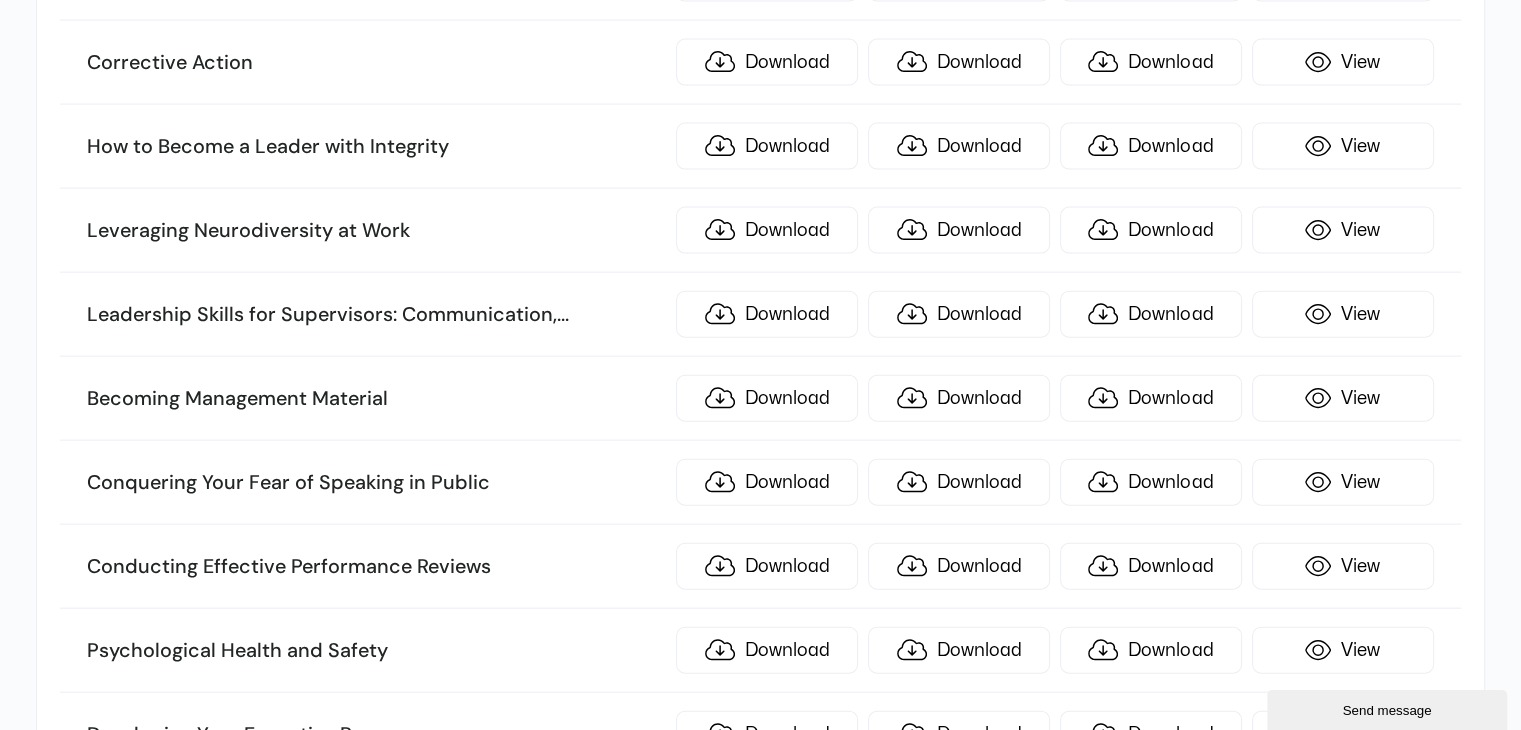 scroll, scrollTop: 7815, scrollLeft: 0, axis: vertical 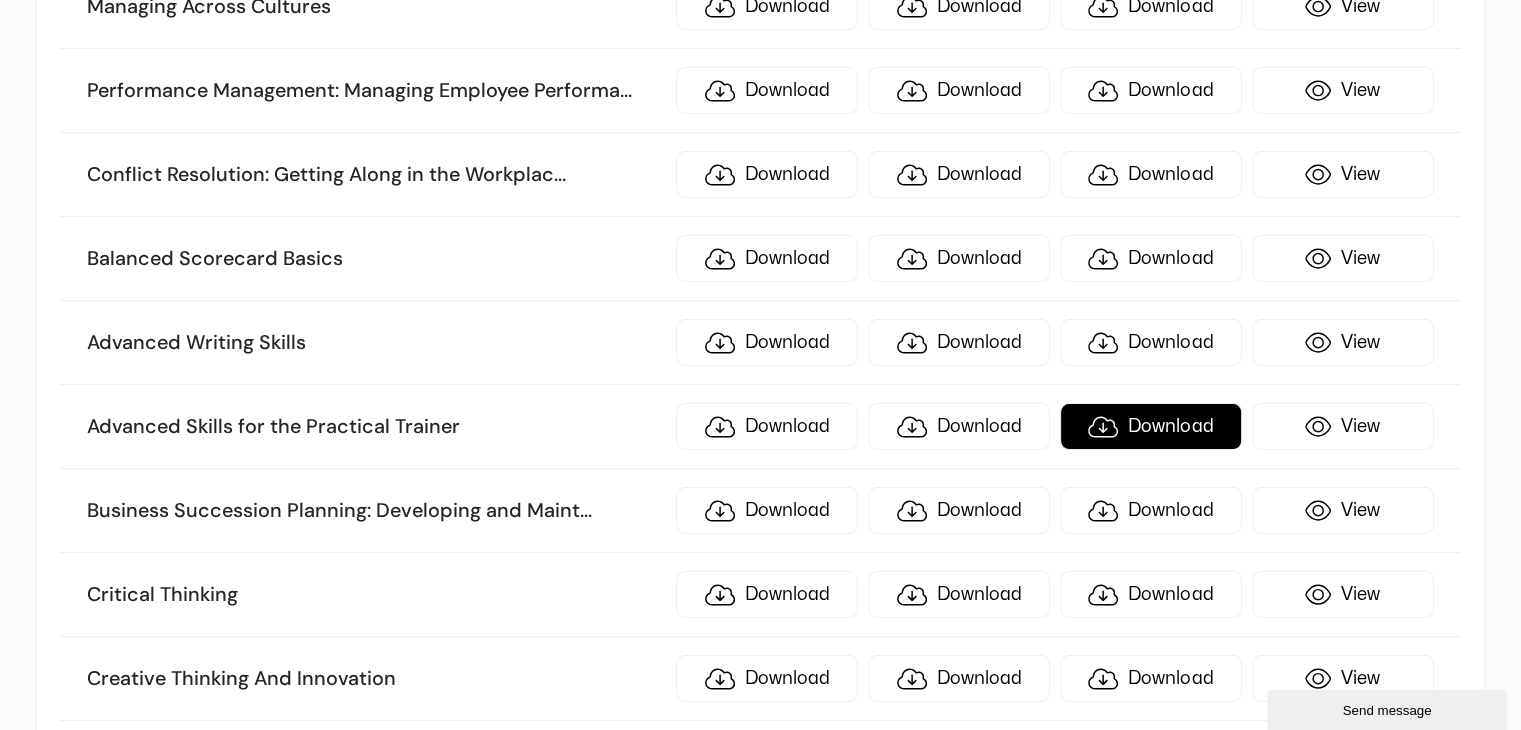 click on "Download" at bounding box center (1151, 426) 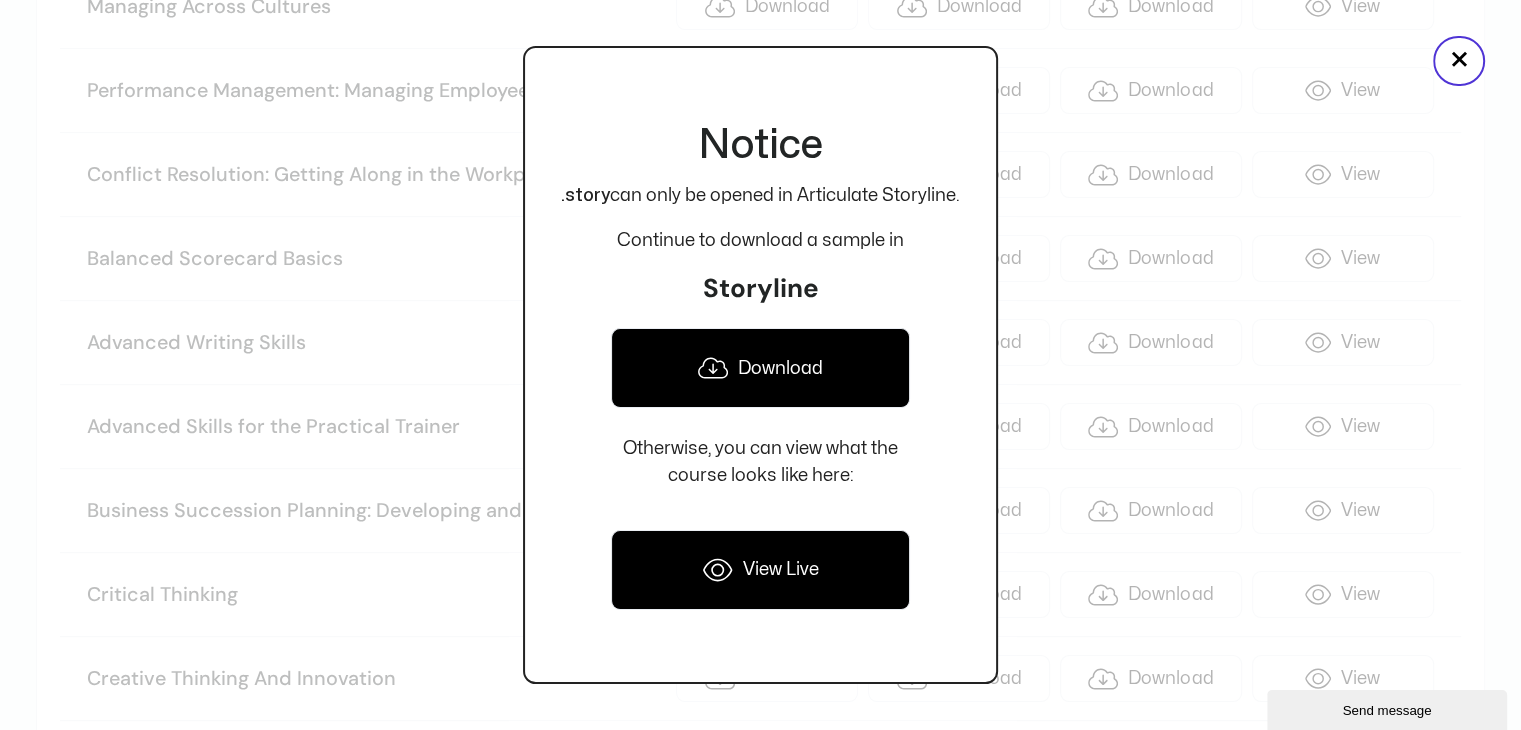 click on "Download" at bounding box center [760, 368] 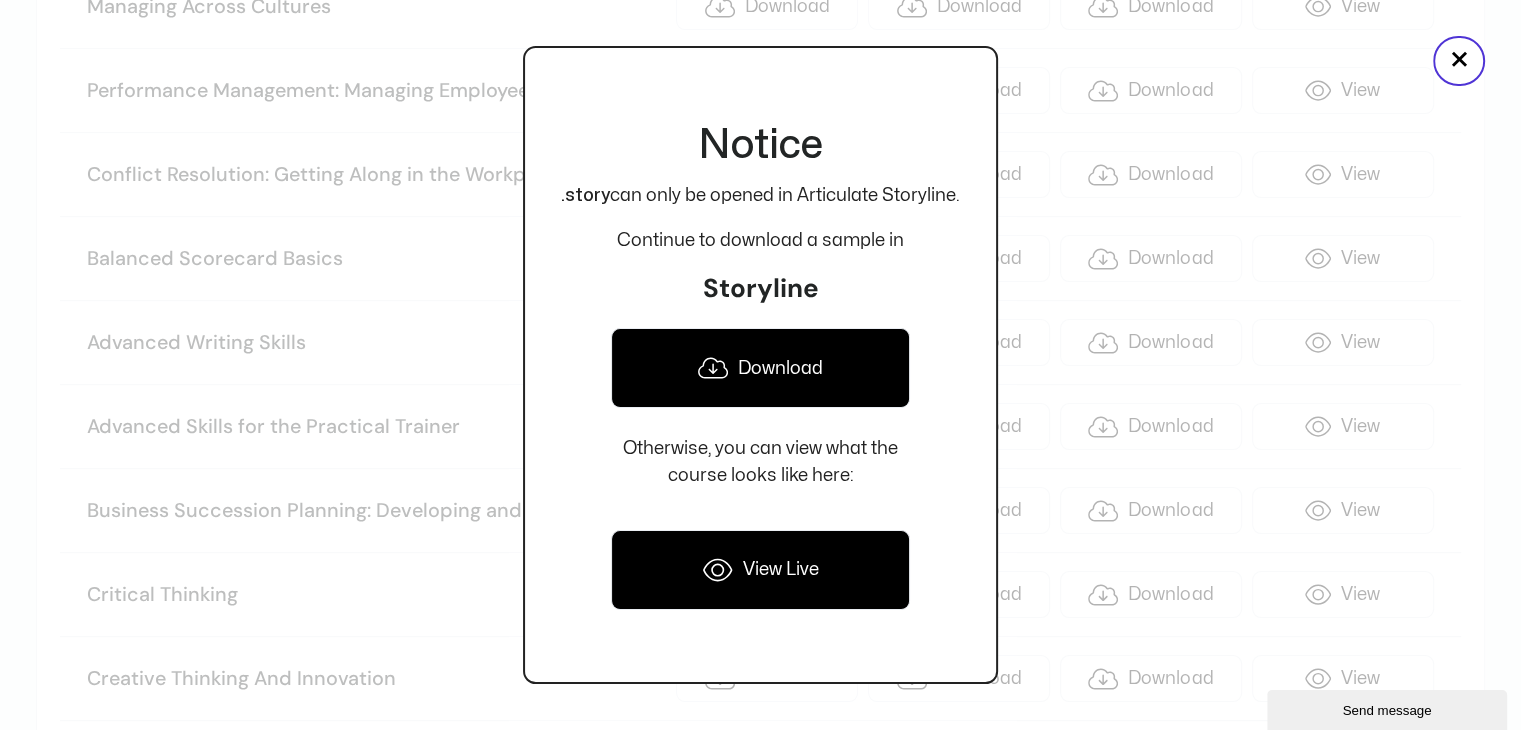 scroll, scrollTop: 7176, scrollLeft: 0, axis: vertical 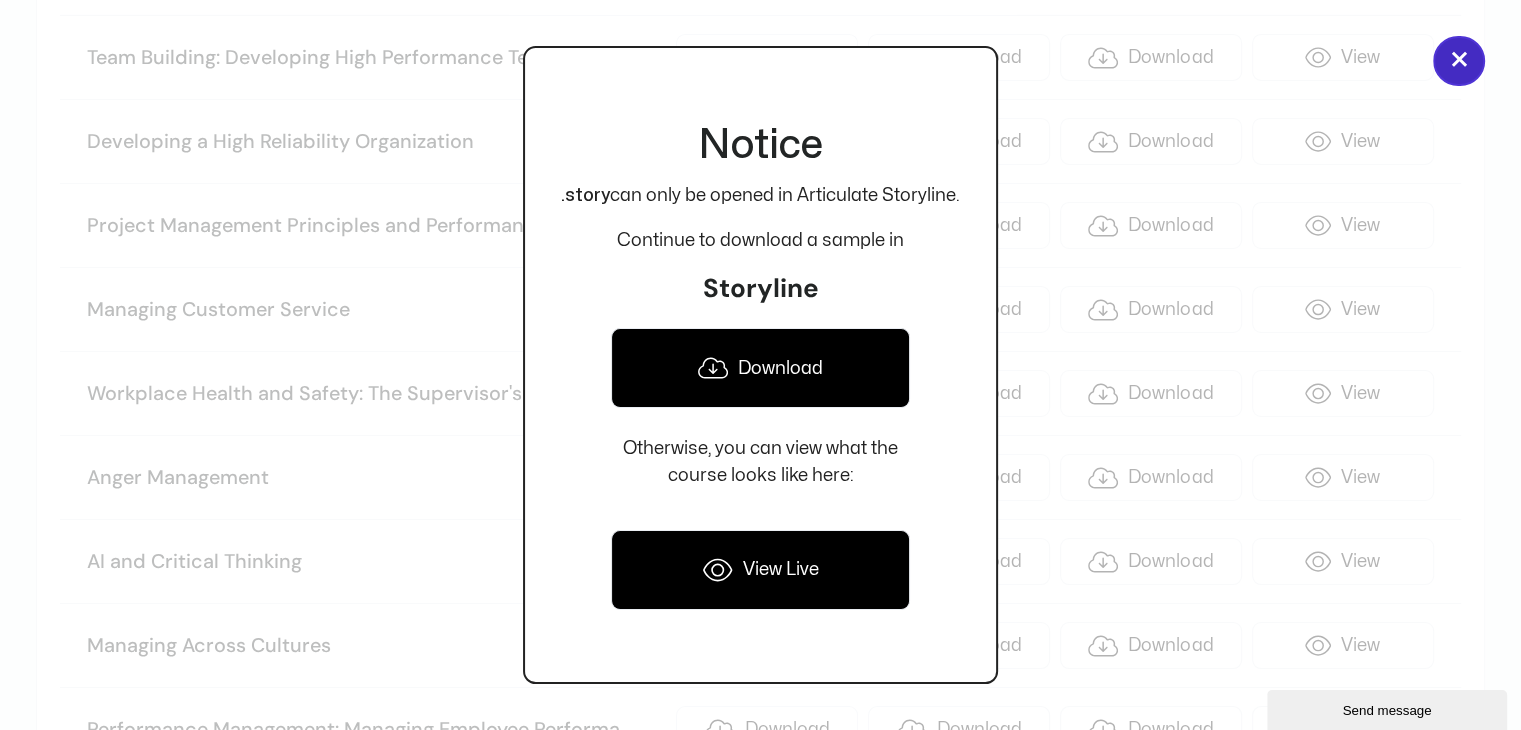 click on "×" at bounding box center (1459, 61) 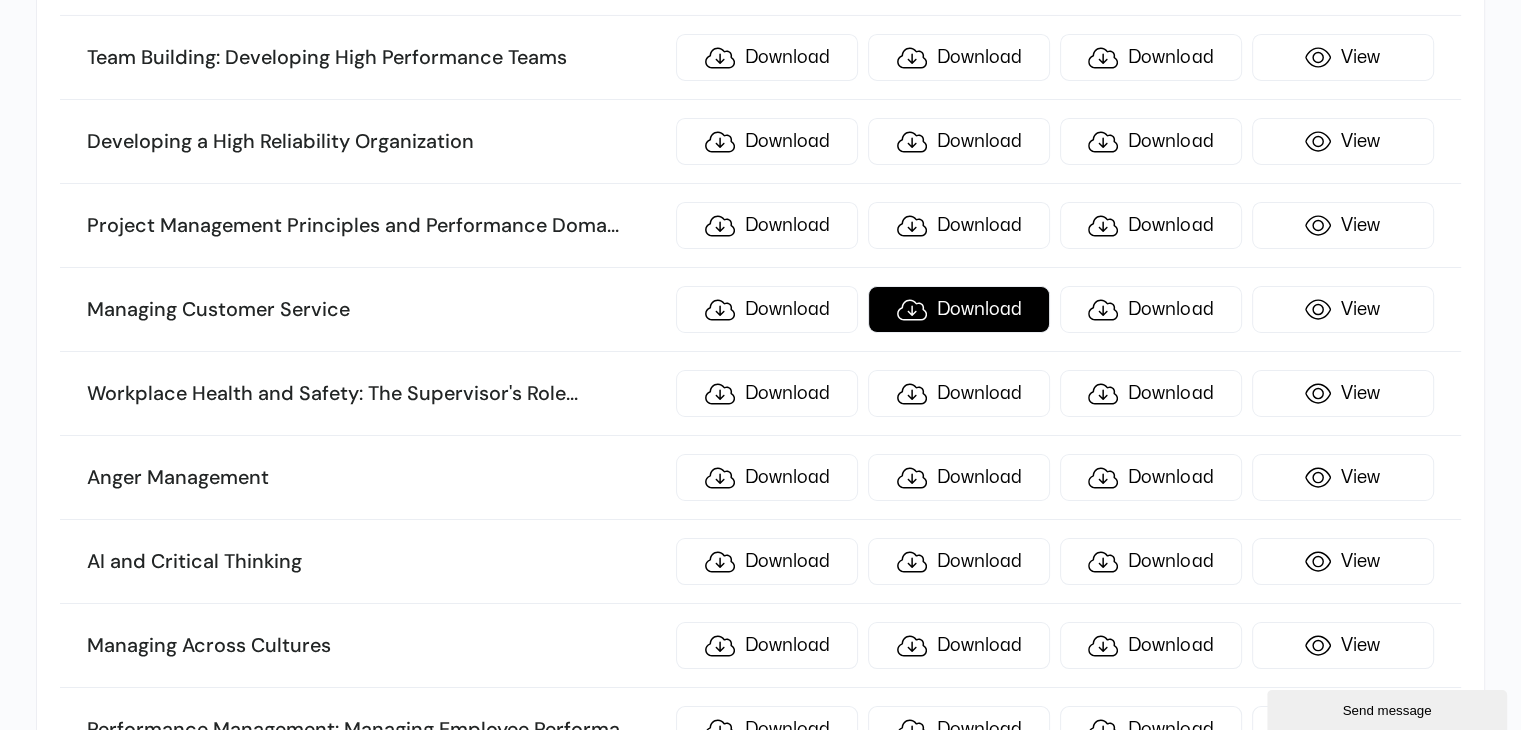 scroll, scrollTop: 6147, scrollLeft: 0, axis: vertical 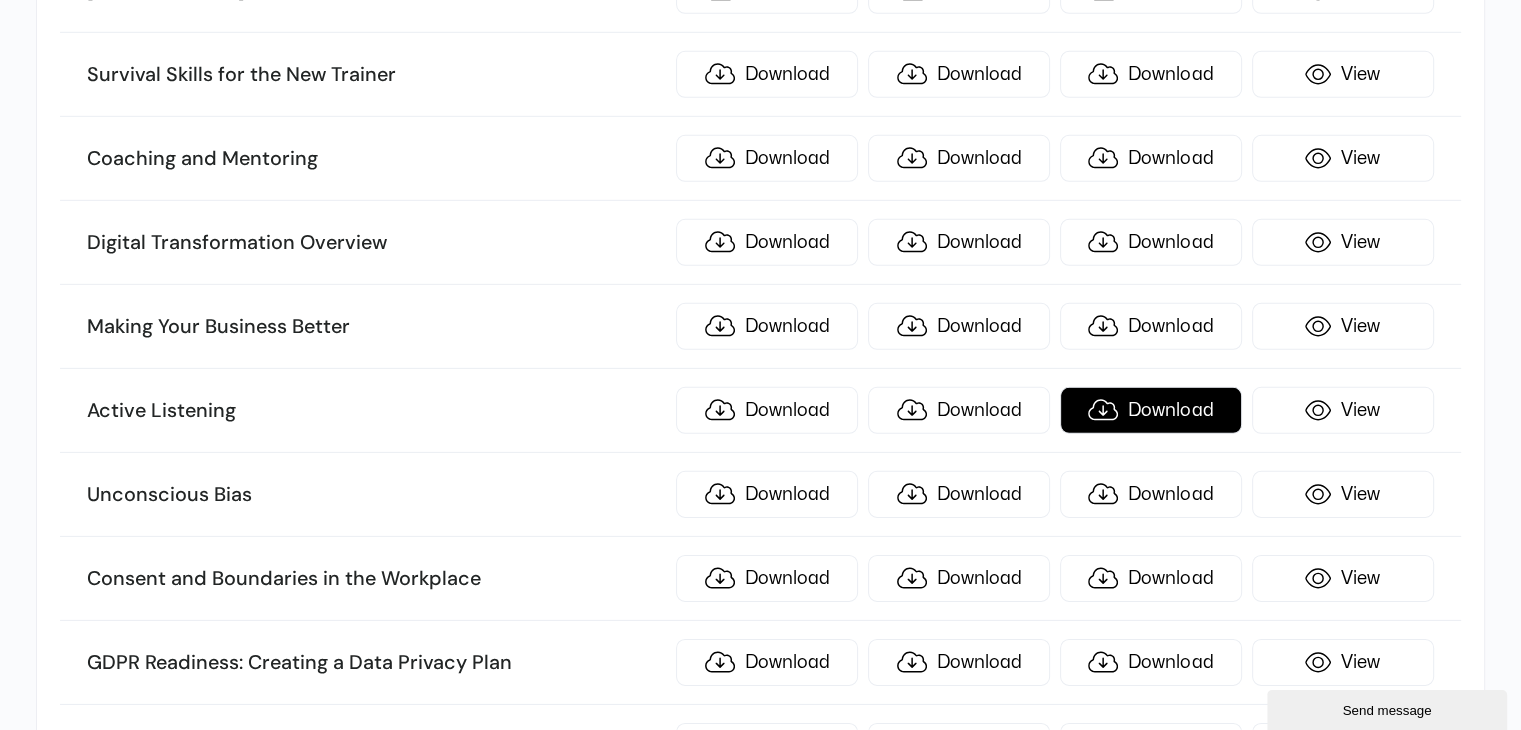 click on "Download" at bounding box center (1151, 410) 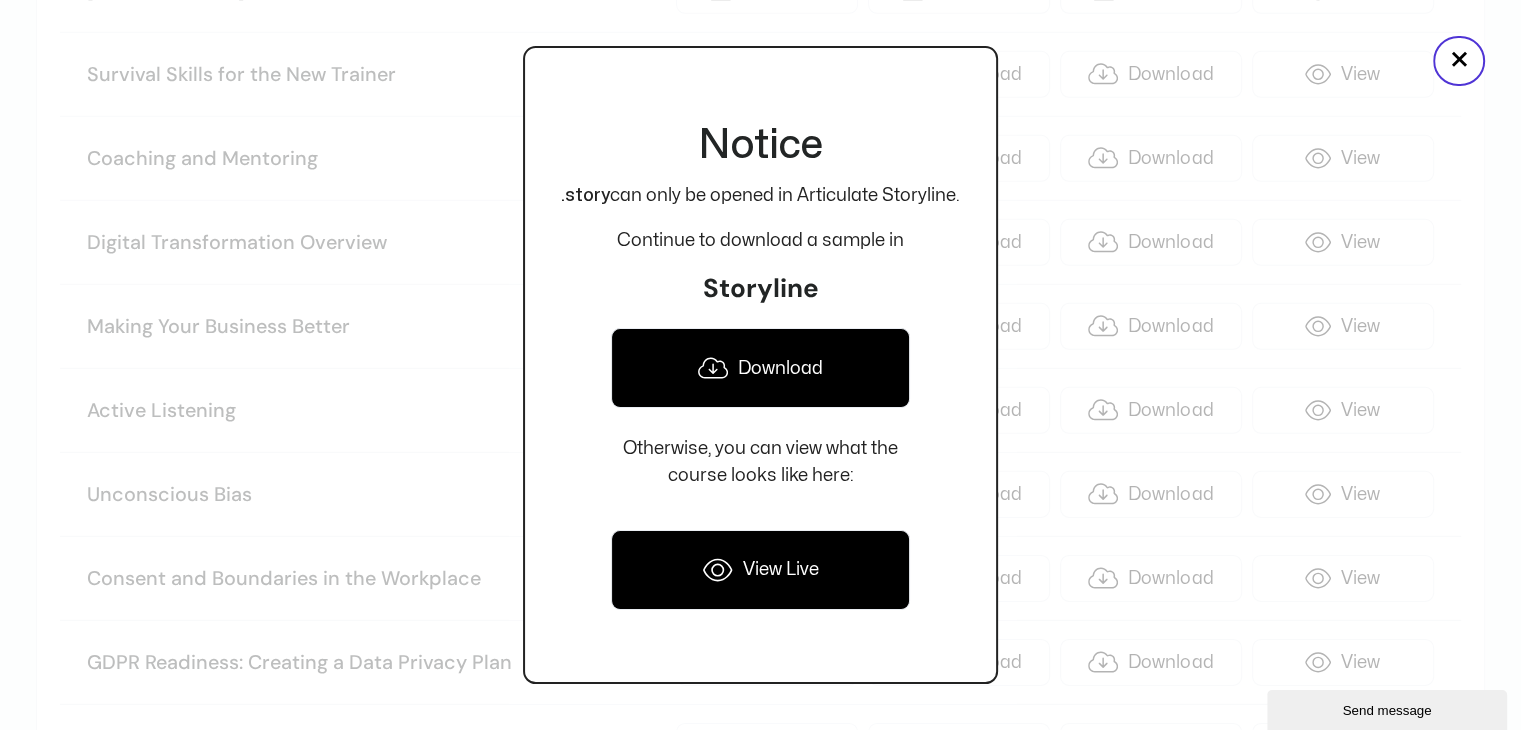 click on "Download" at bounding box center (760, 368) 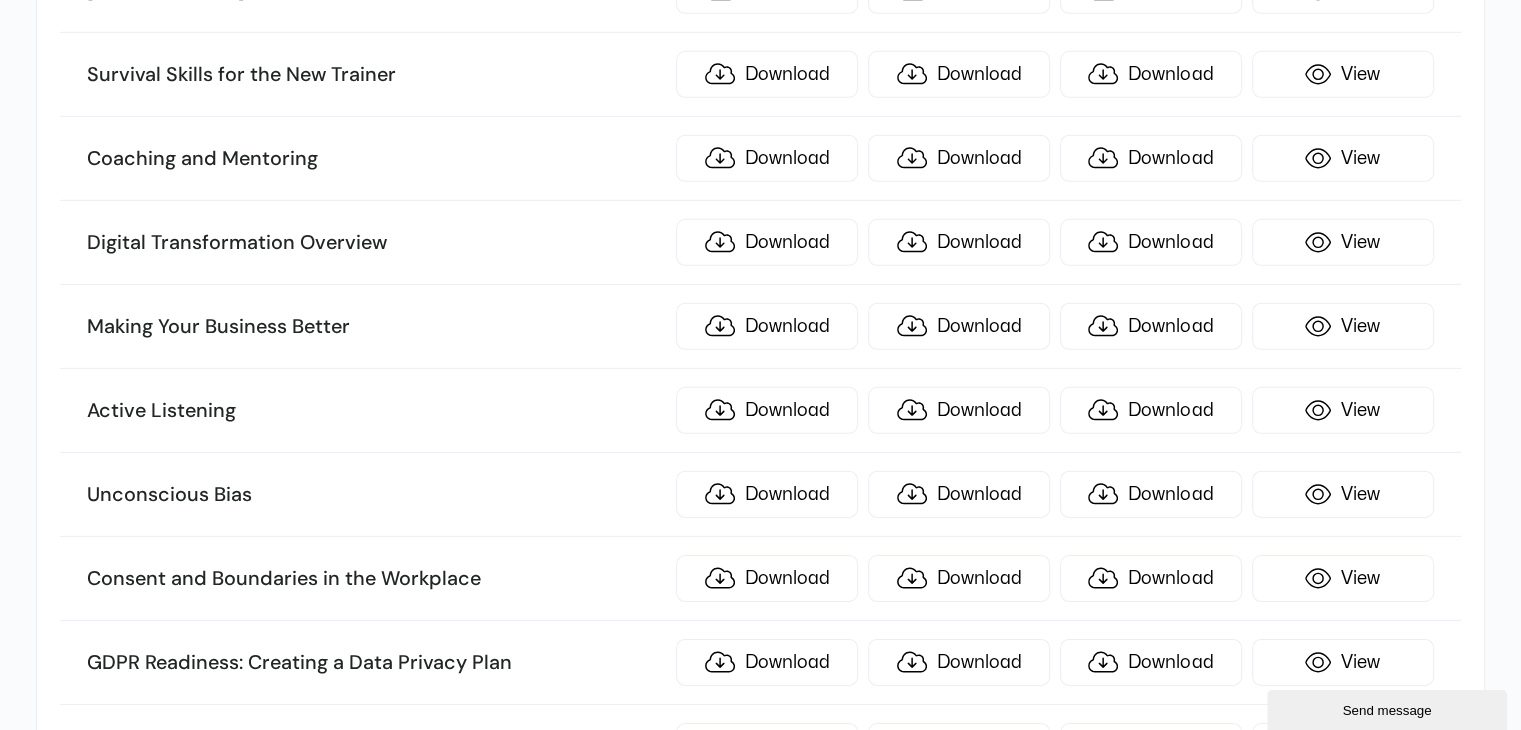 scroll, scrollTop: 7564, scrollLeft: 0, axis: vertical 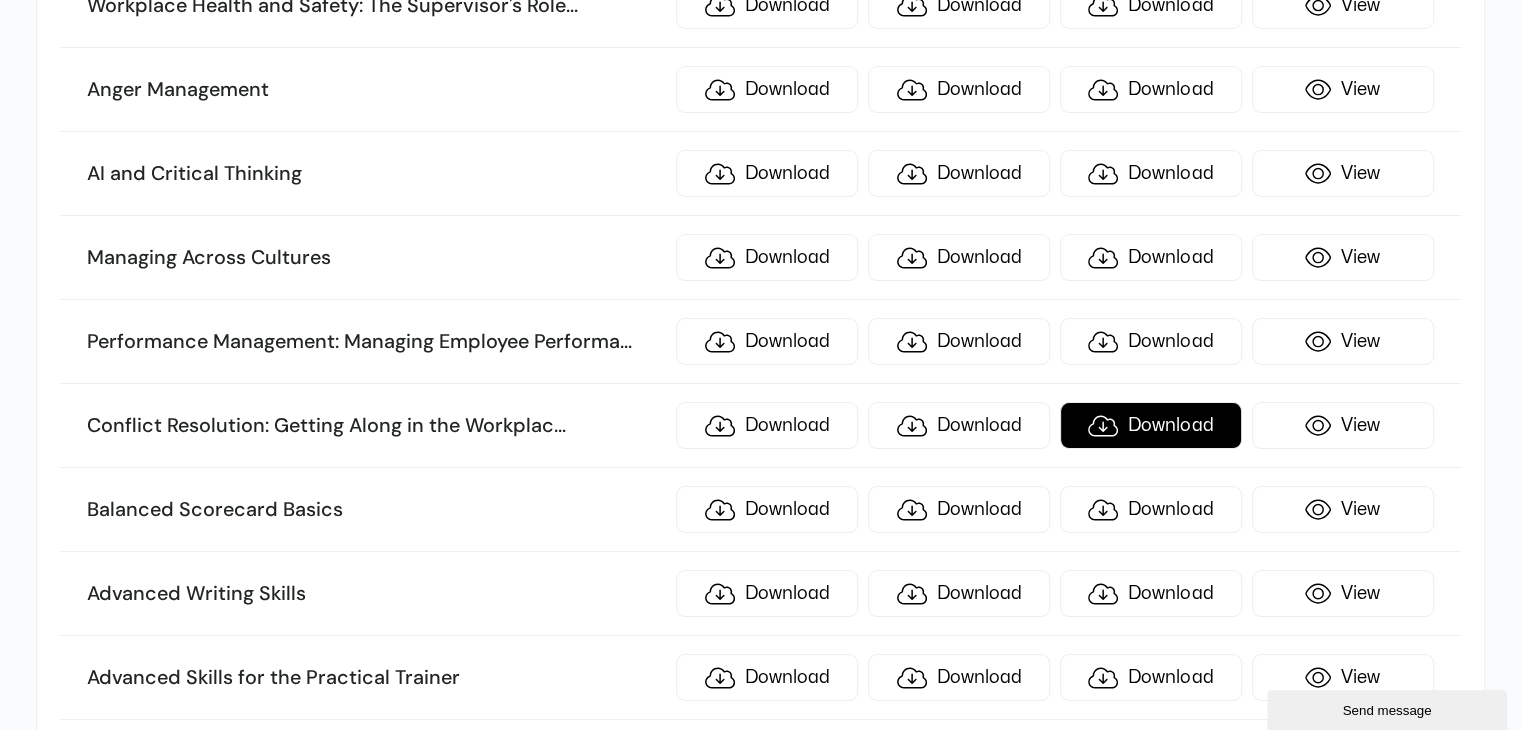 click on "Download" at bounding box center (1151, 425) 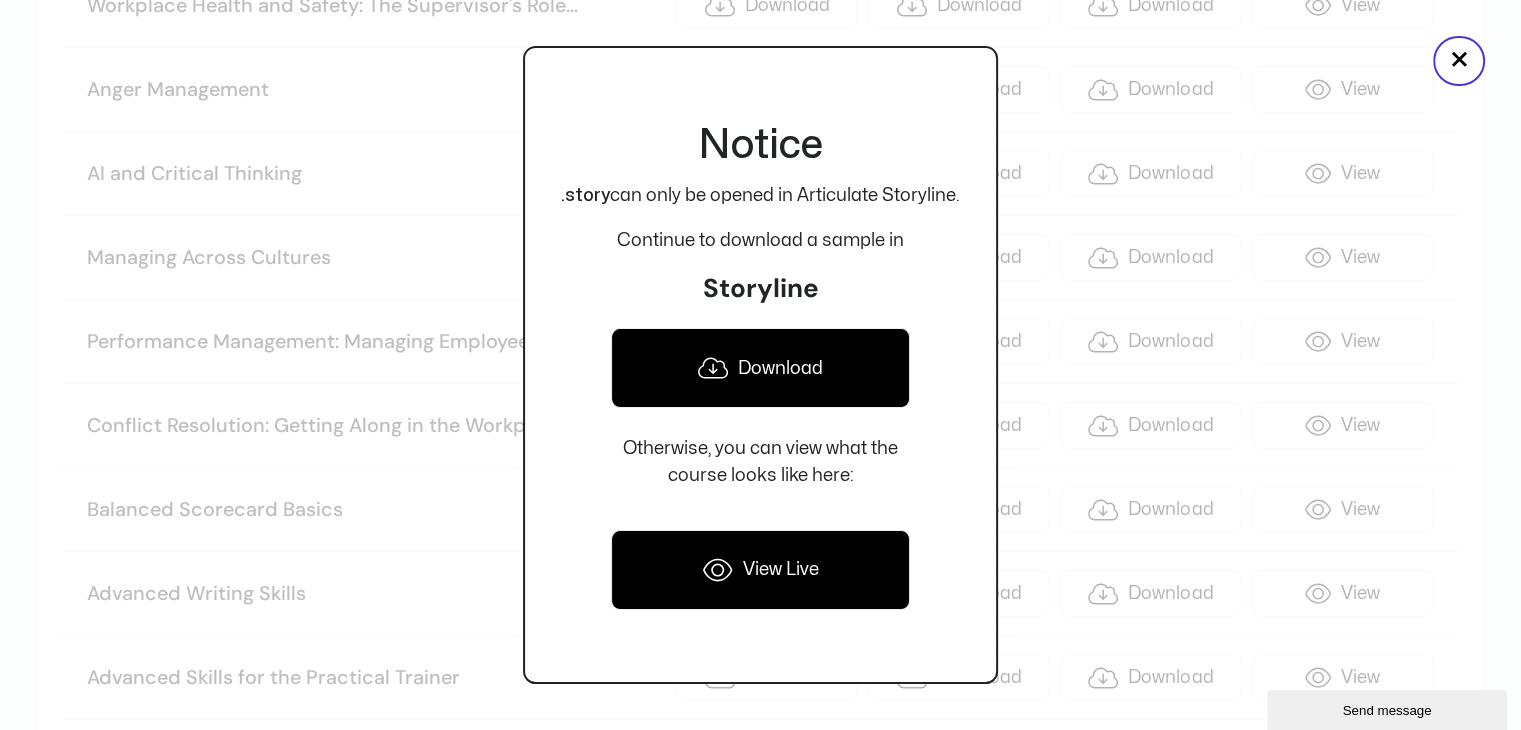 click on "Download" at bounding box center (760, 368) 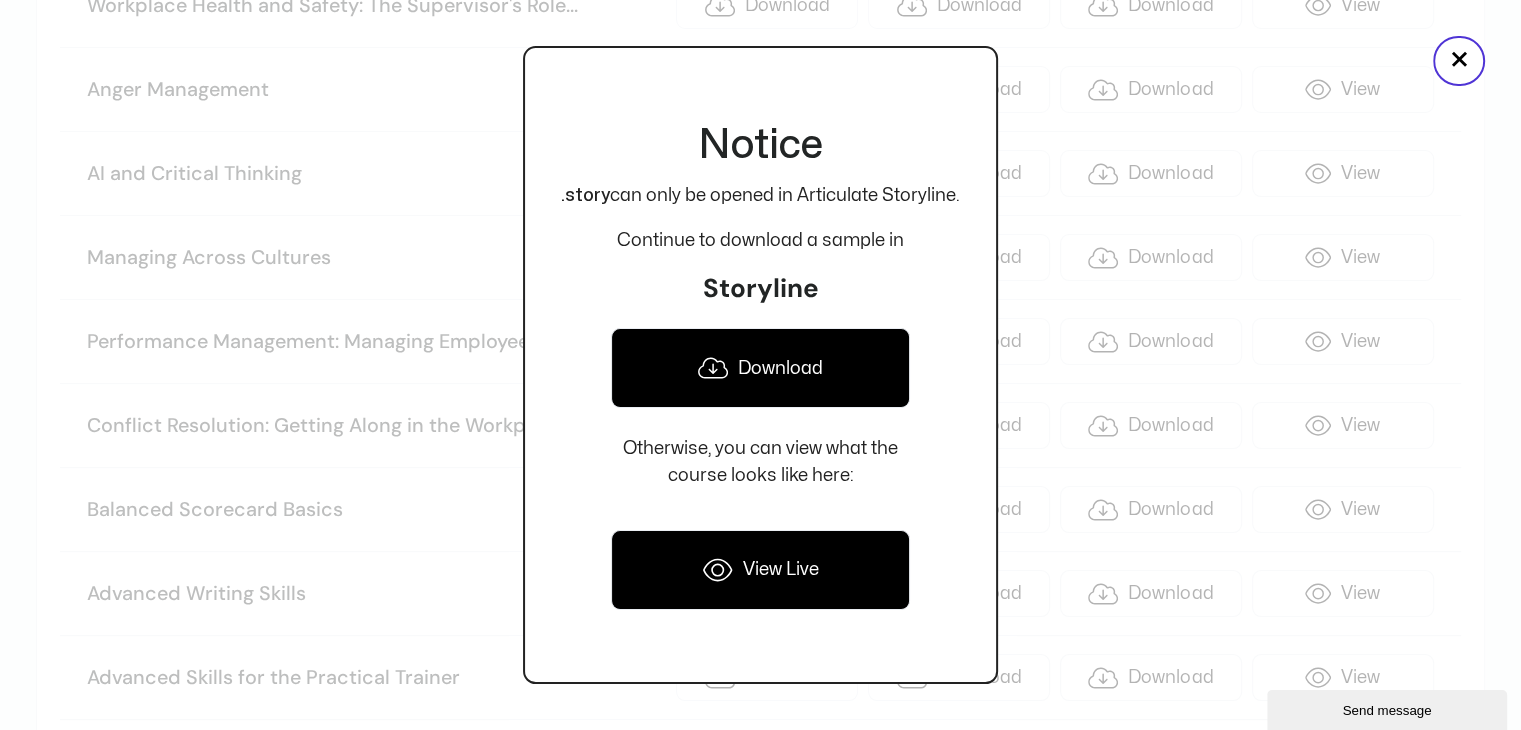 scroll, scrollTop: 6926, scrollLeft: 0, axis: vertical 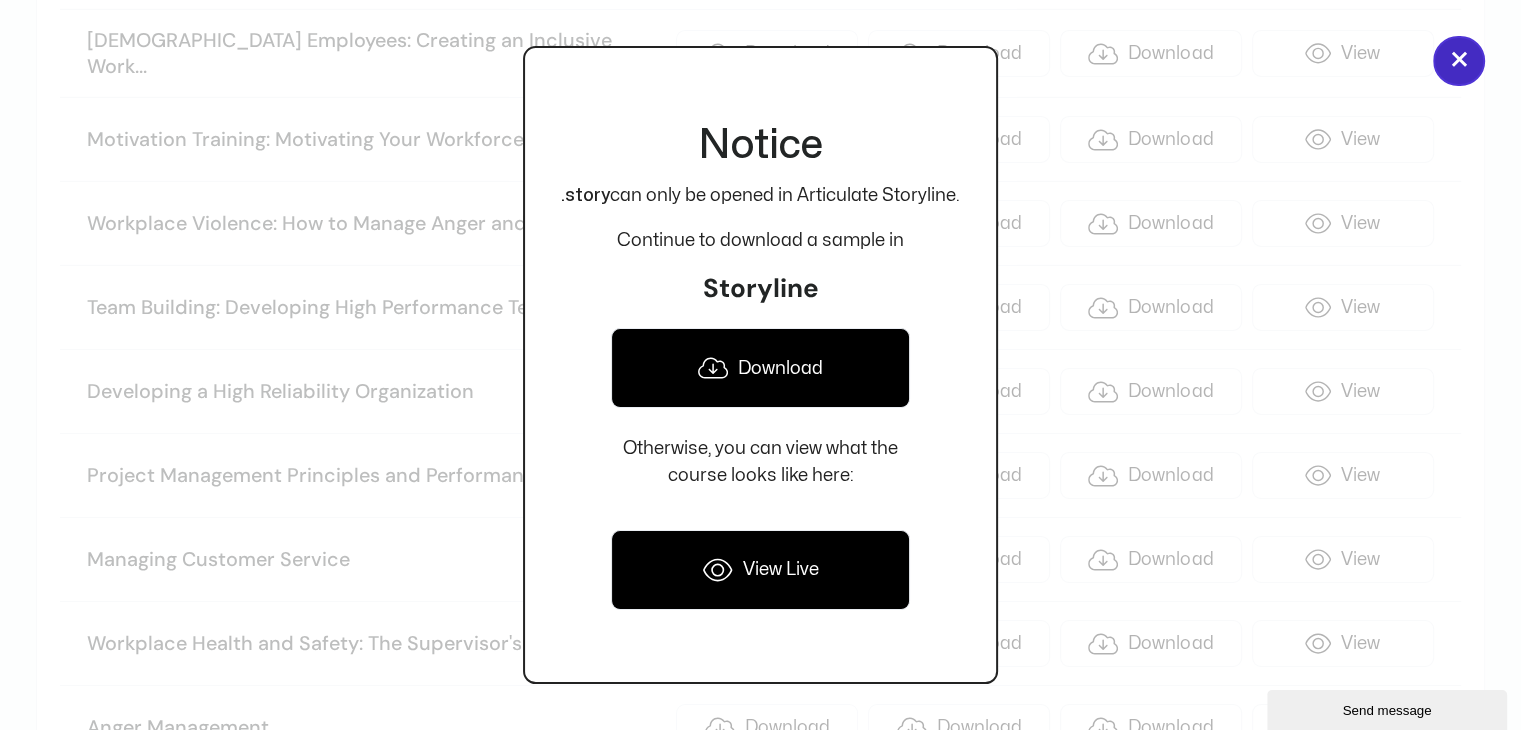 click on "×" at bounding box center (1459, 61) 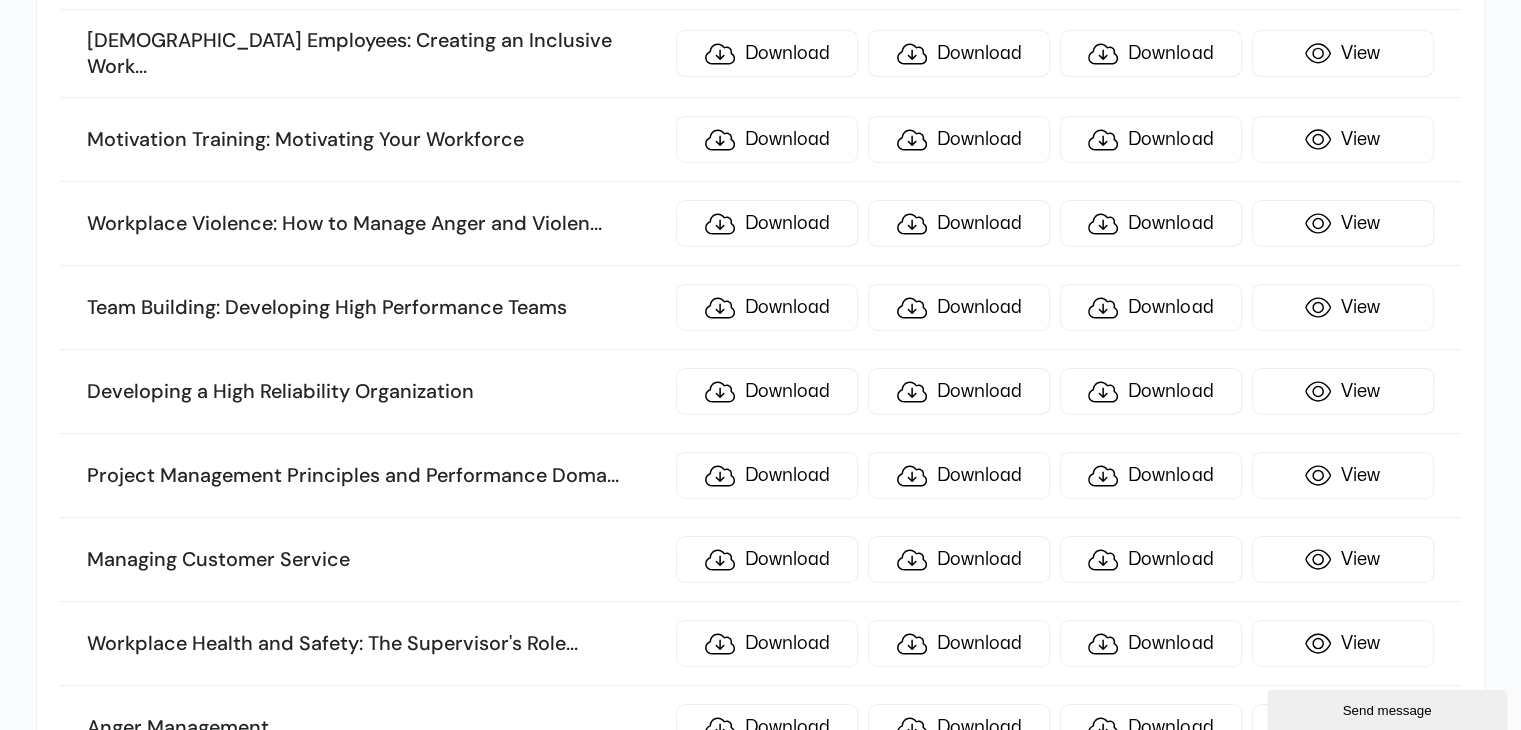 scroll, scrollTop: 2894, scrollLeft: 0, axis: vertical 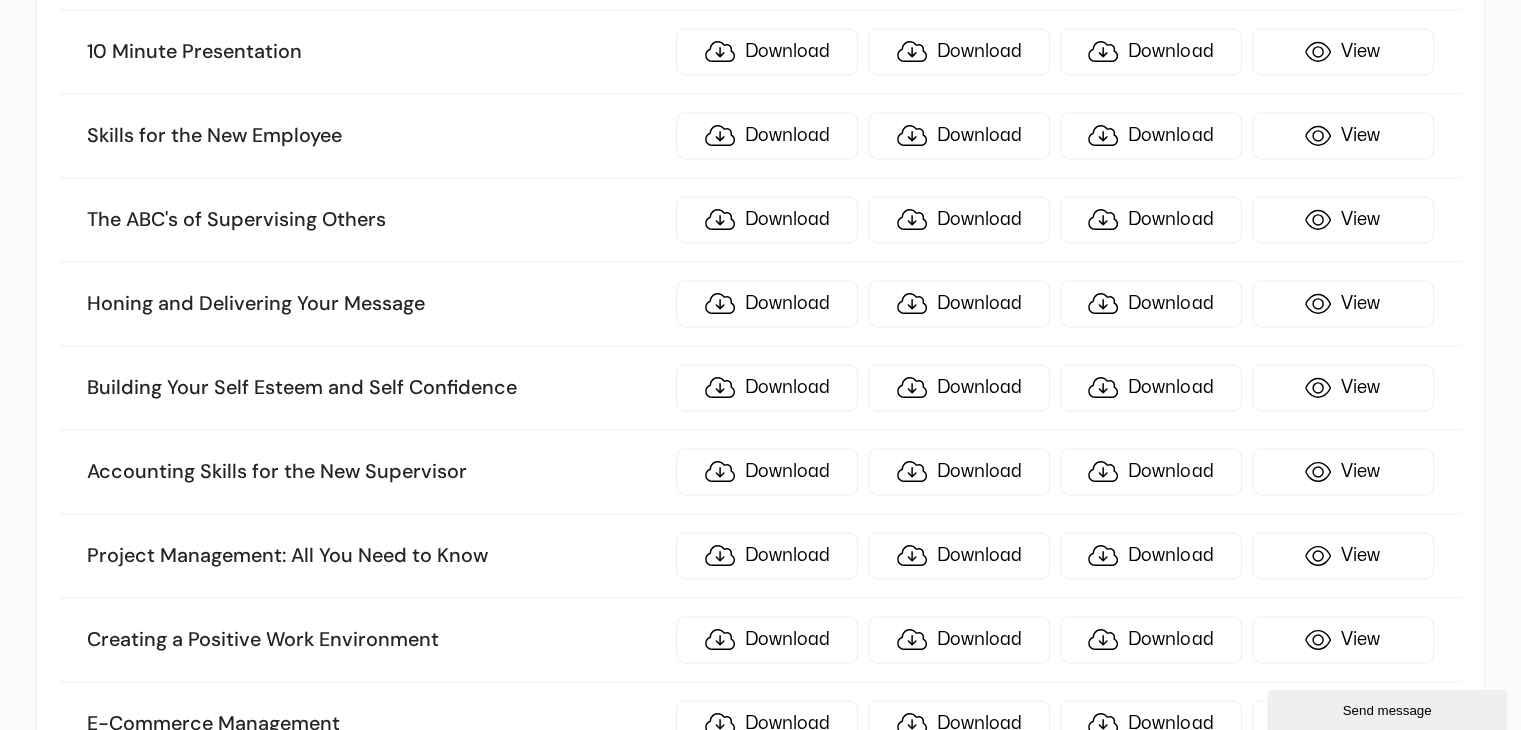 click on "Building Your Self Esteem and Self Confidence Download Download Download View" at bounding box center (760, 388) 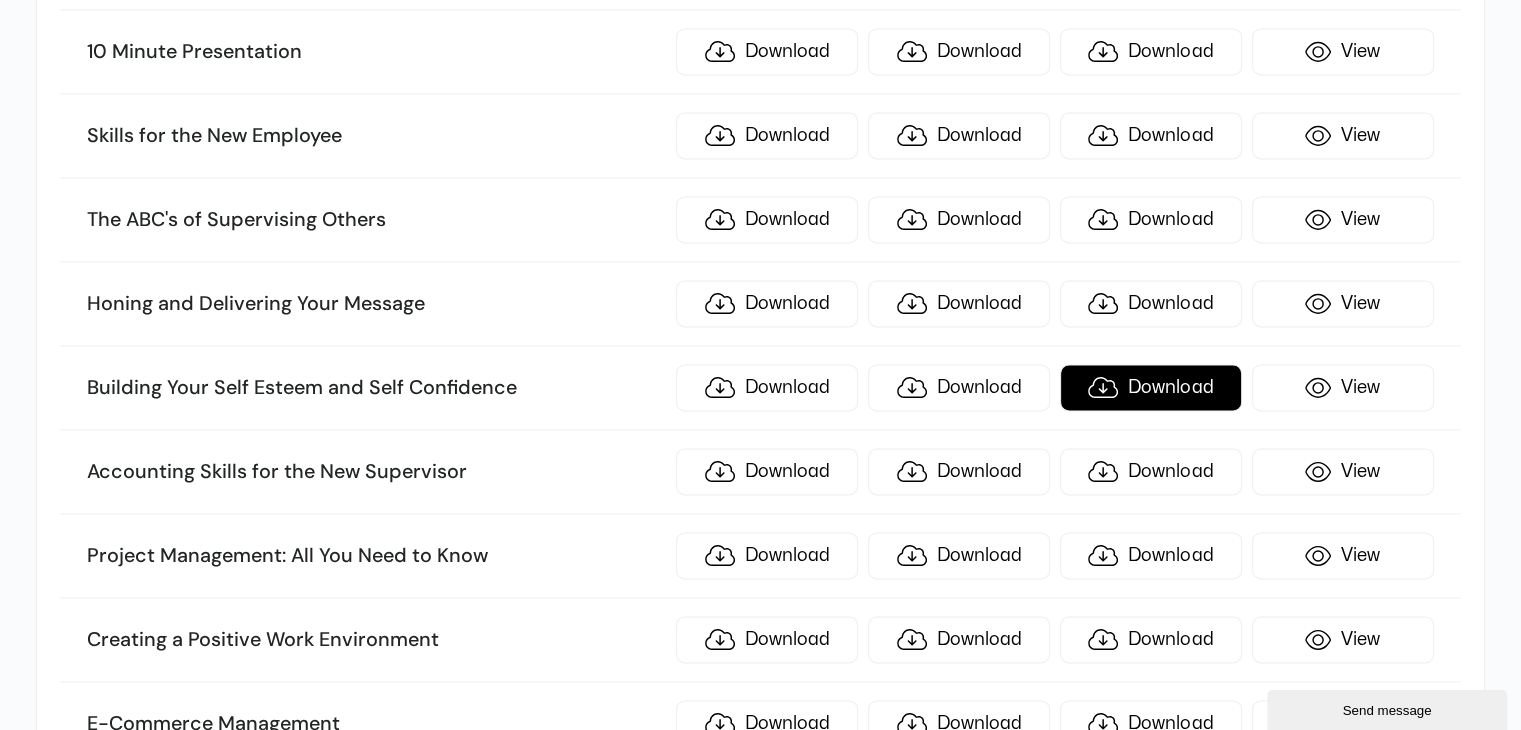 click on "Download" at bounding box center (1151, 387) 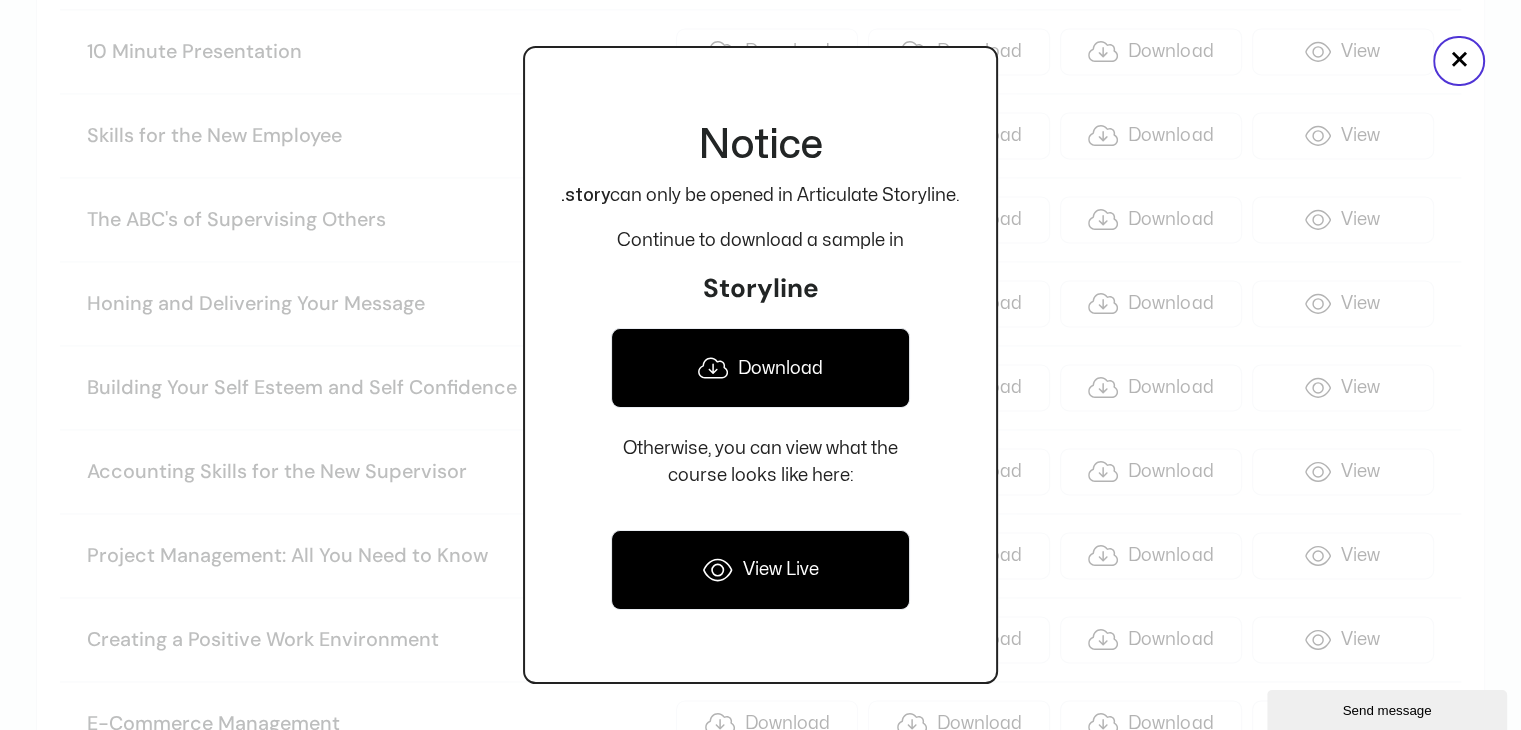 click on "Download" at bounding box center [760, 368] 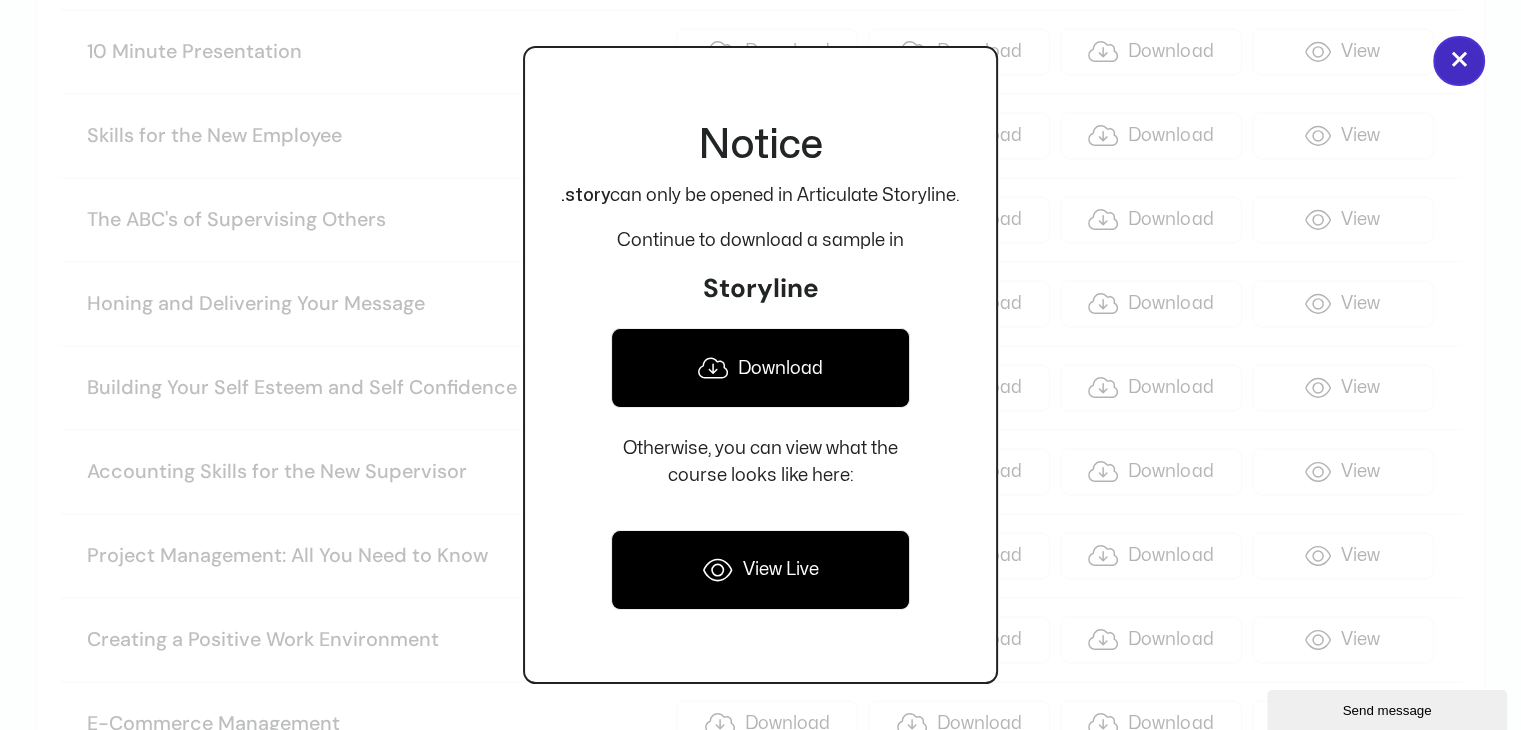 click on "×" at bounding box center [1459, 61] 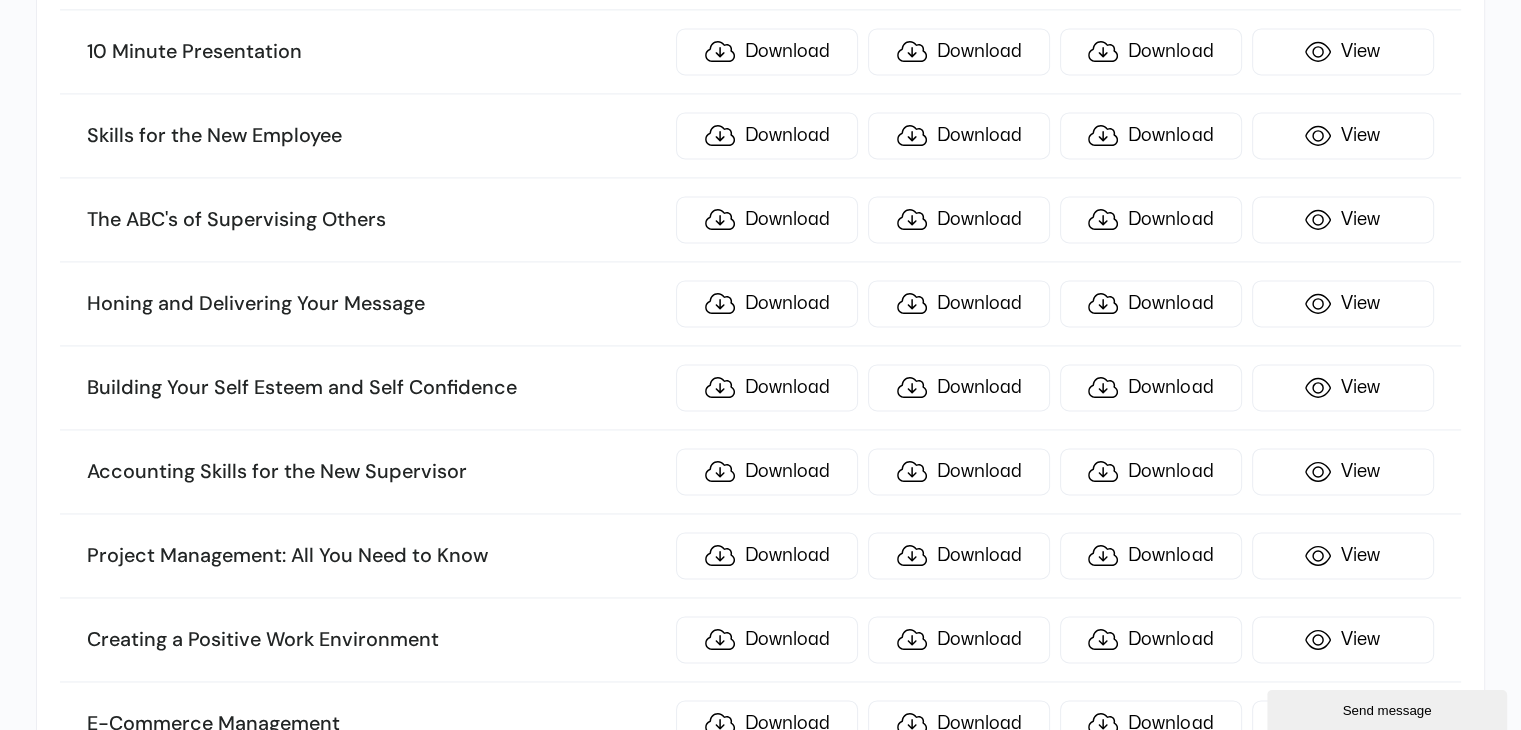 scroll, scrollTop: 142, scrollLeft: 0, axis: vertical 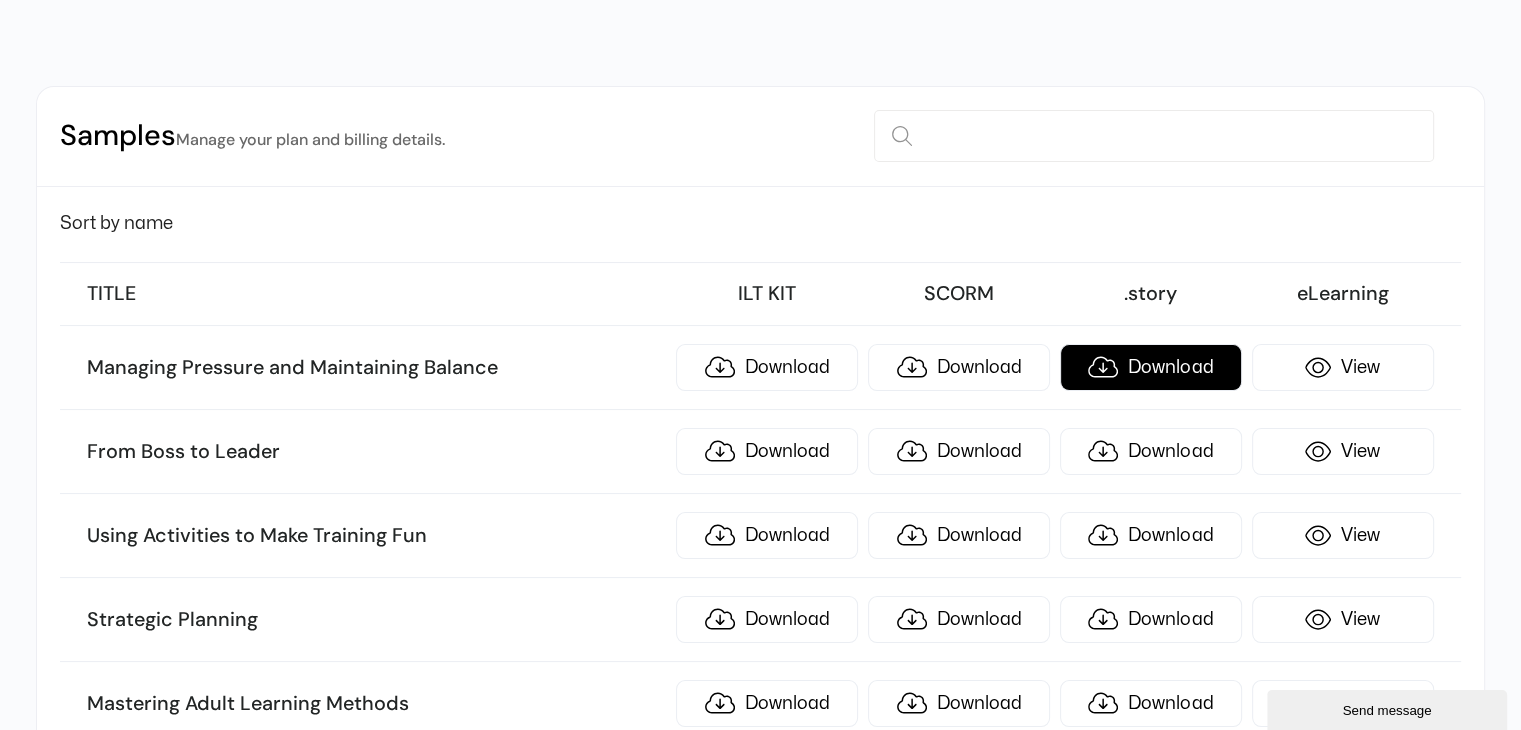 click on "Download" at bounding box center (1151, 367) 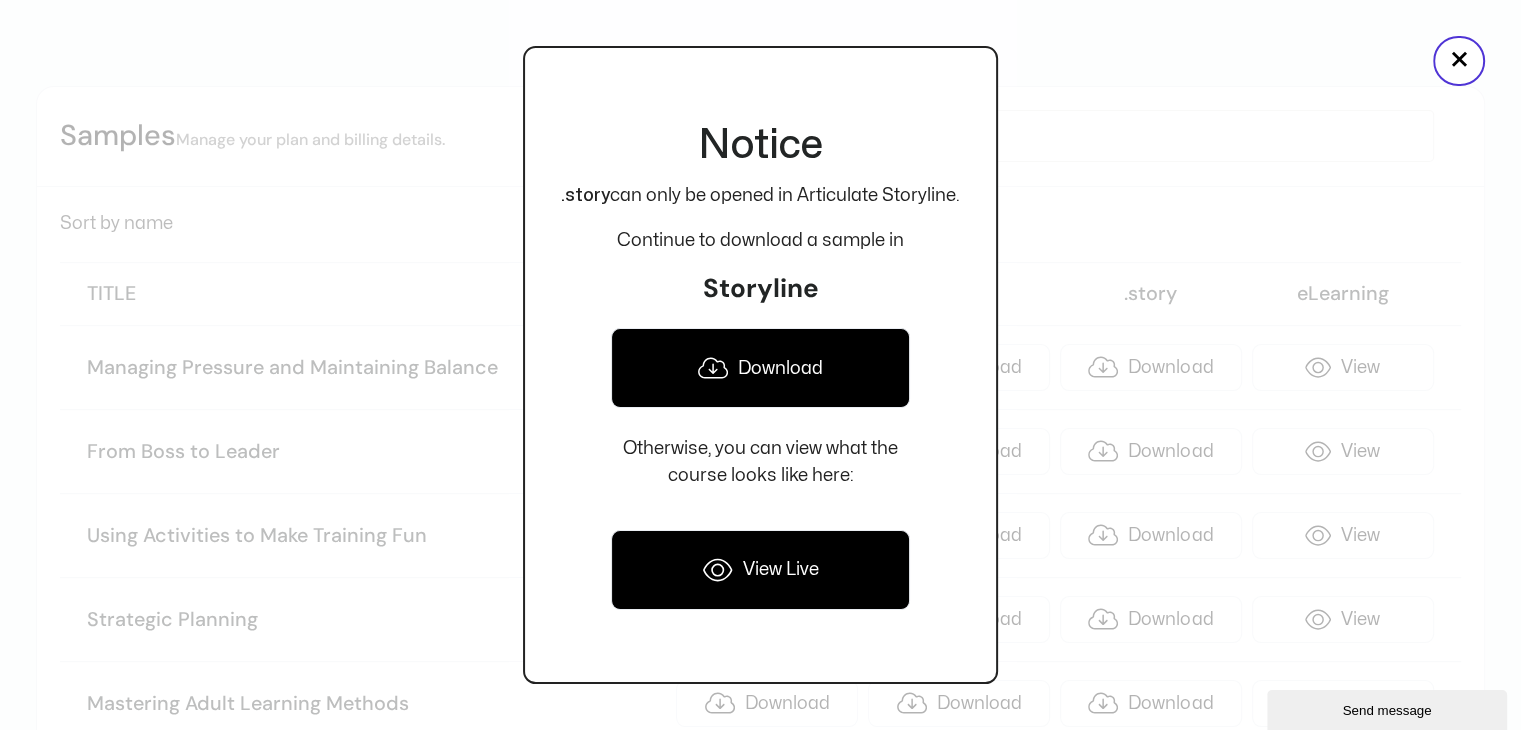 click on "Download" at bounding box center (760, 368) 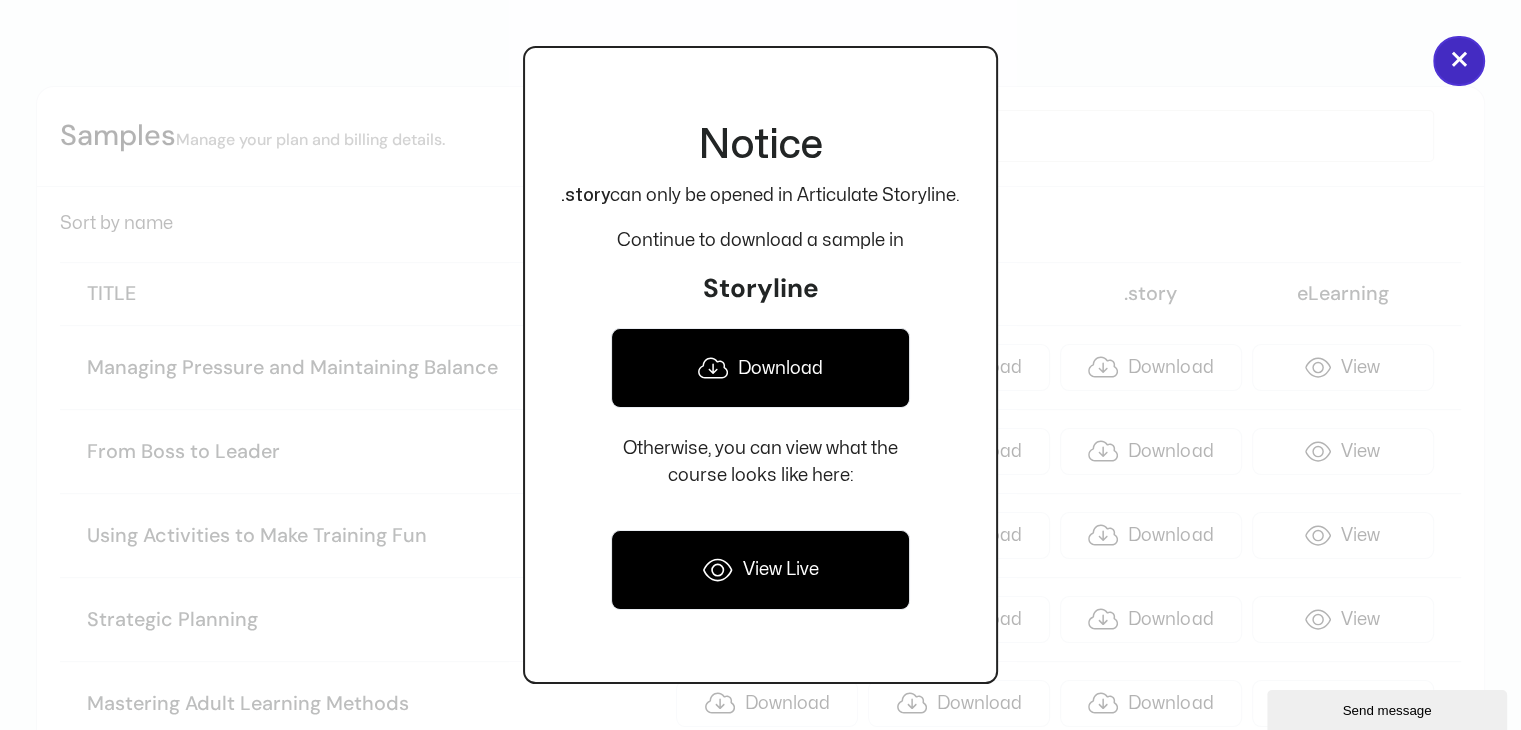 click on "×" at bounding box center (1459, 61) 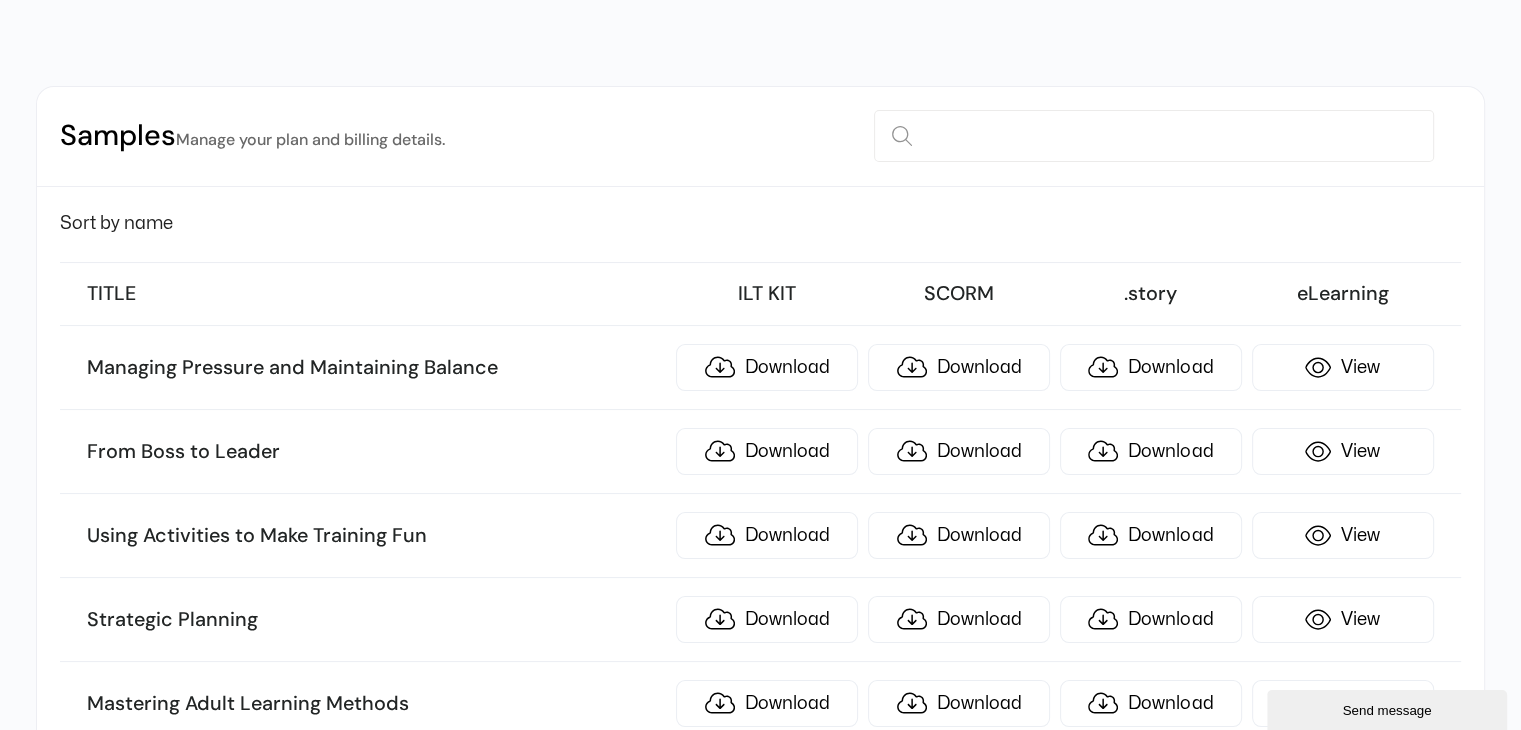 scroll, scrollTop: 8316, scrollLeft: 0, axis: vertical 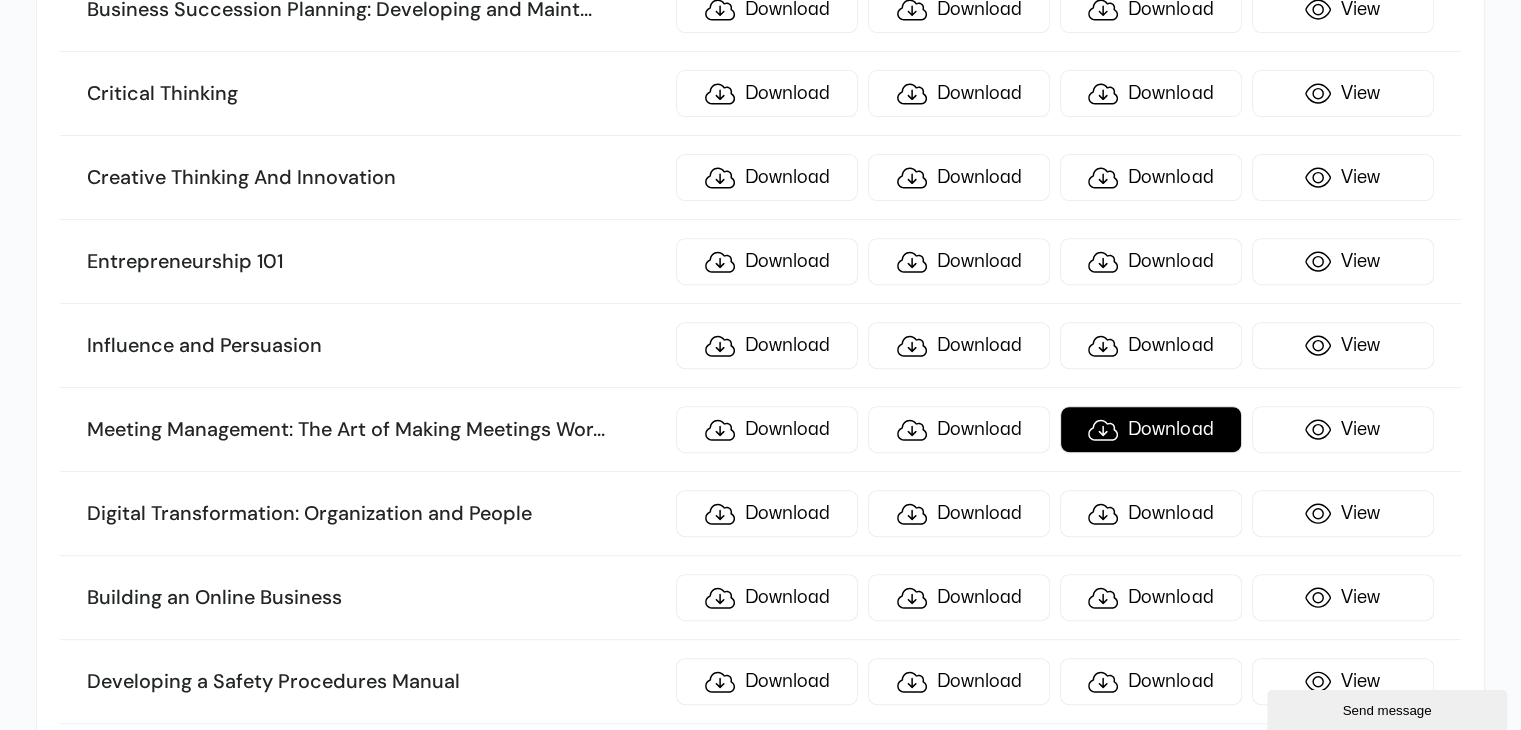 click on "Download" at bounding box center (1151, 429) 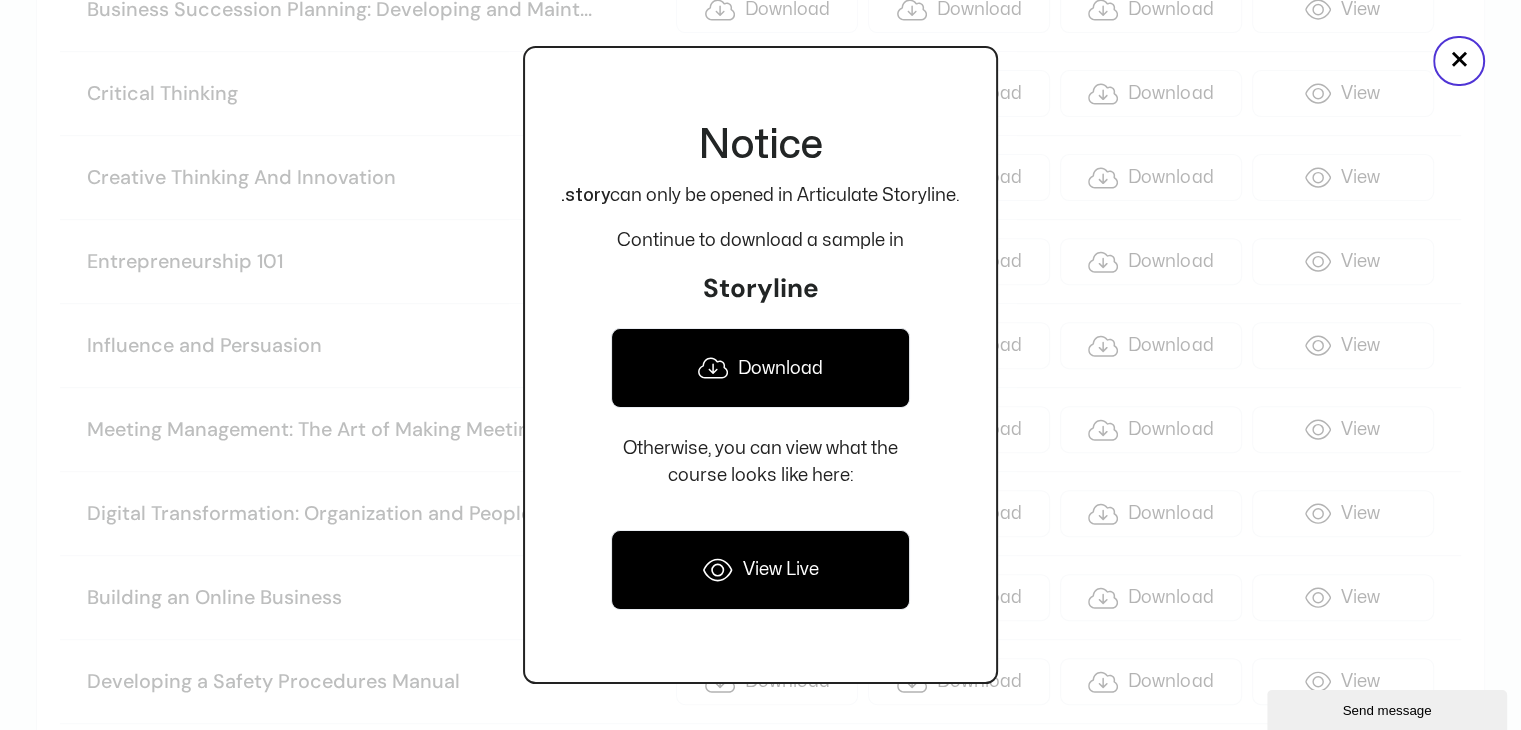 click on "Download" at bounding box center [760, 368] 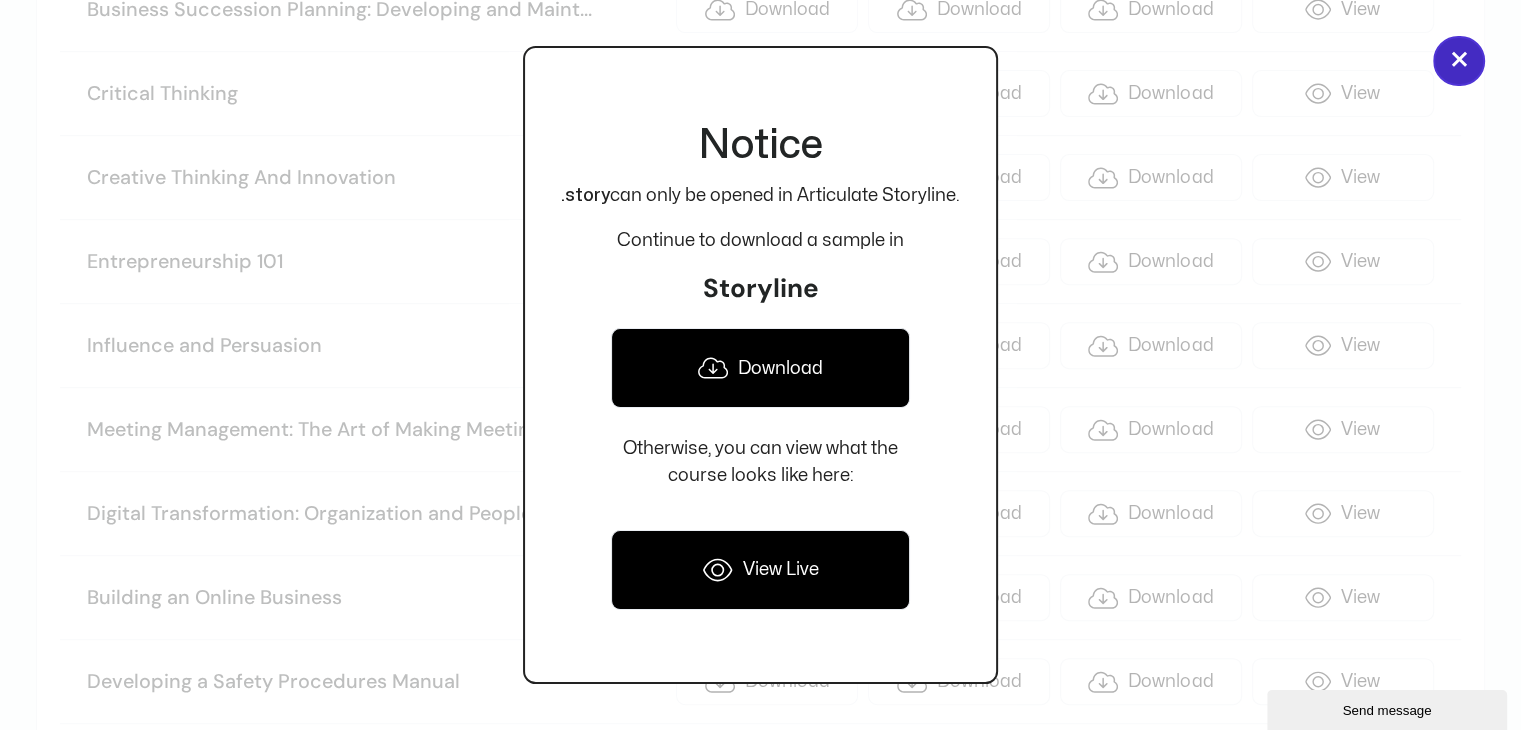 click on "×" at bounding box center [1459, 61] 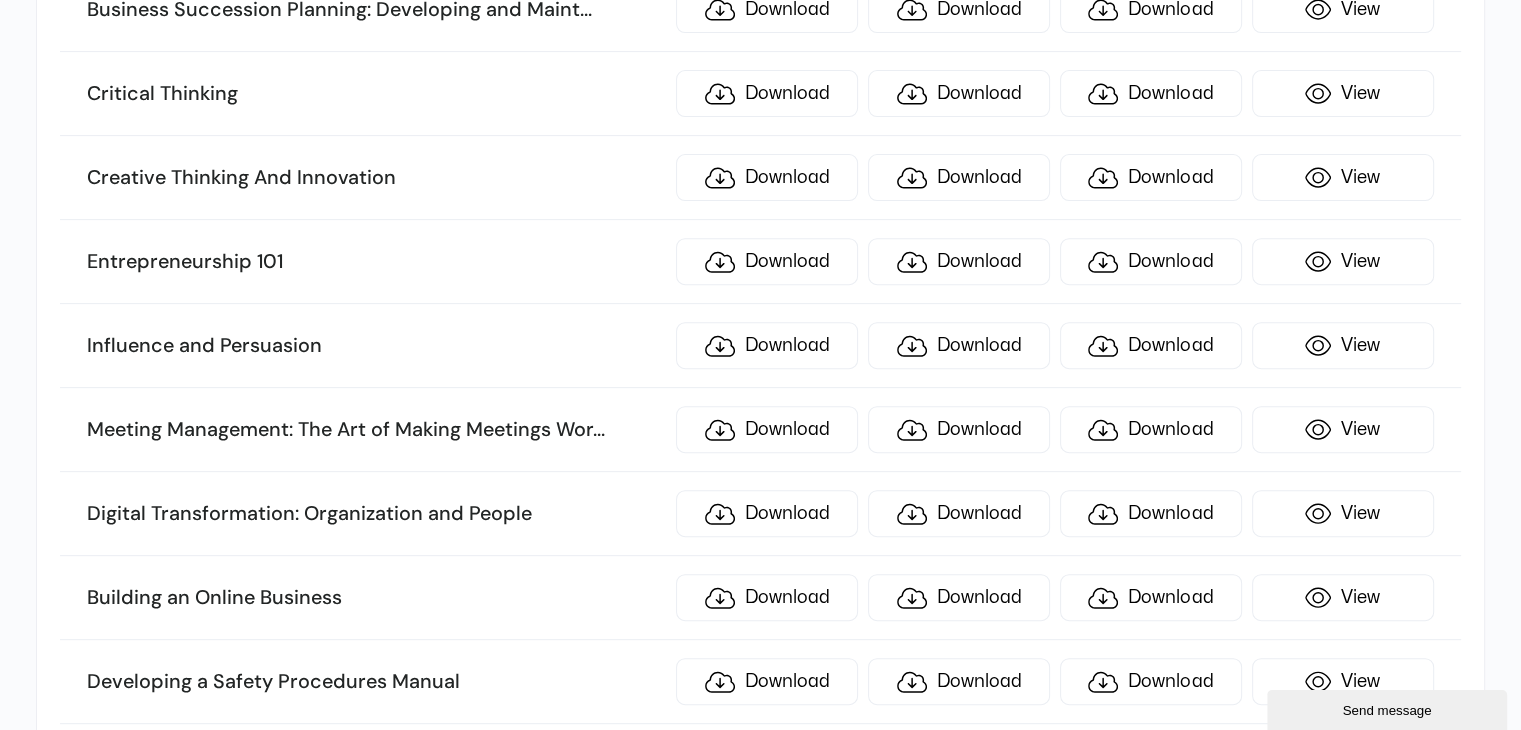 scroll, scrollTop: 7732, scrollLeft: 0, axis: vertical 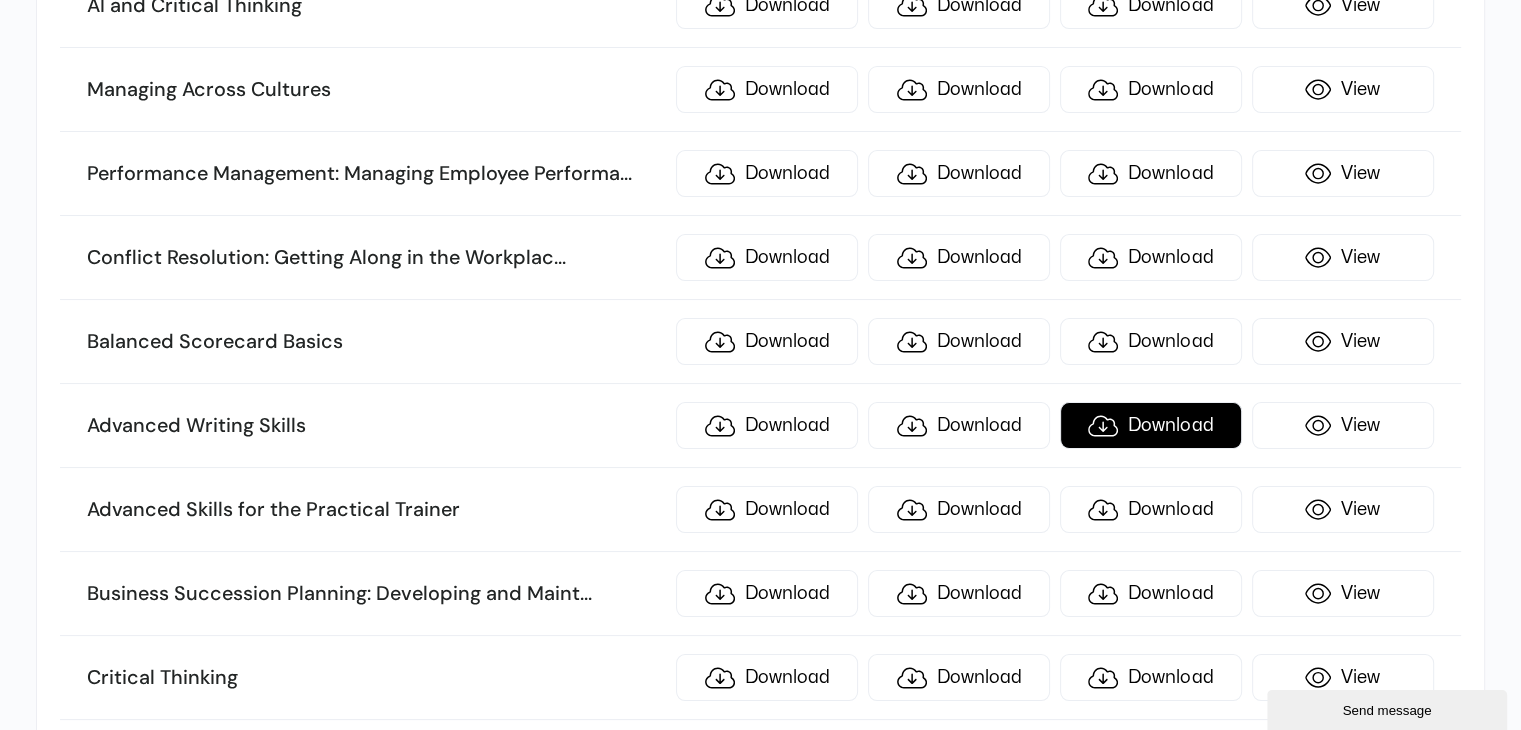 click on "Download" at bounding box center (1151, 425) 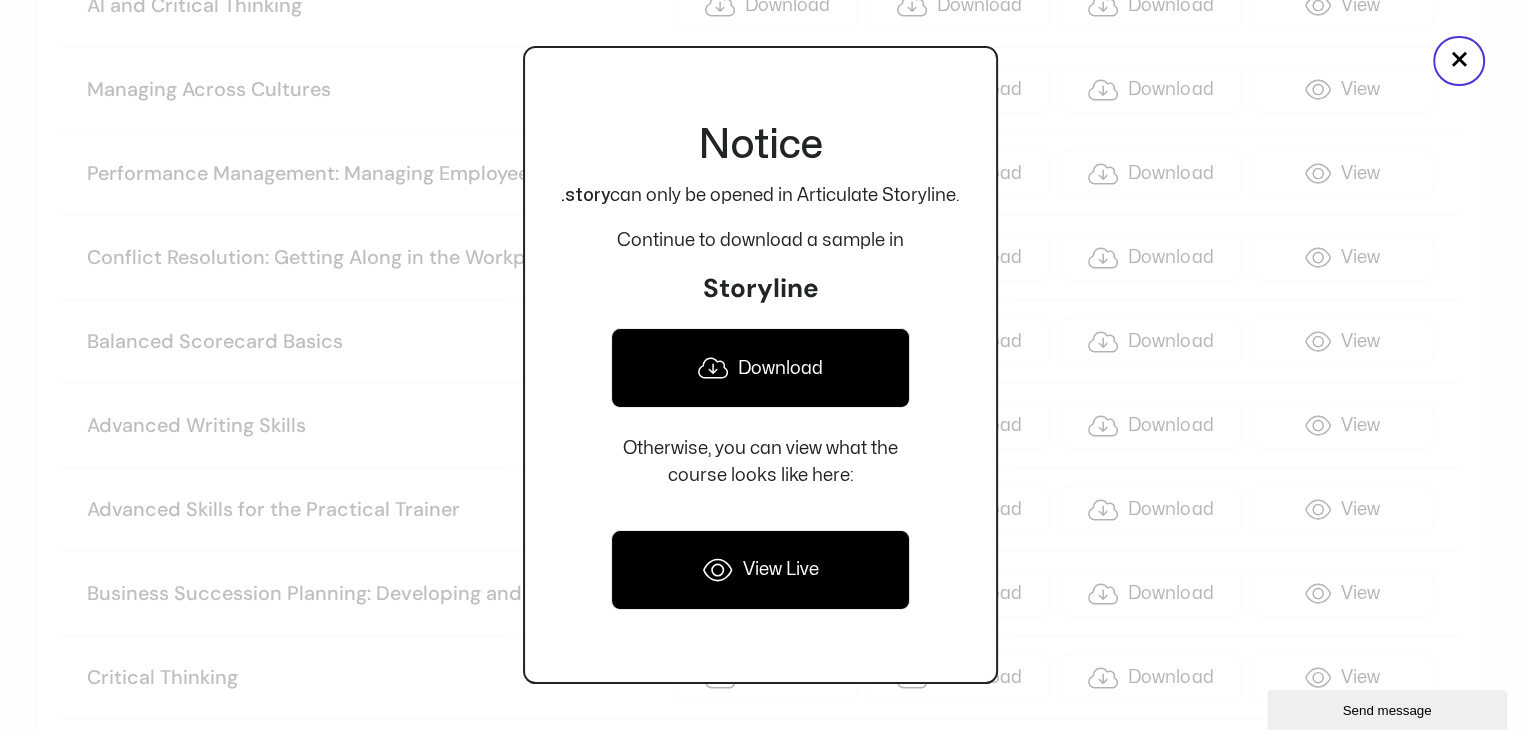click on "Download" at bounding box center (760, 368) 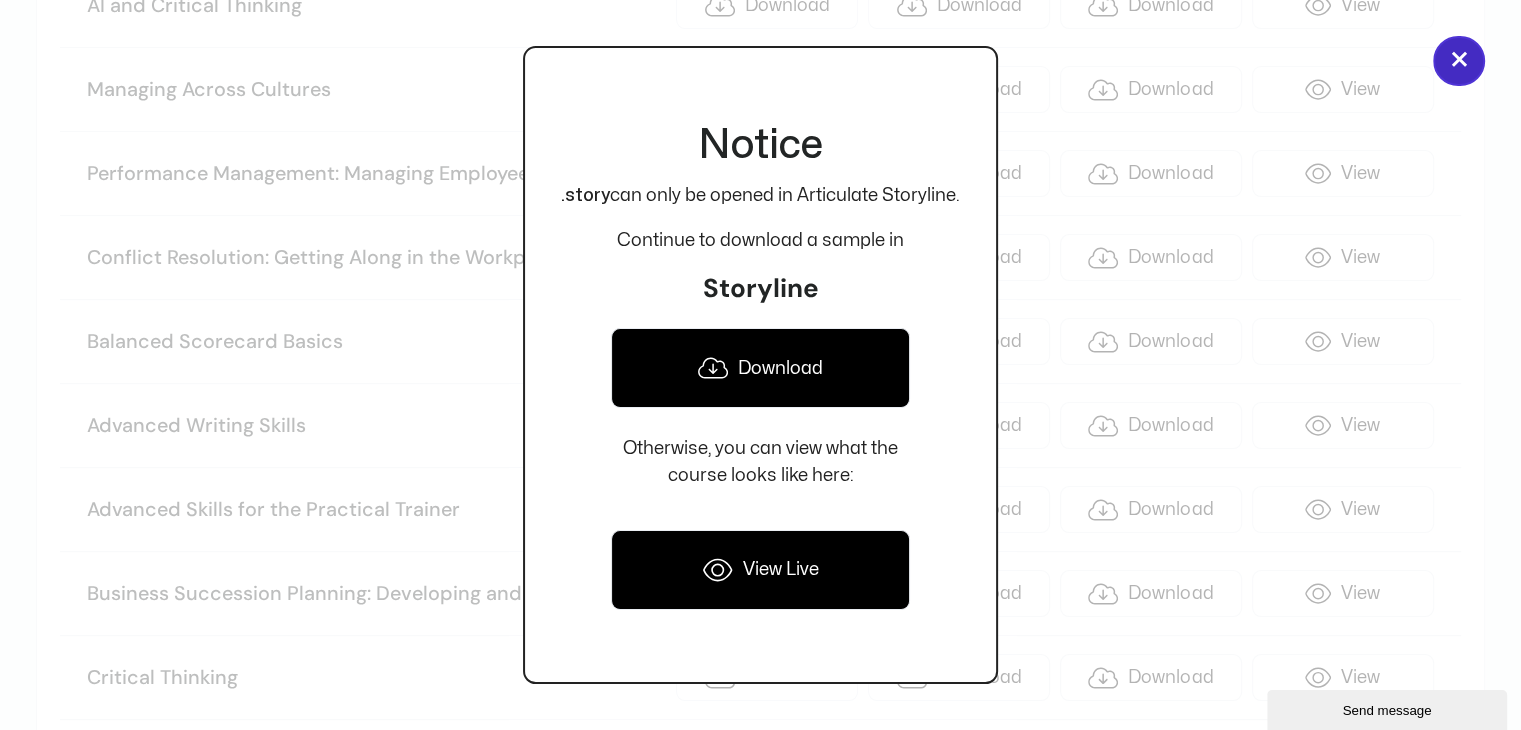 click on "×" at bounding box center (1459, 61) 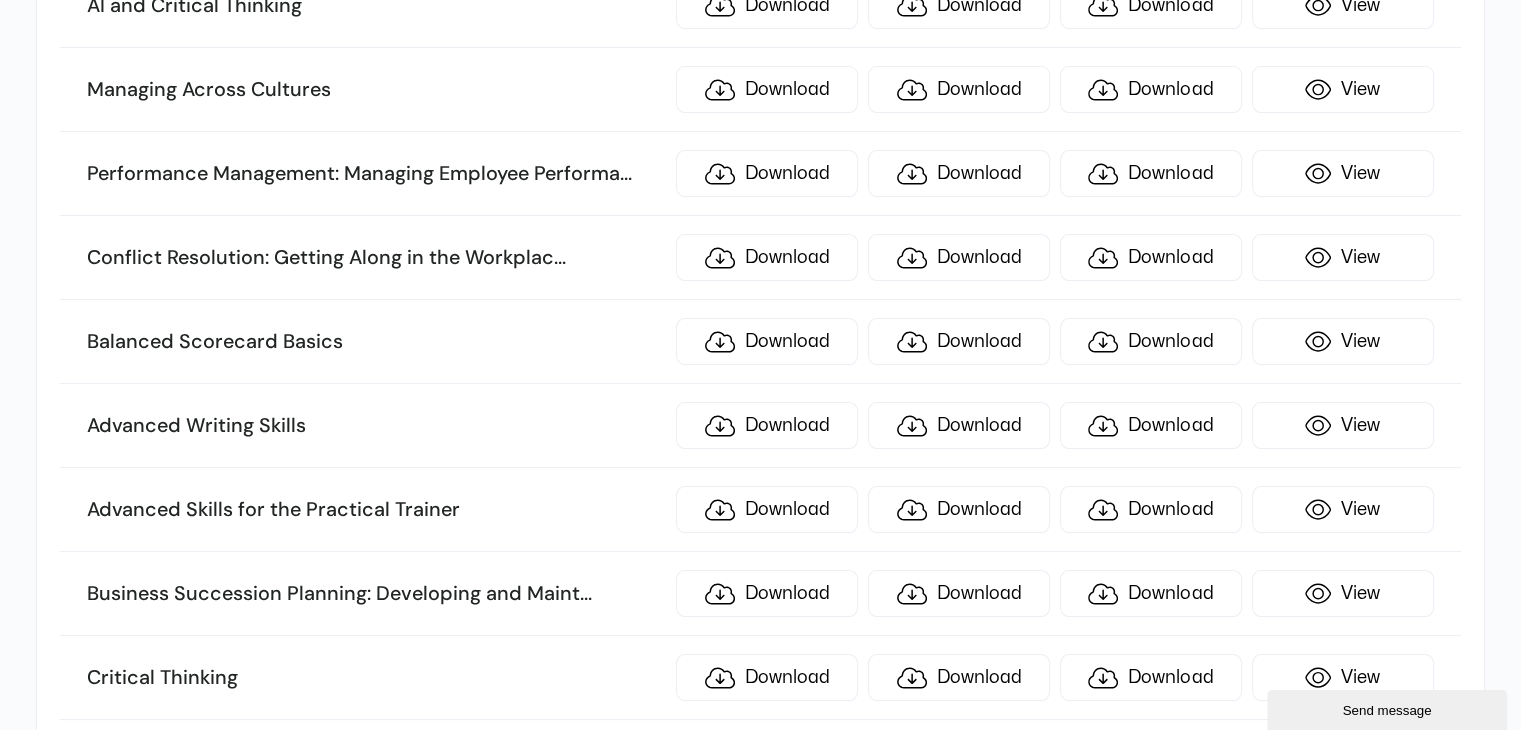 scroll, scrollTop: 3979, scrollLeft: 0, axis: vertical 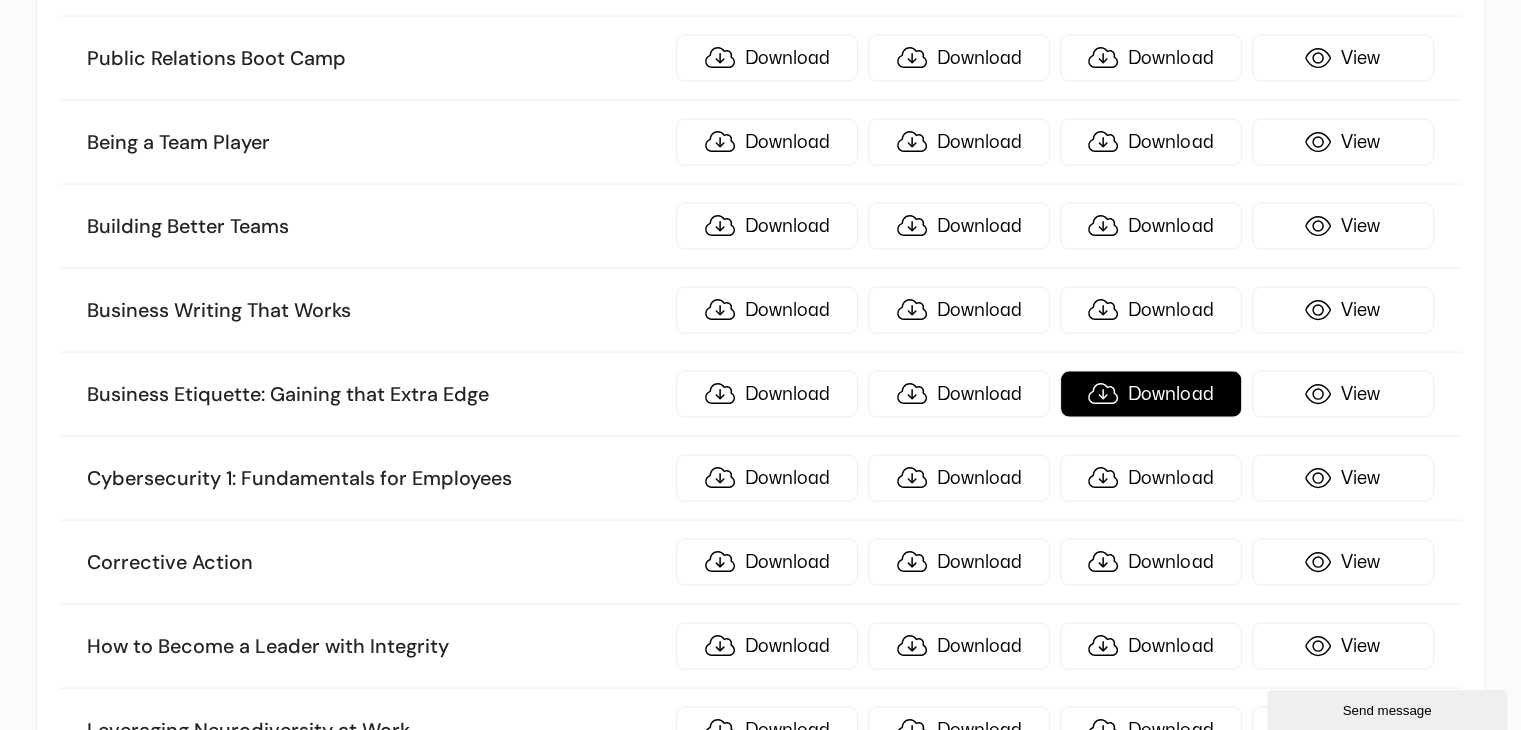 click on "Download" at bounding box center (1151, 394) 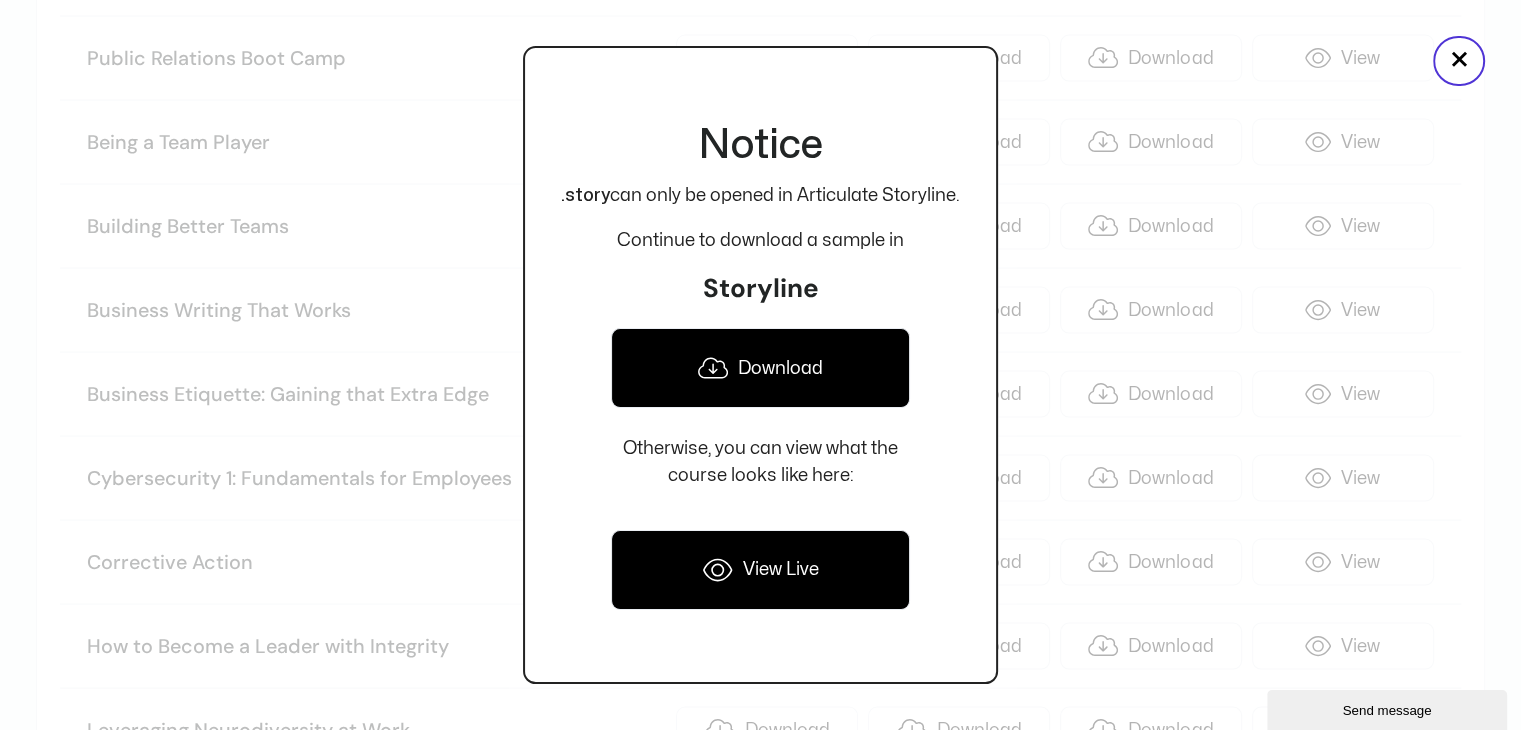 click on "Download" at bounding box center (760, 368) 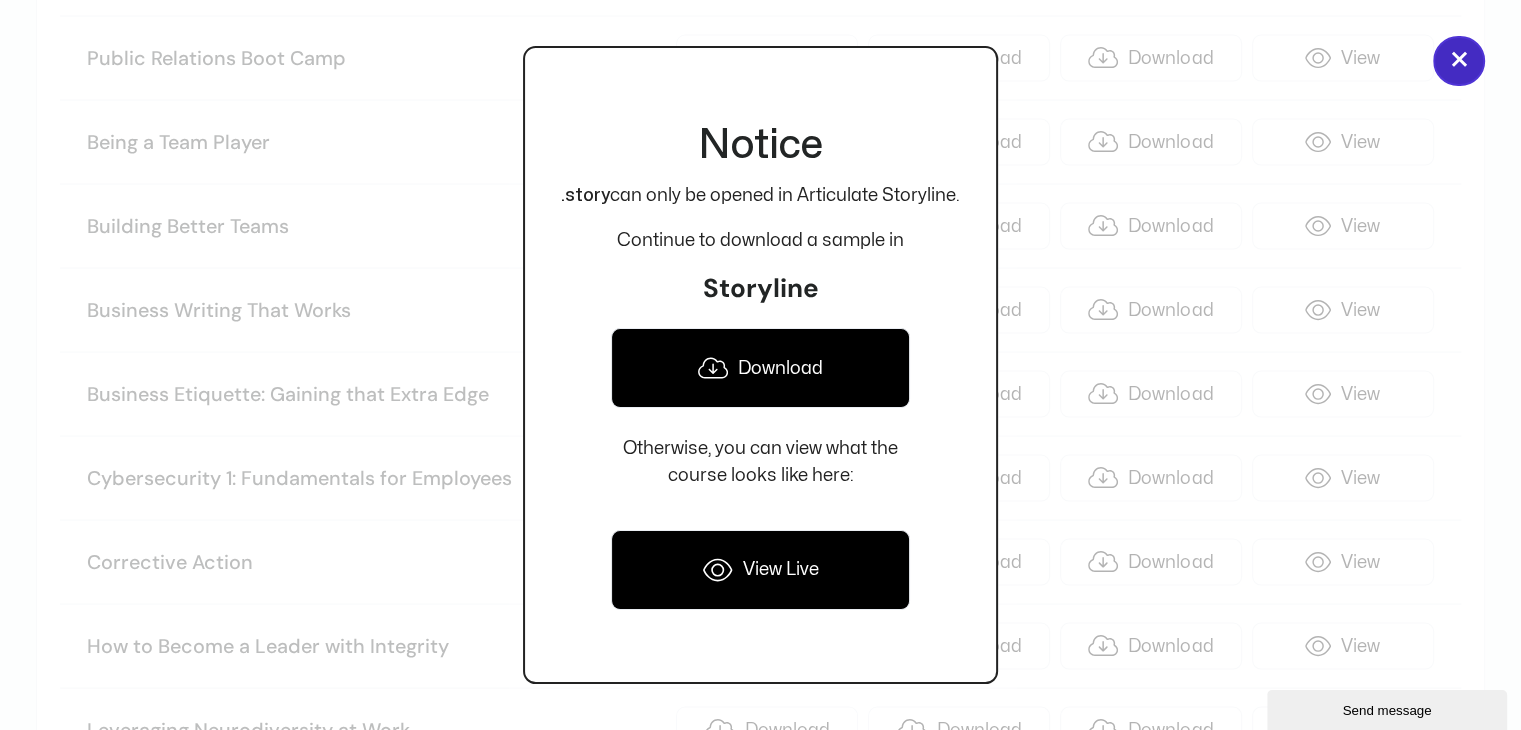 click on "×" at bounding box center (1459, 61) 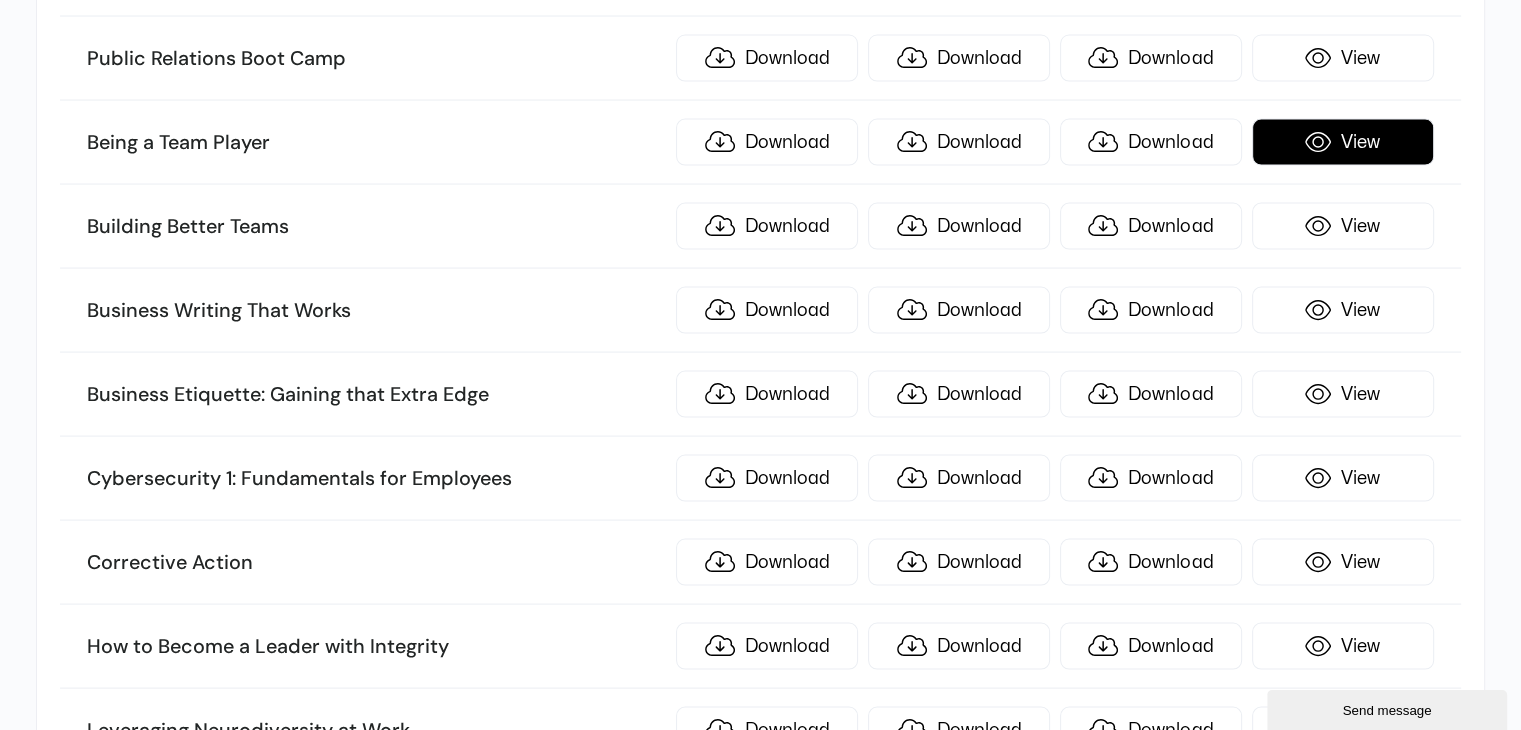 scroll, scrollTop: 8732, scrollLeft: 0, axis: vertical 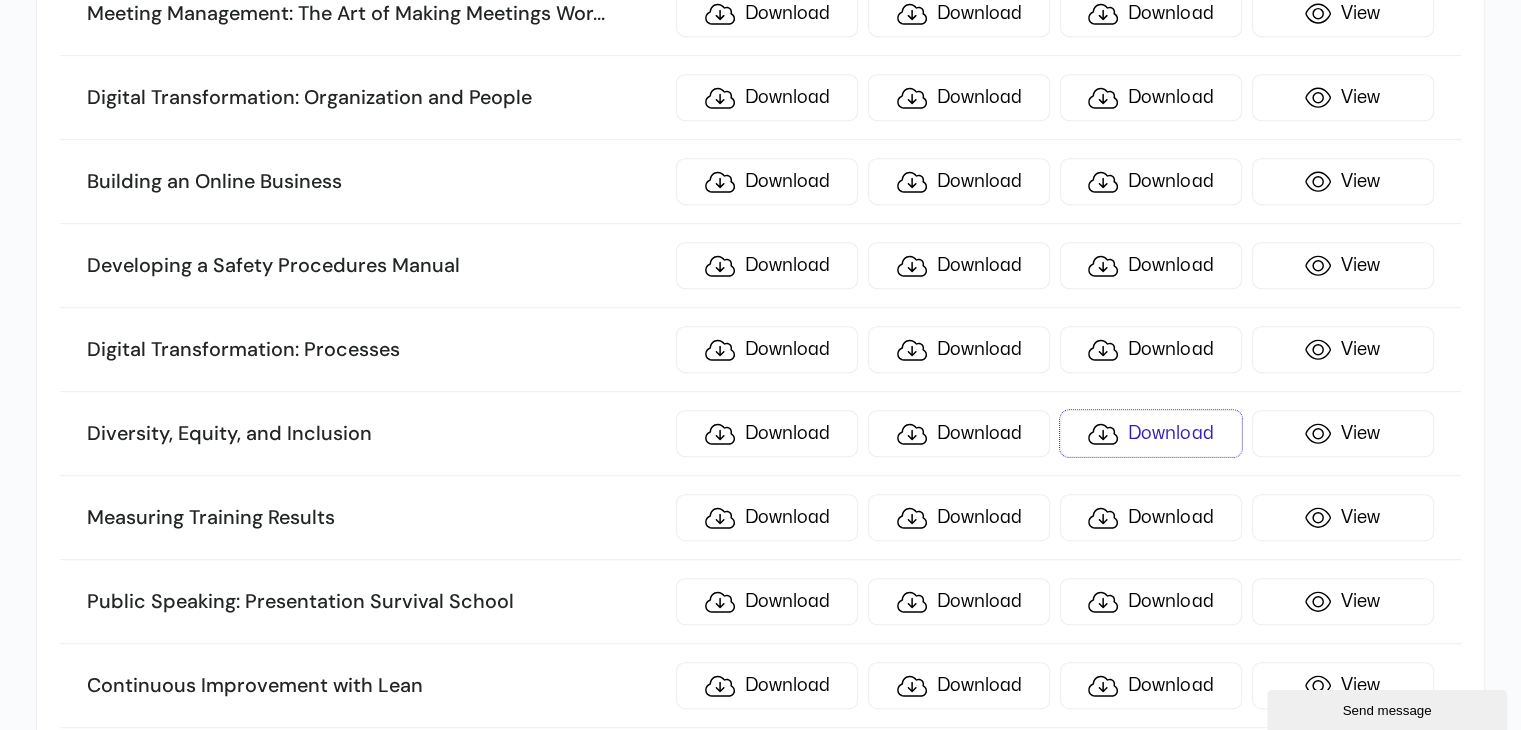 click on "Download" at bounding box center [1151, 433] 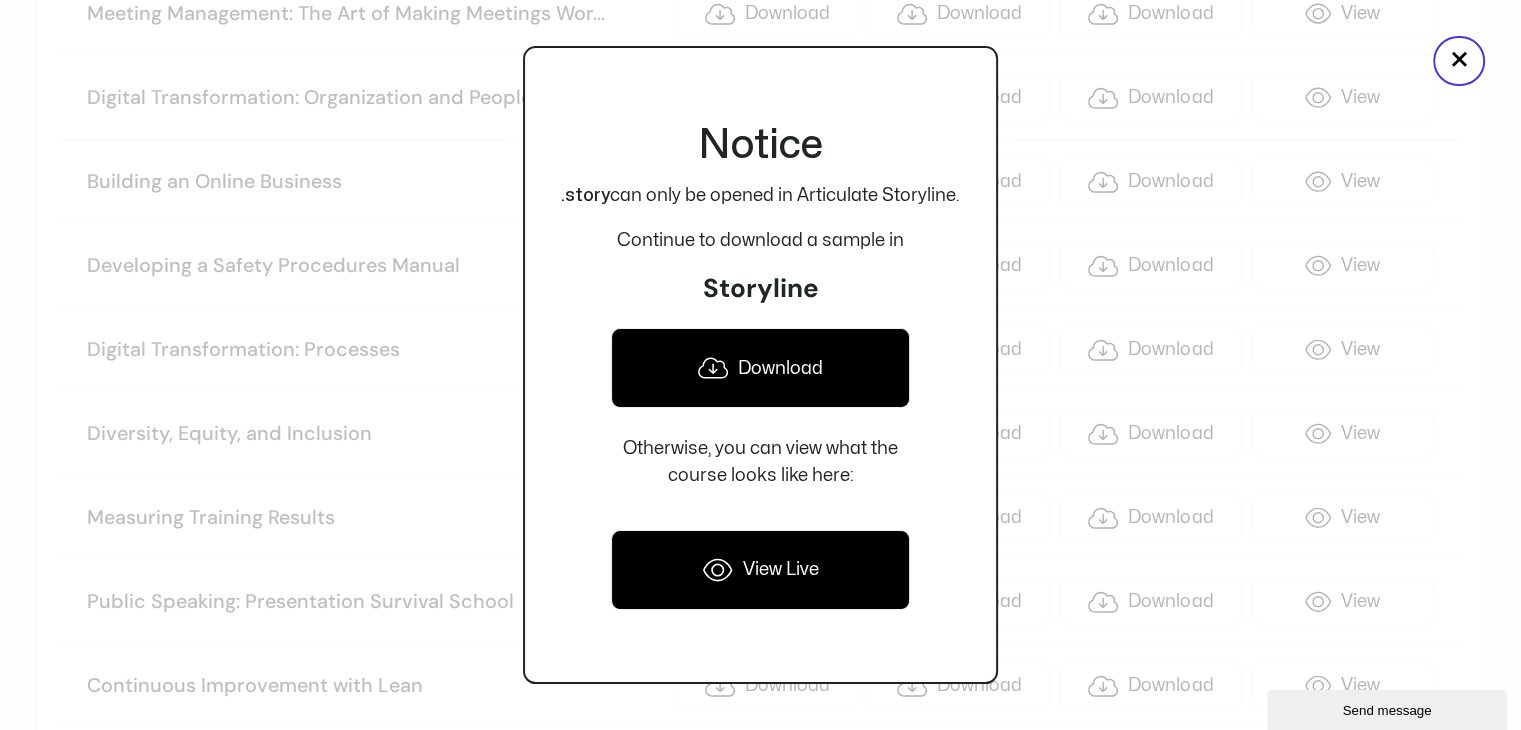click on "Download" at bounding box center (760, 368) 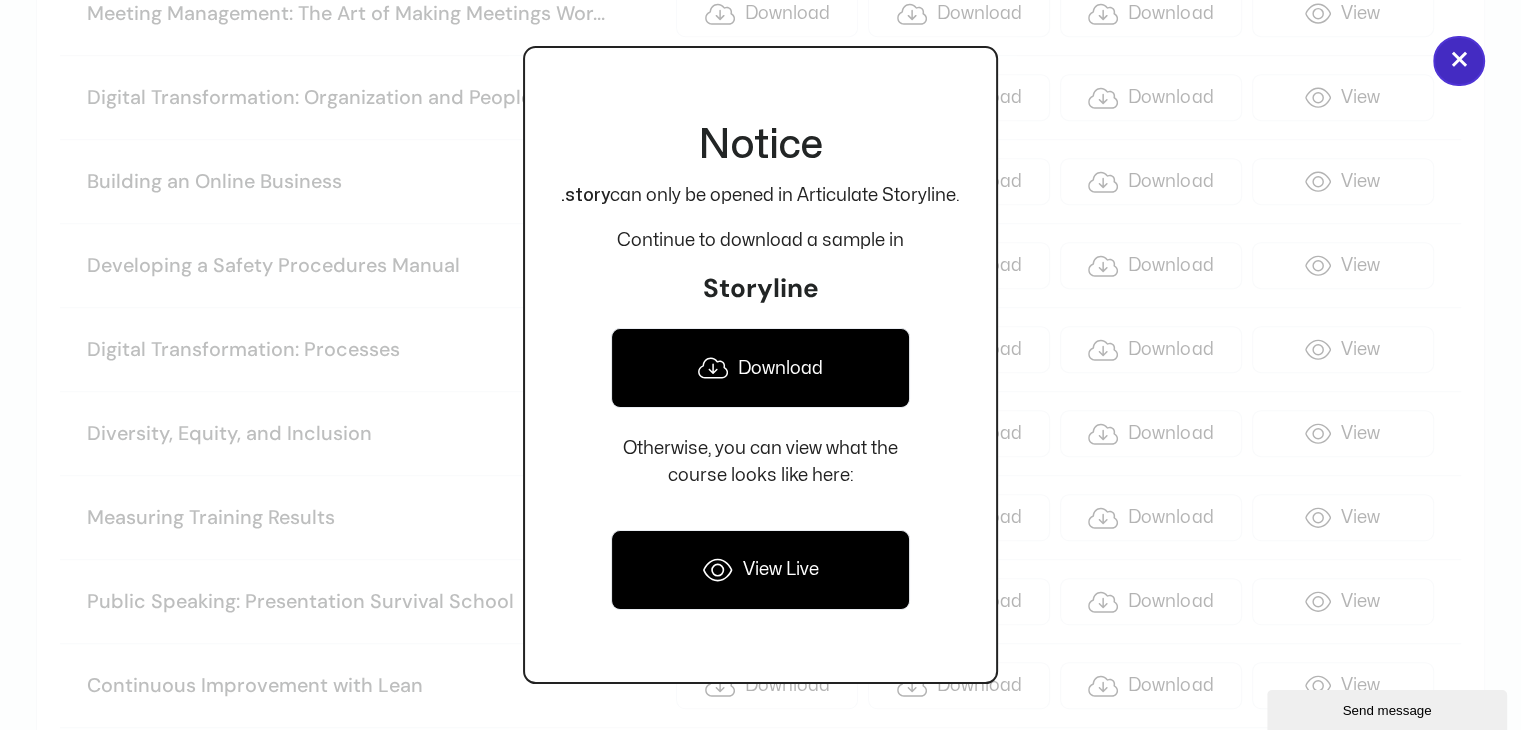 click on "×" at bounding box center (1459, 61) 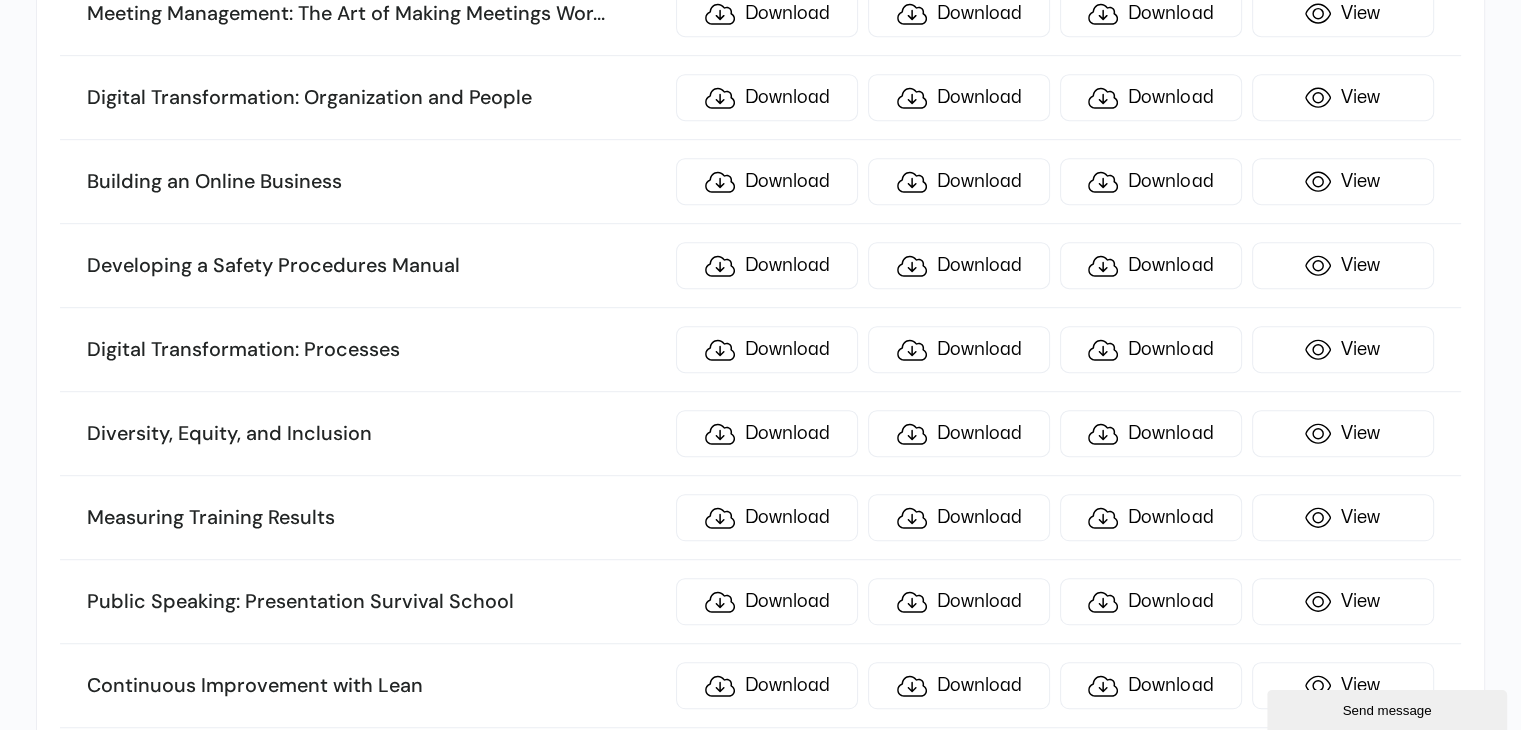 scroll, scrollTop: 3478, scrollLeft: 0, axis: vertical 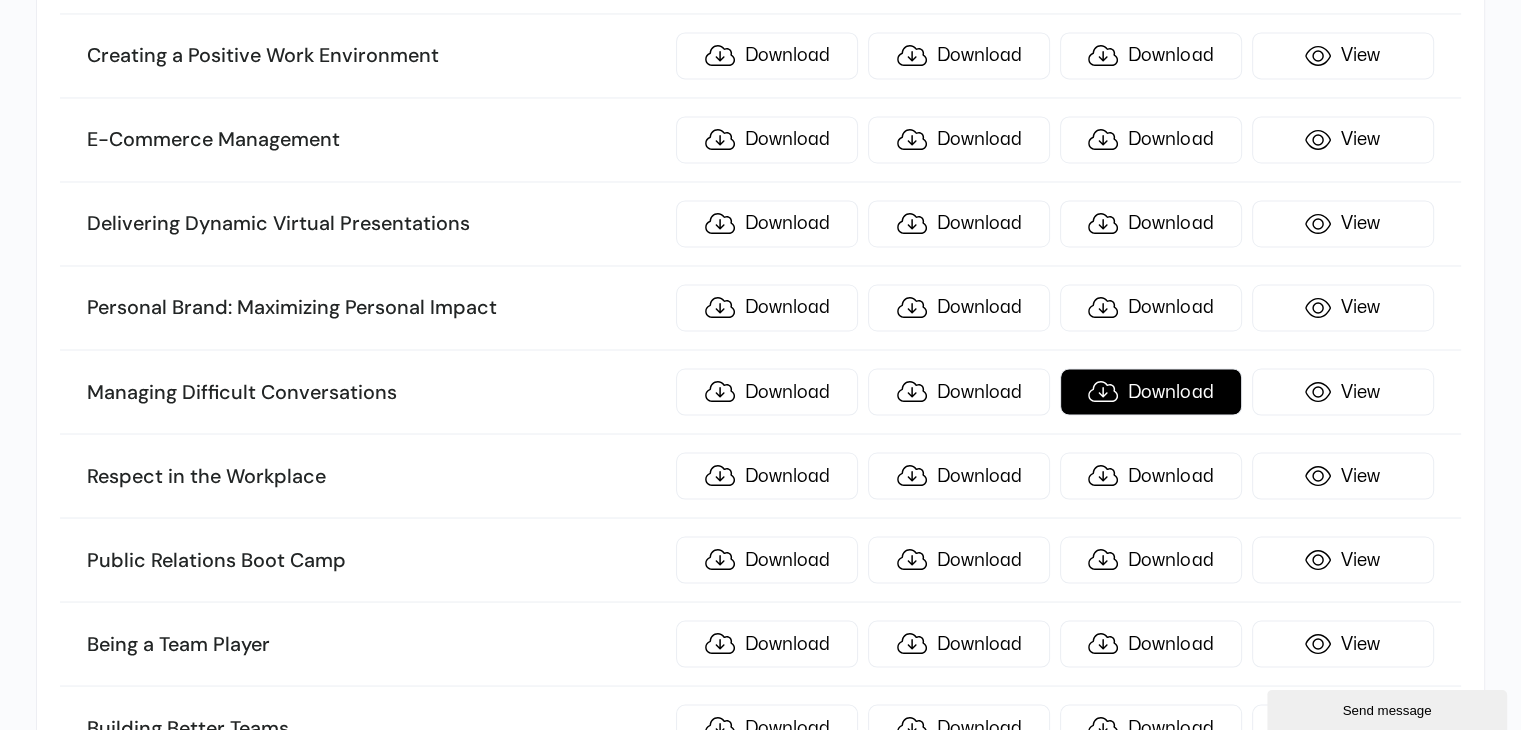 click on "Download" at bounding box center [1151, 391] 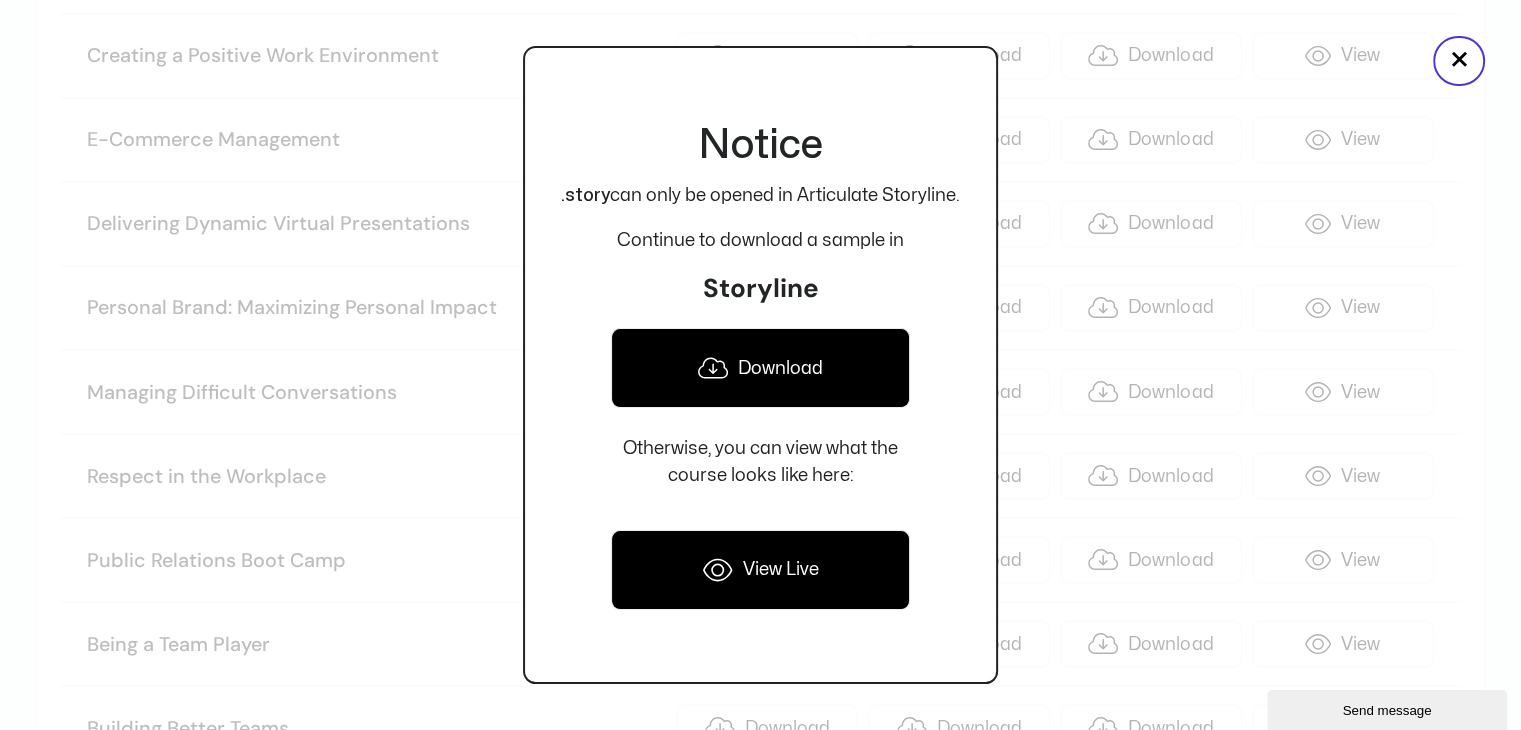 click on "Download" at bounding box center [760, 368] 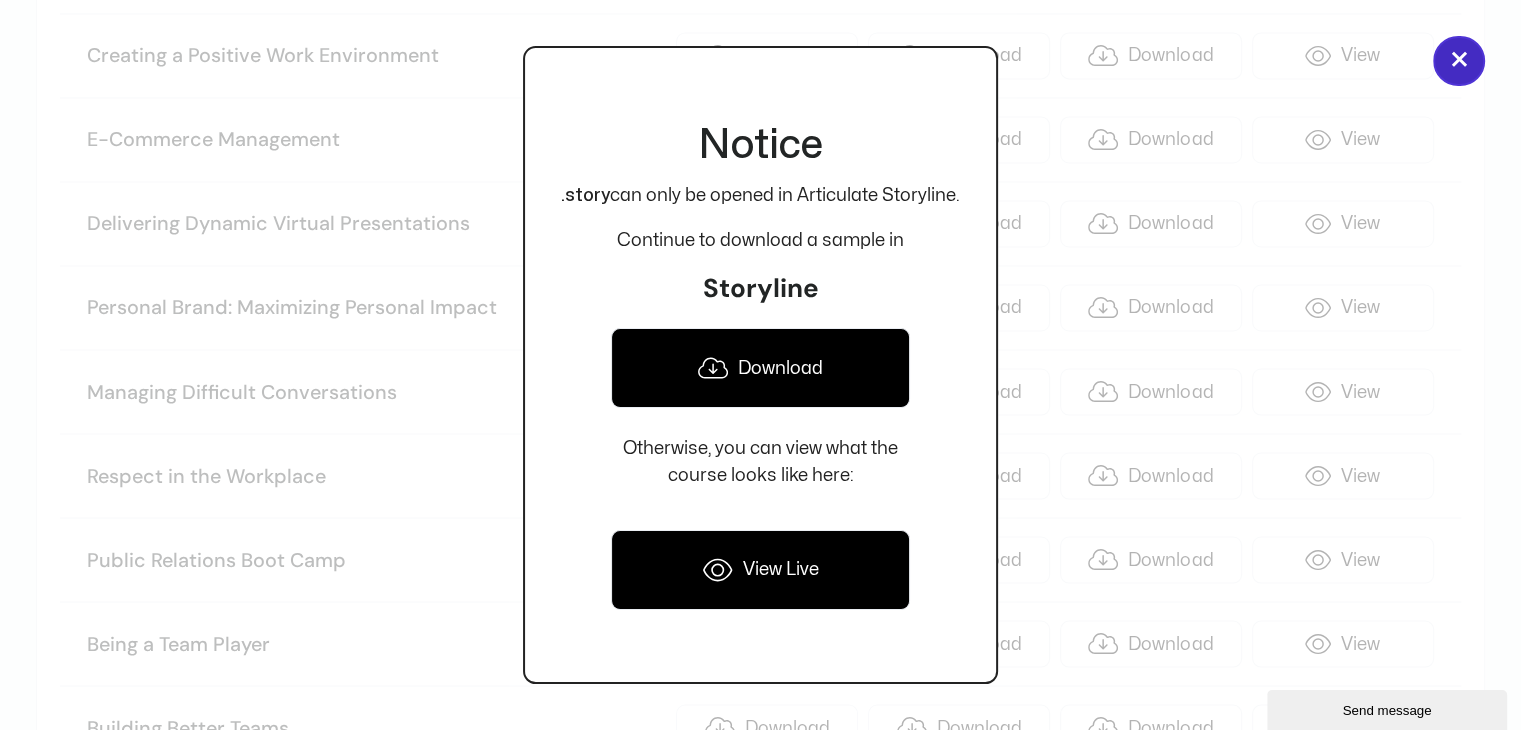 click on "×" at bounding box center [1459, 61] 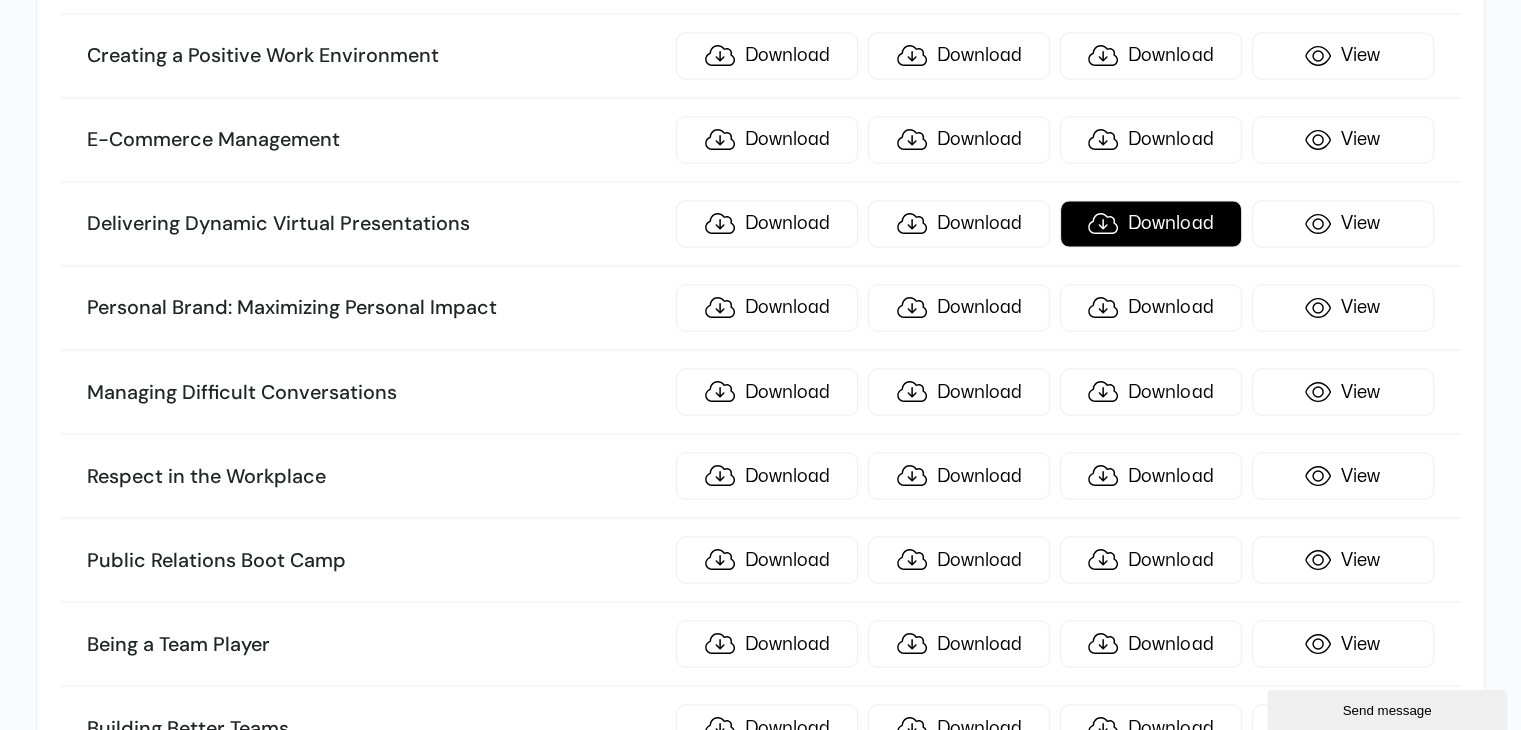 scroll, scrollTop: 4812, scrollLeft: 0, axis: vertical 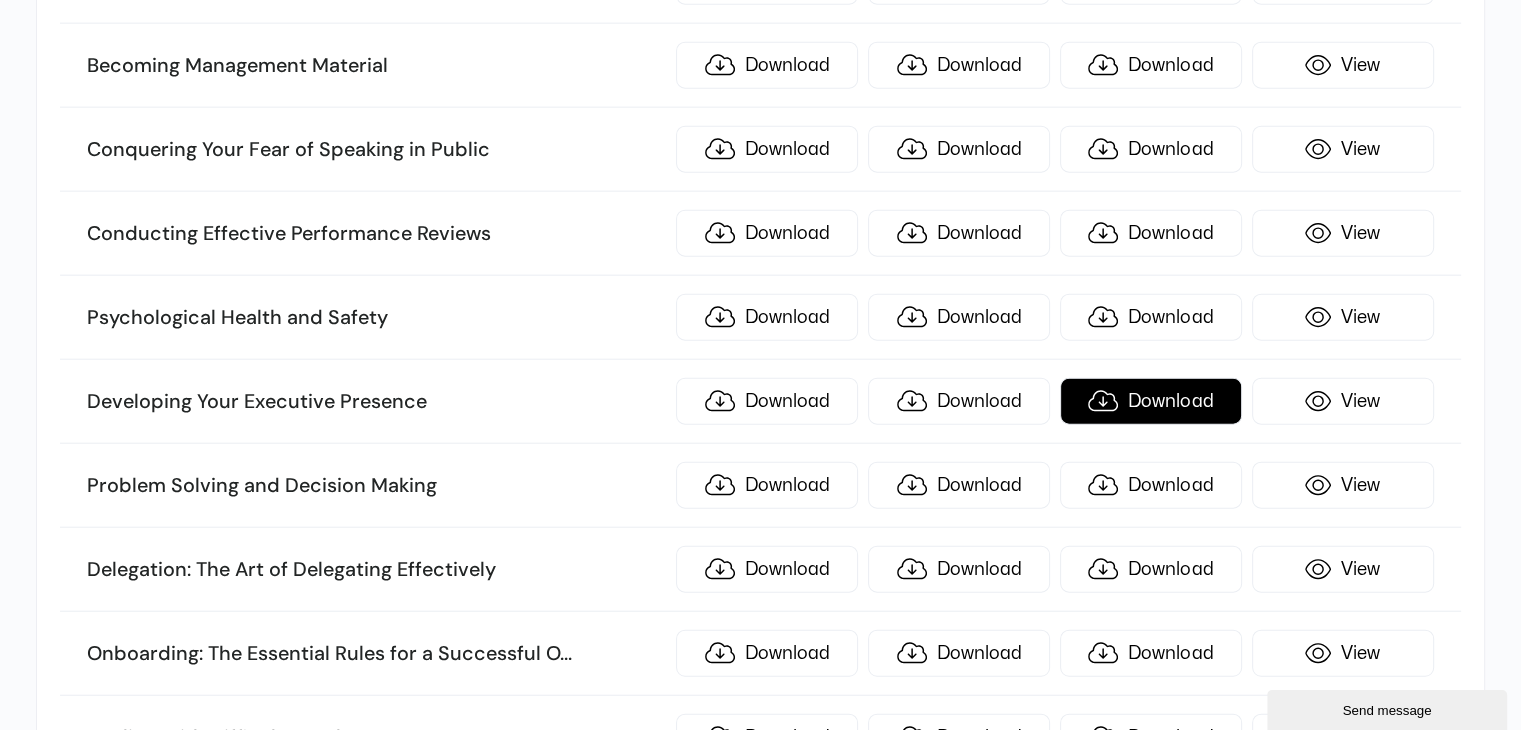 click on "Download" at bounding box center (1151, 401) 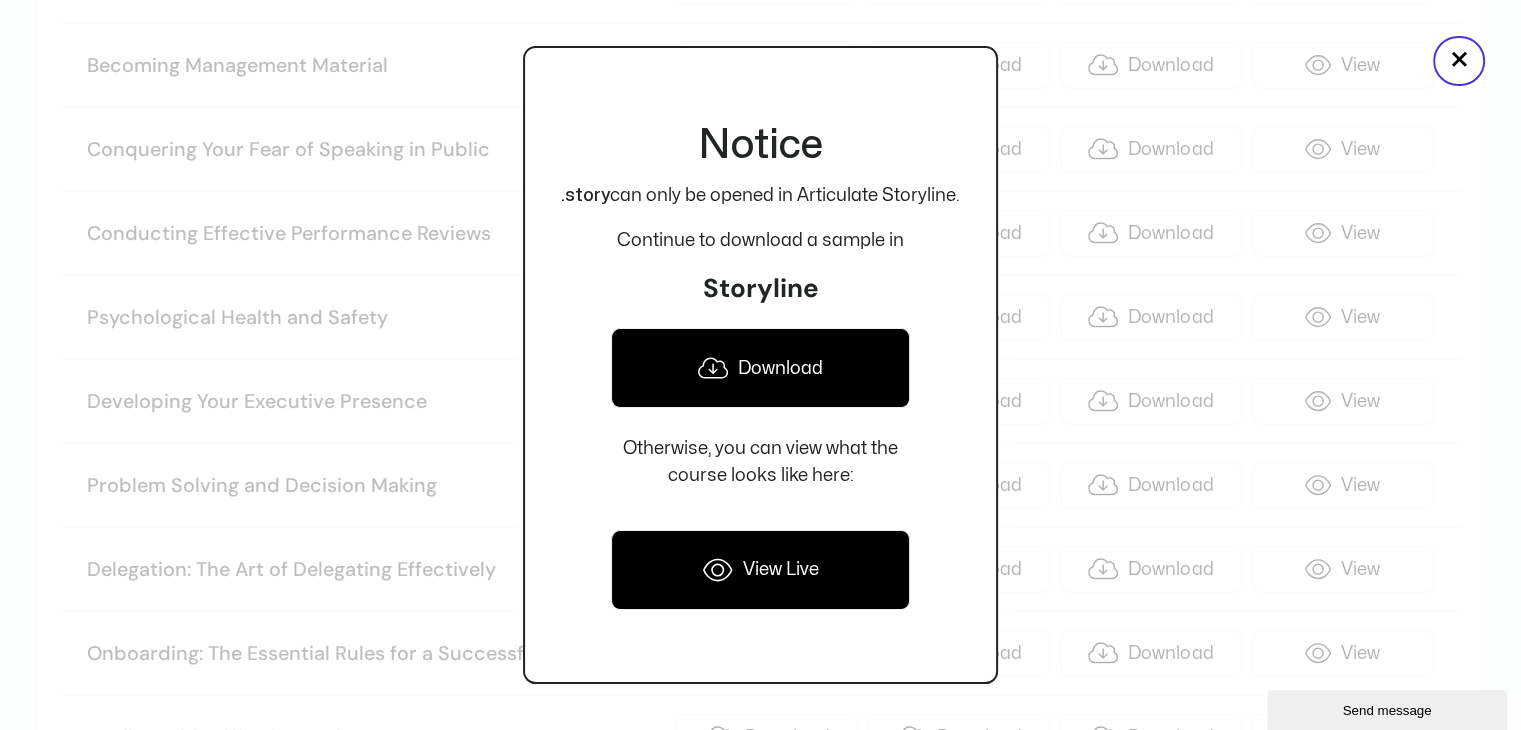 click on "Download" at bounding box center (760, 368) 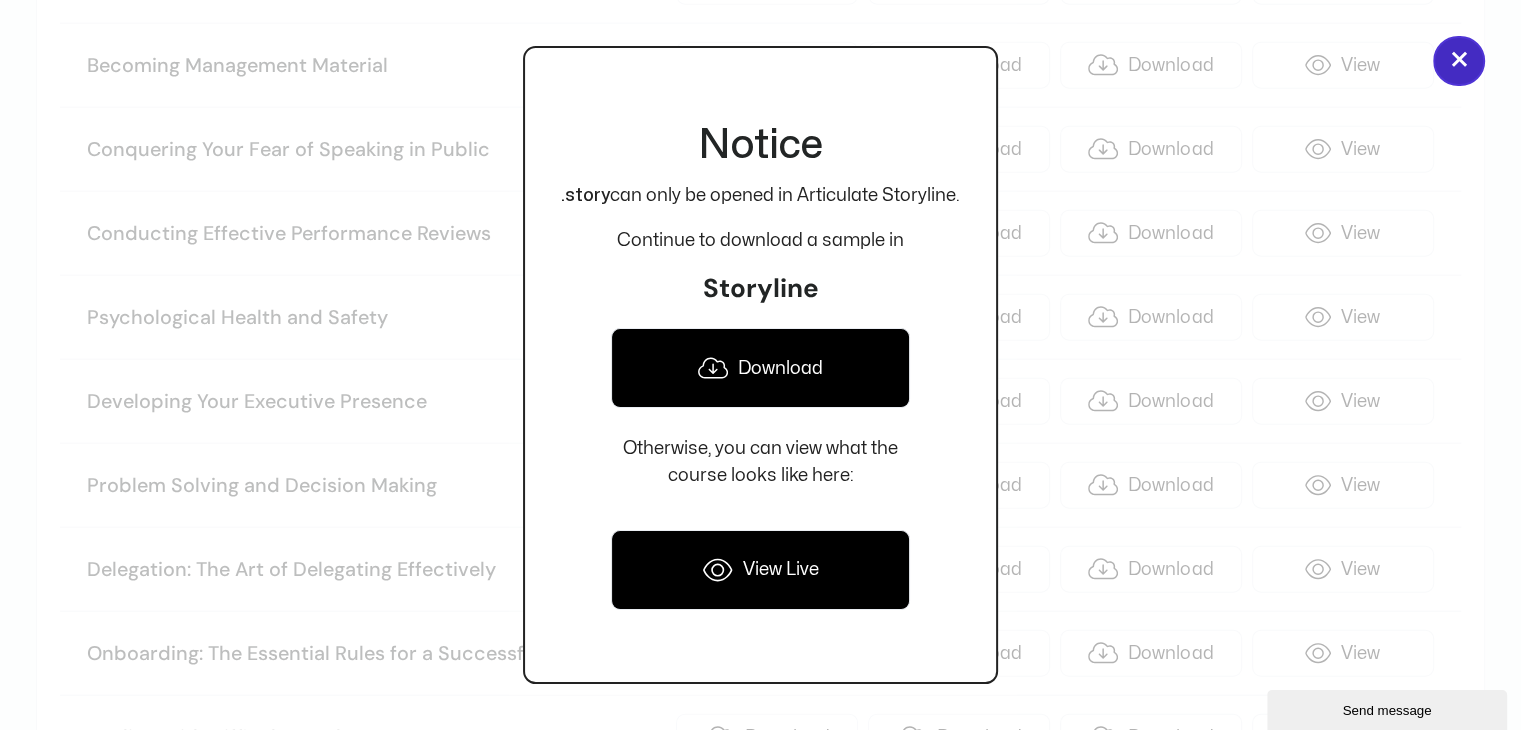 click on "×" at bounding box center [1459, 61] 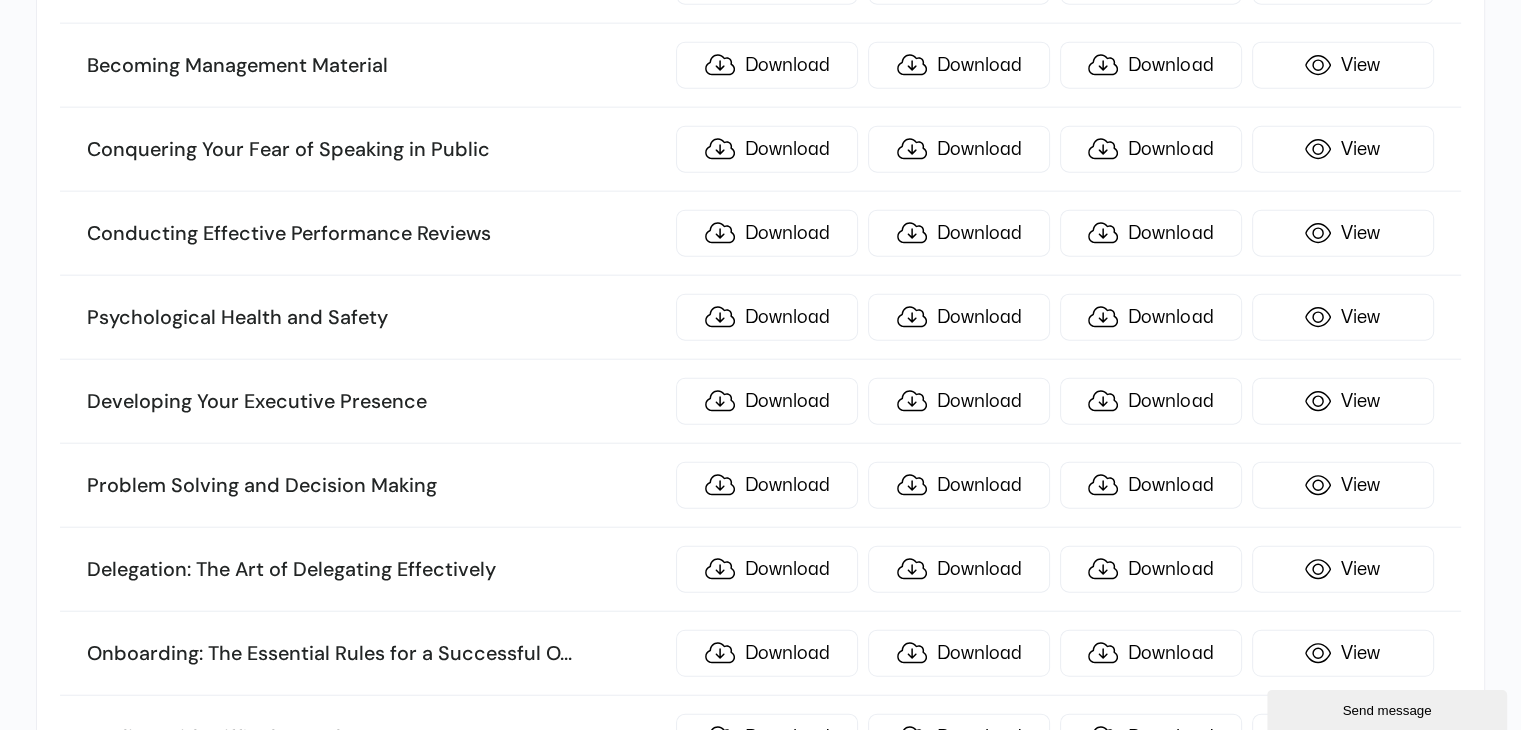 scroll, scrollTop: 5647, scrollLeft: 0, axis: vertical 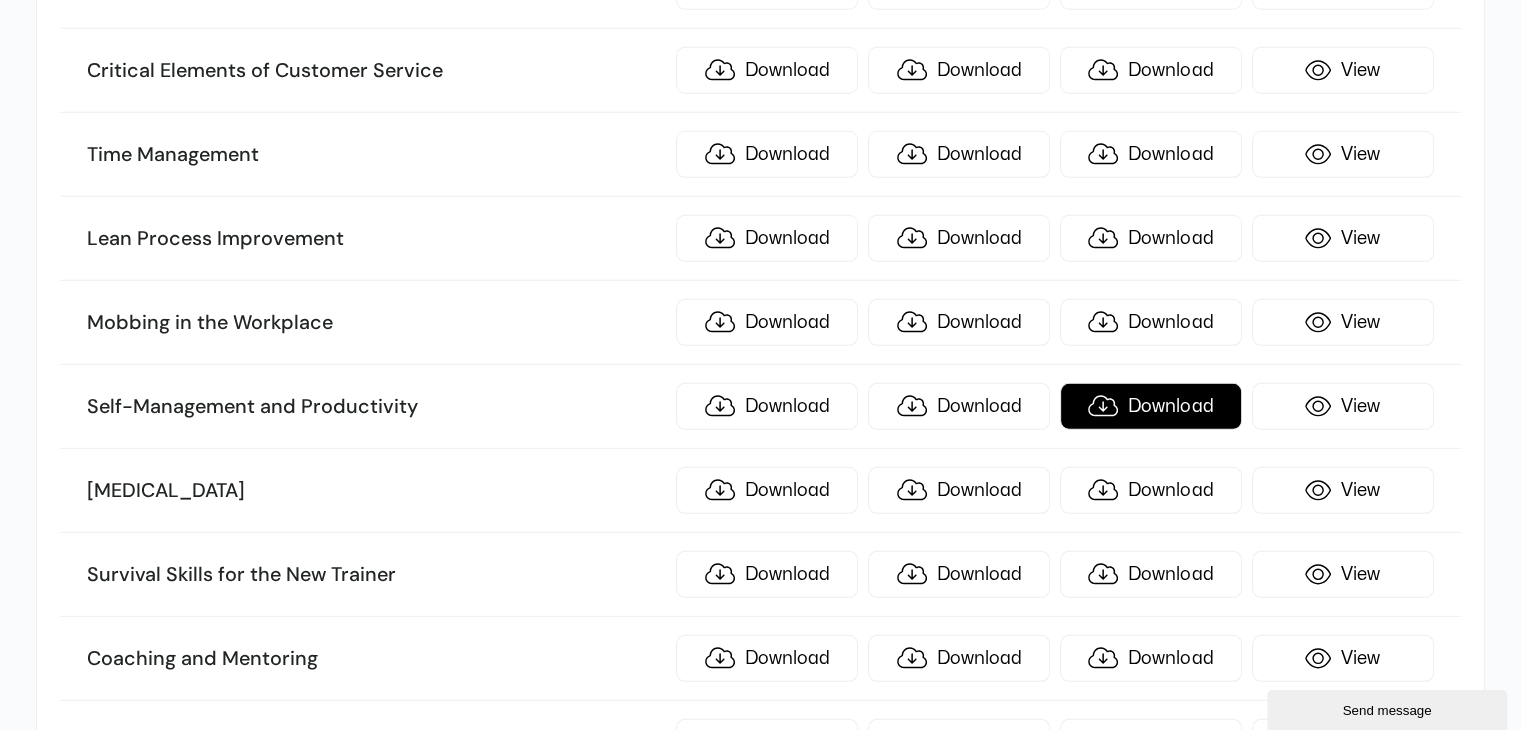 click on "Download" at bounding box center [1151, 406] 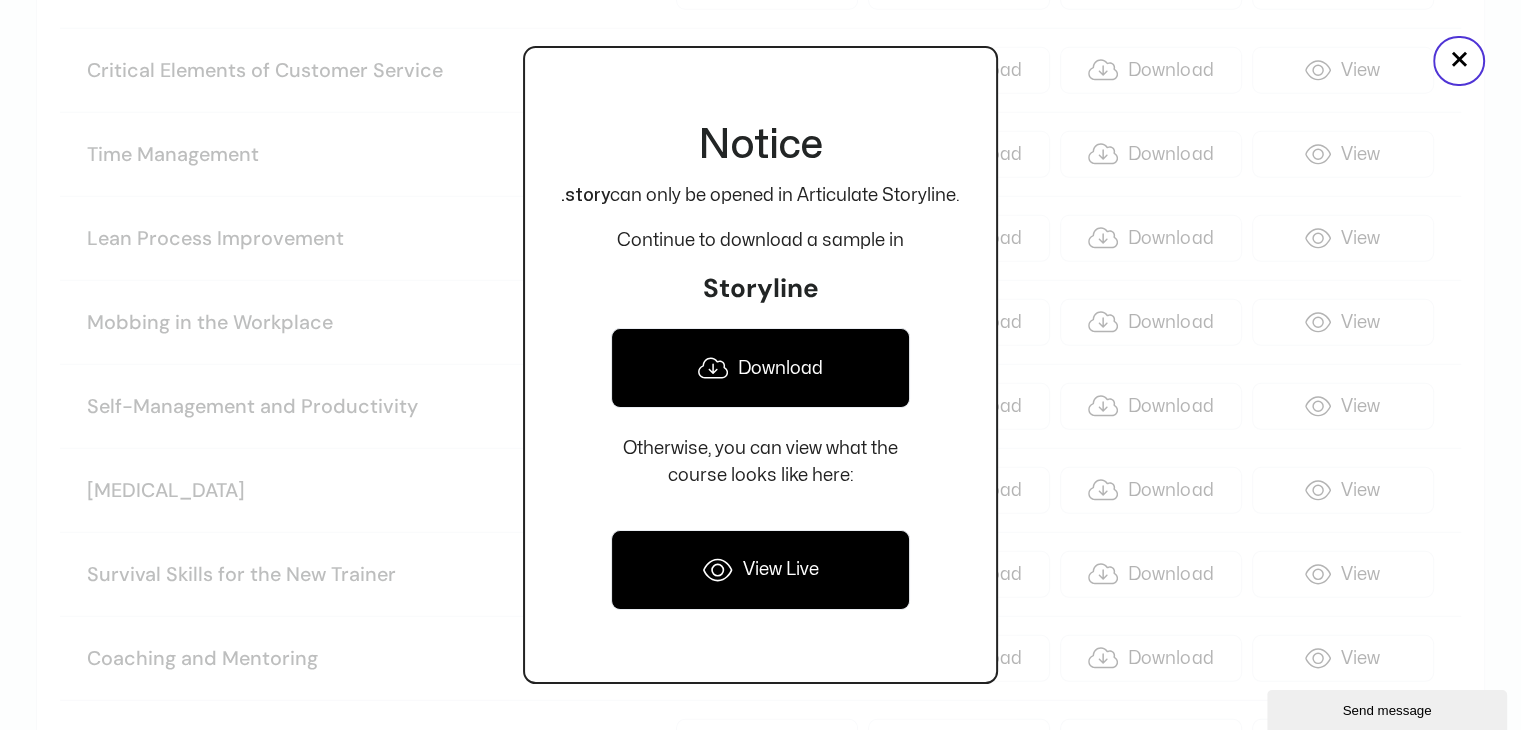 click on "Download" at bounding box center (760, 368) 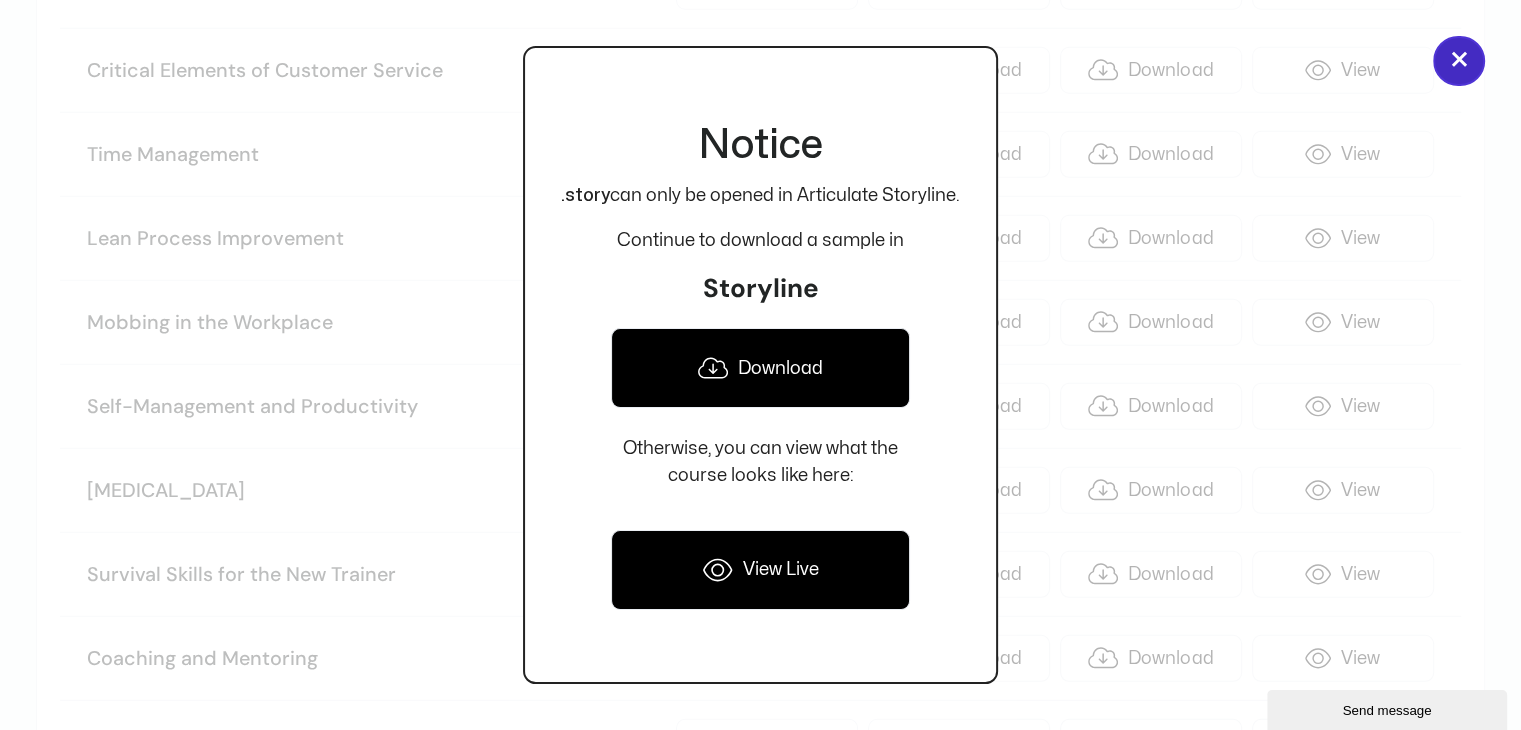 click on "×" at bounding box center (1459, 61) 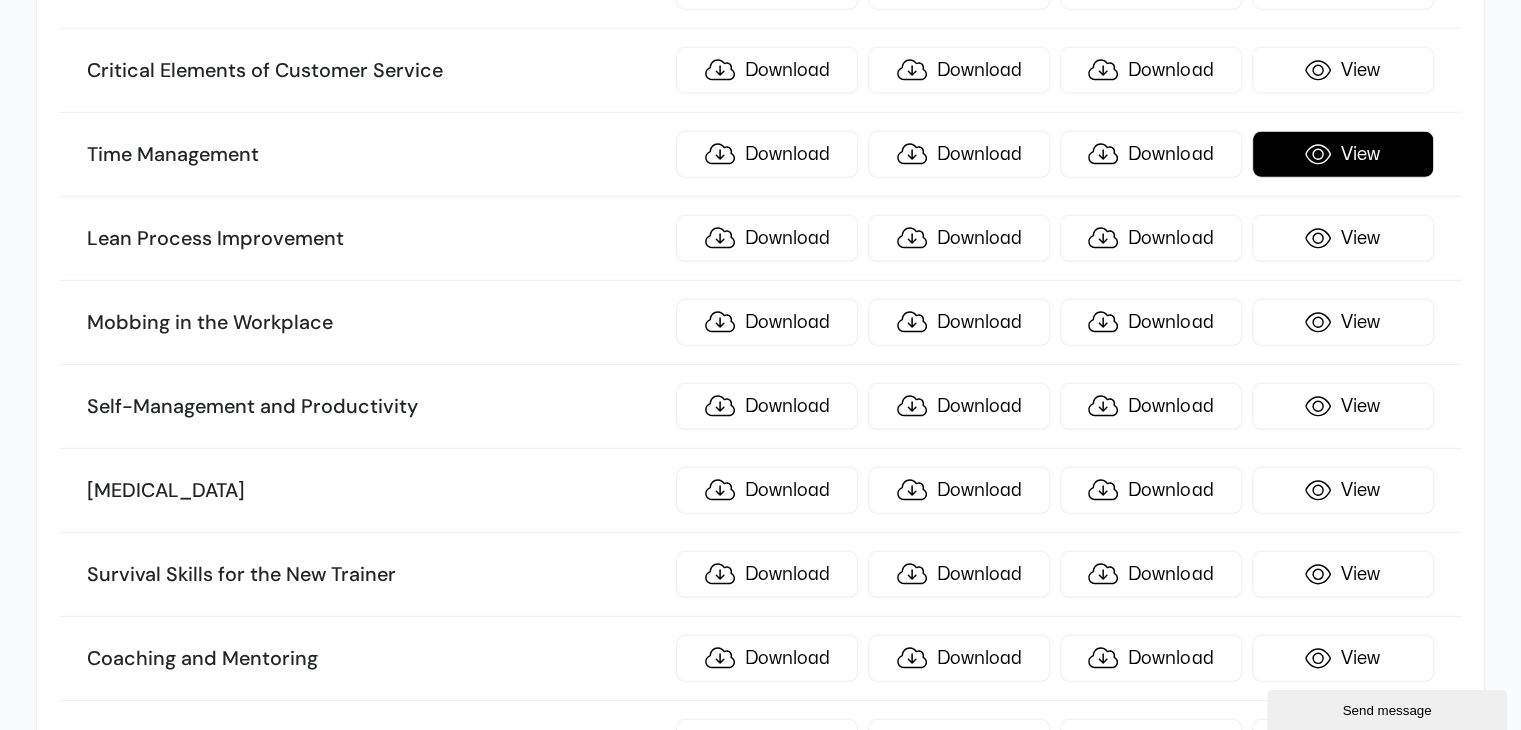 scroll, scrollTop: 23160, scrollLeft: 0, axis: vertical 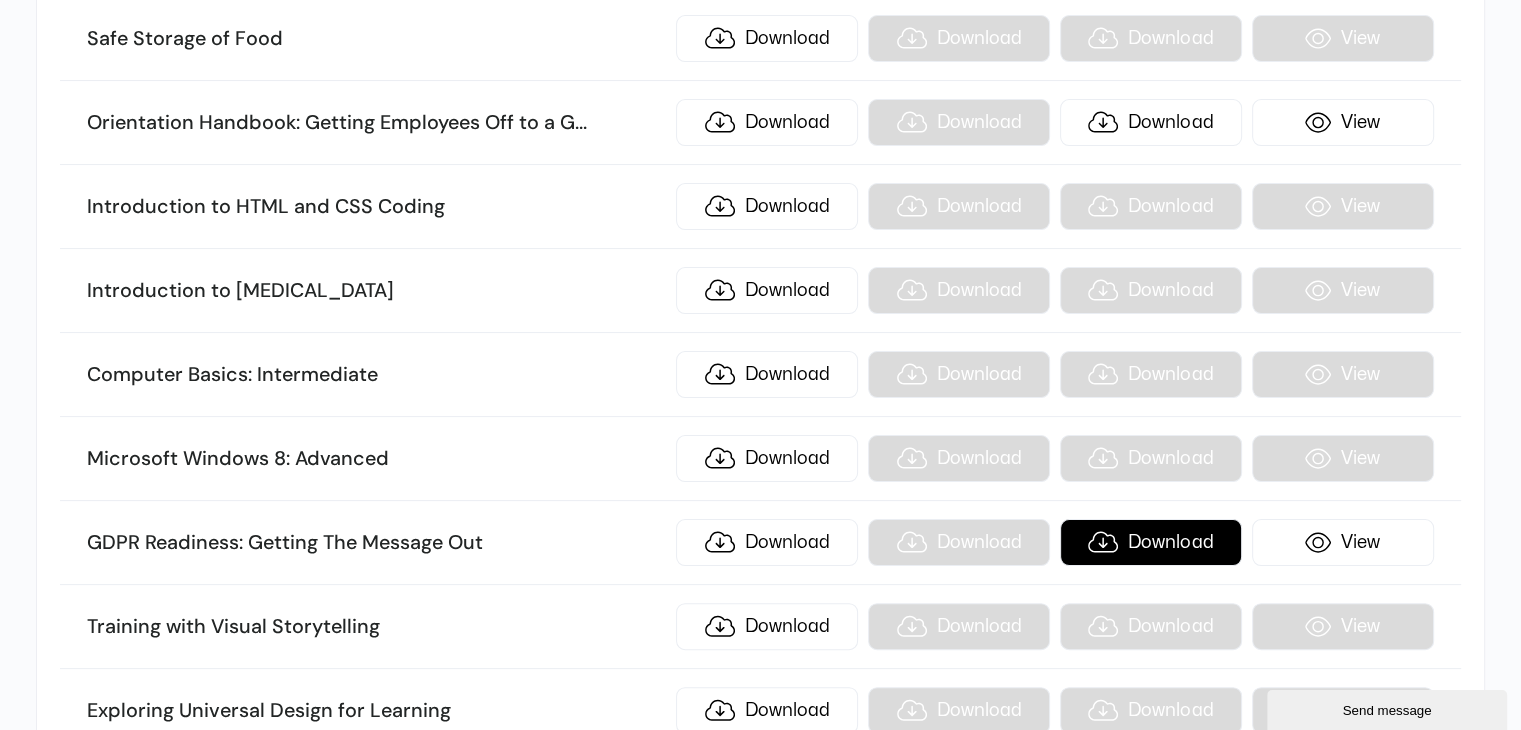 click on "Download" at bounding box center (1151, 542) 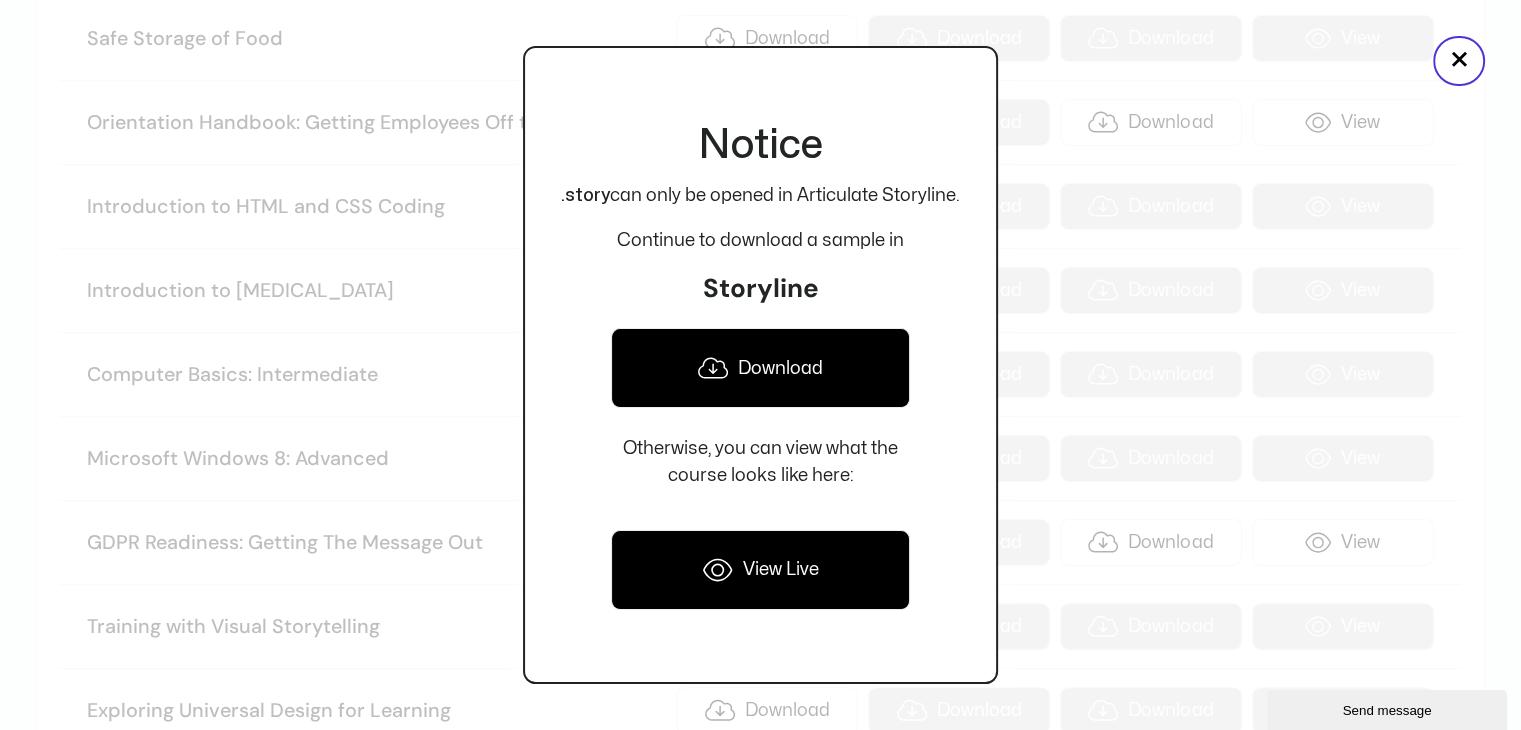 click on "Download" at bounding box center (760, 368) 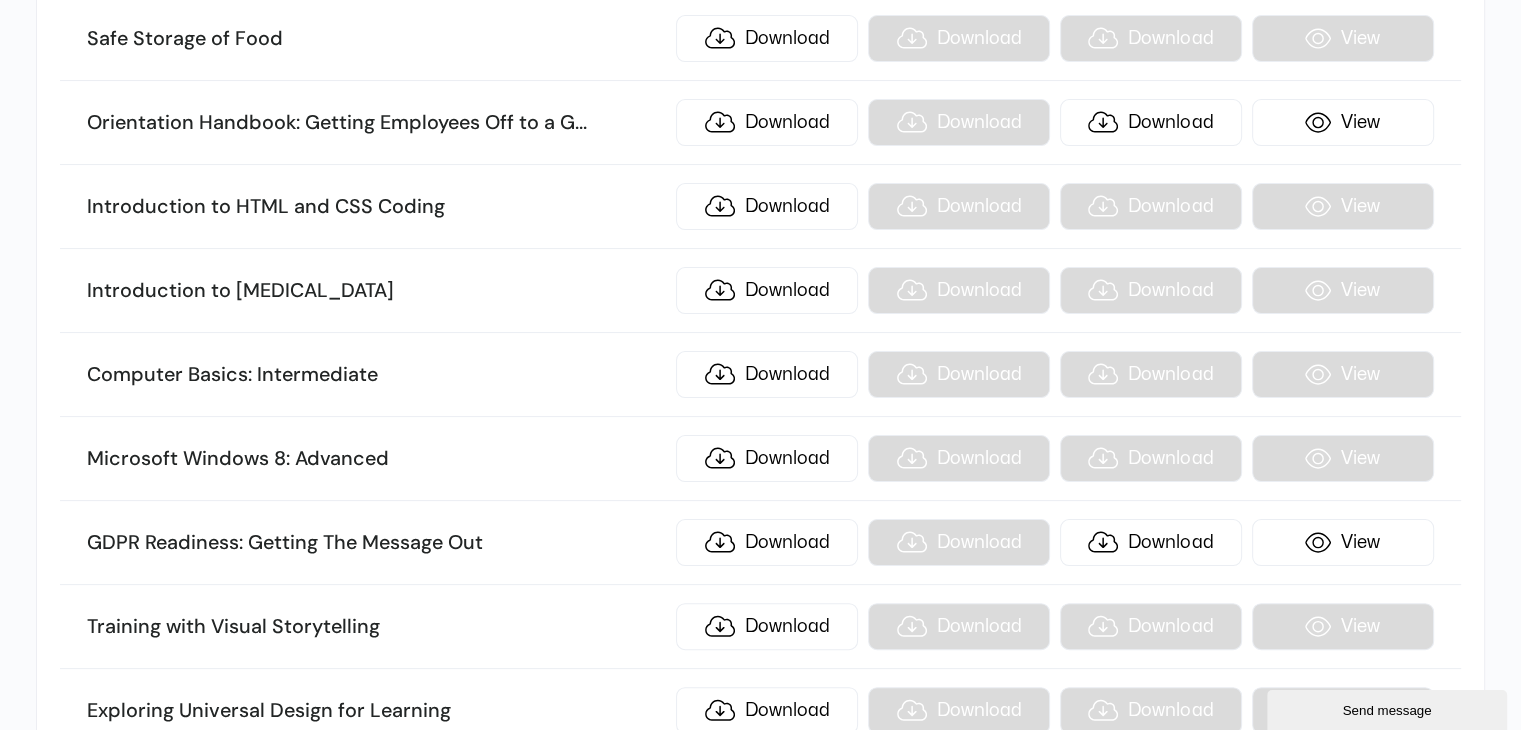 scroll, scrollTop: 976, scrollLeft: 0, axis: vertical 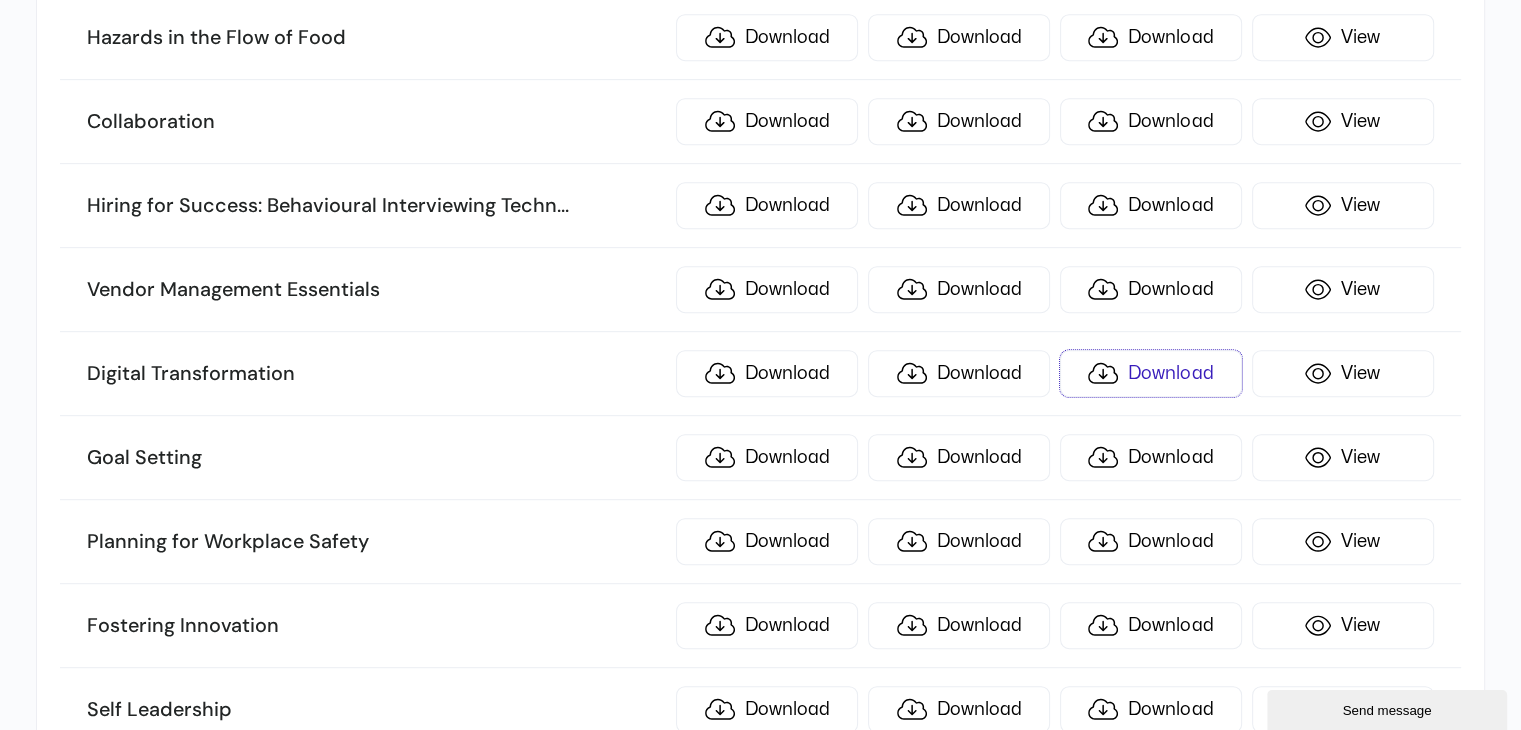 click on "Download" at bounding box center (1151, 373) 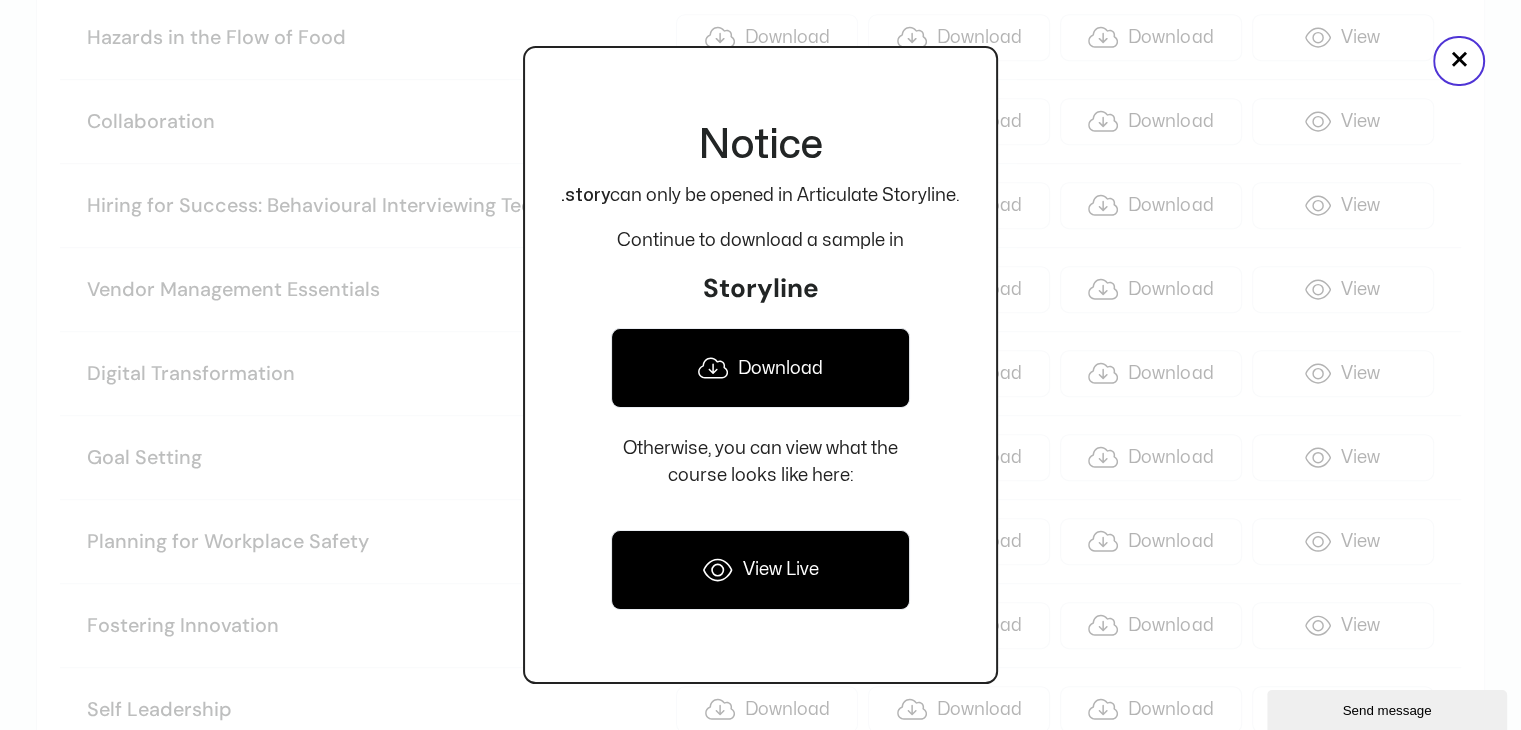 click on "Download" at bounding box center (760, 368) 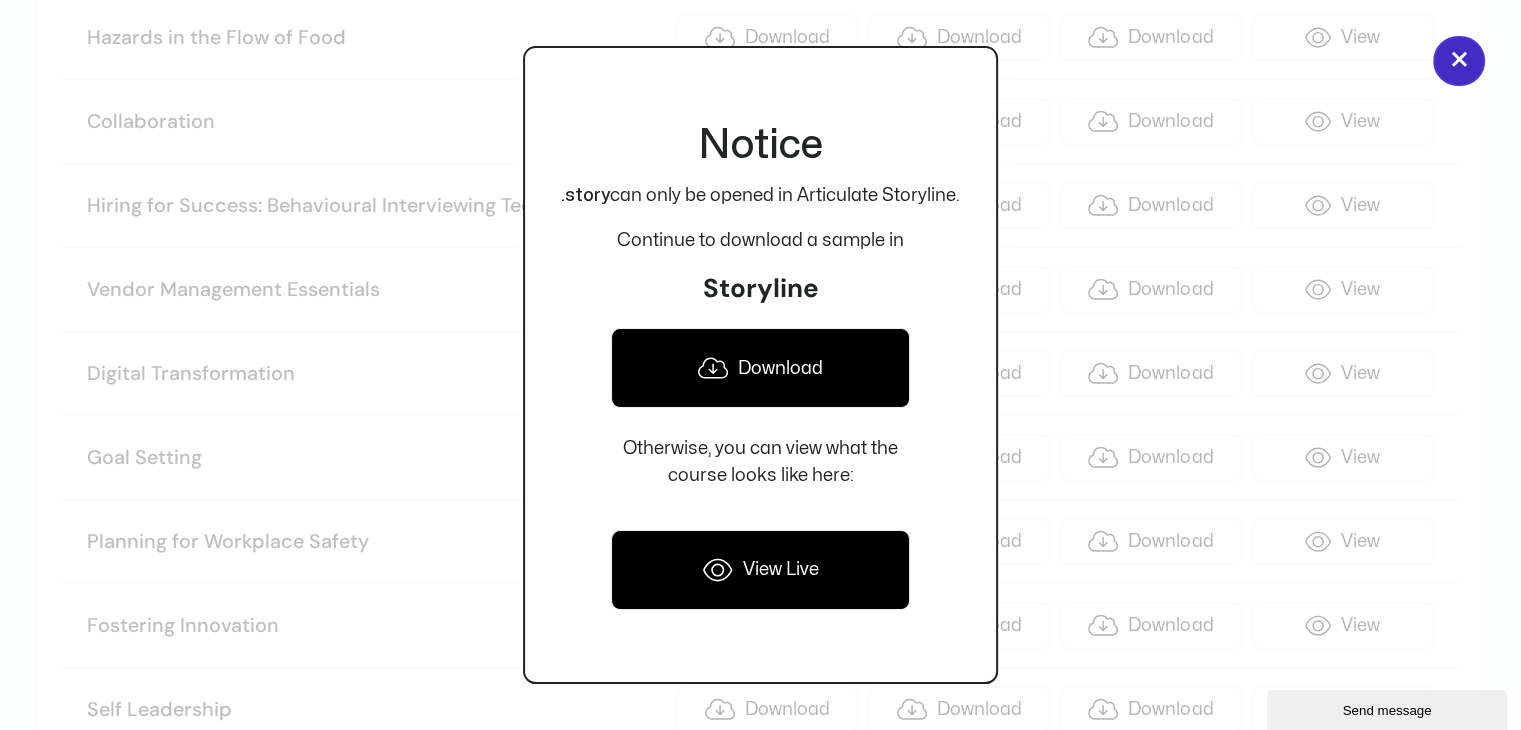 click on "×" at bounding box center (1459, 61) 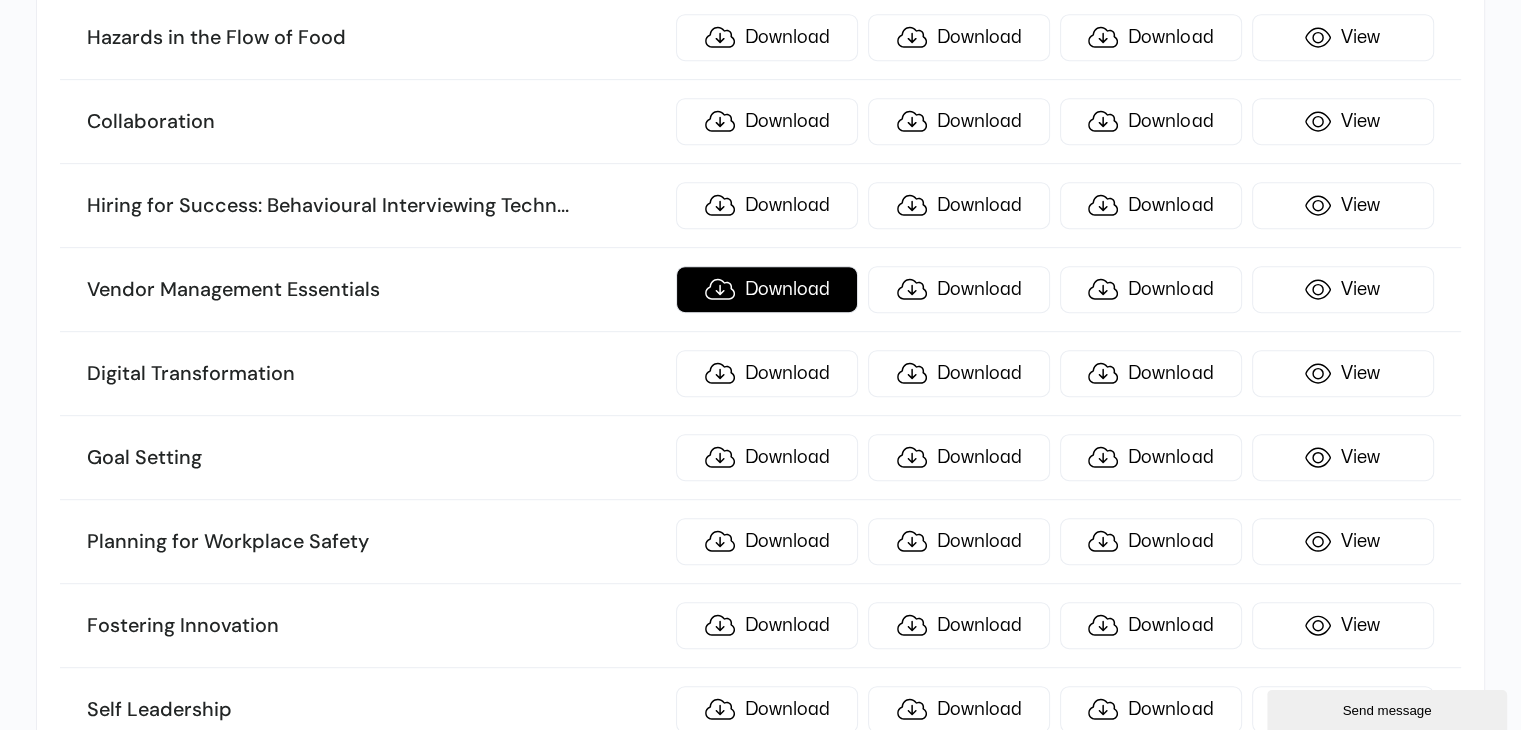 scroll, scrollTop: 8983, scrollLeft: 0, axis: vertical 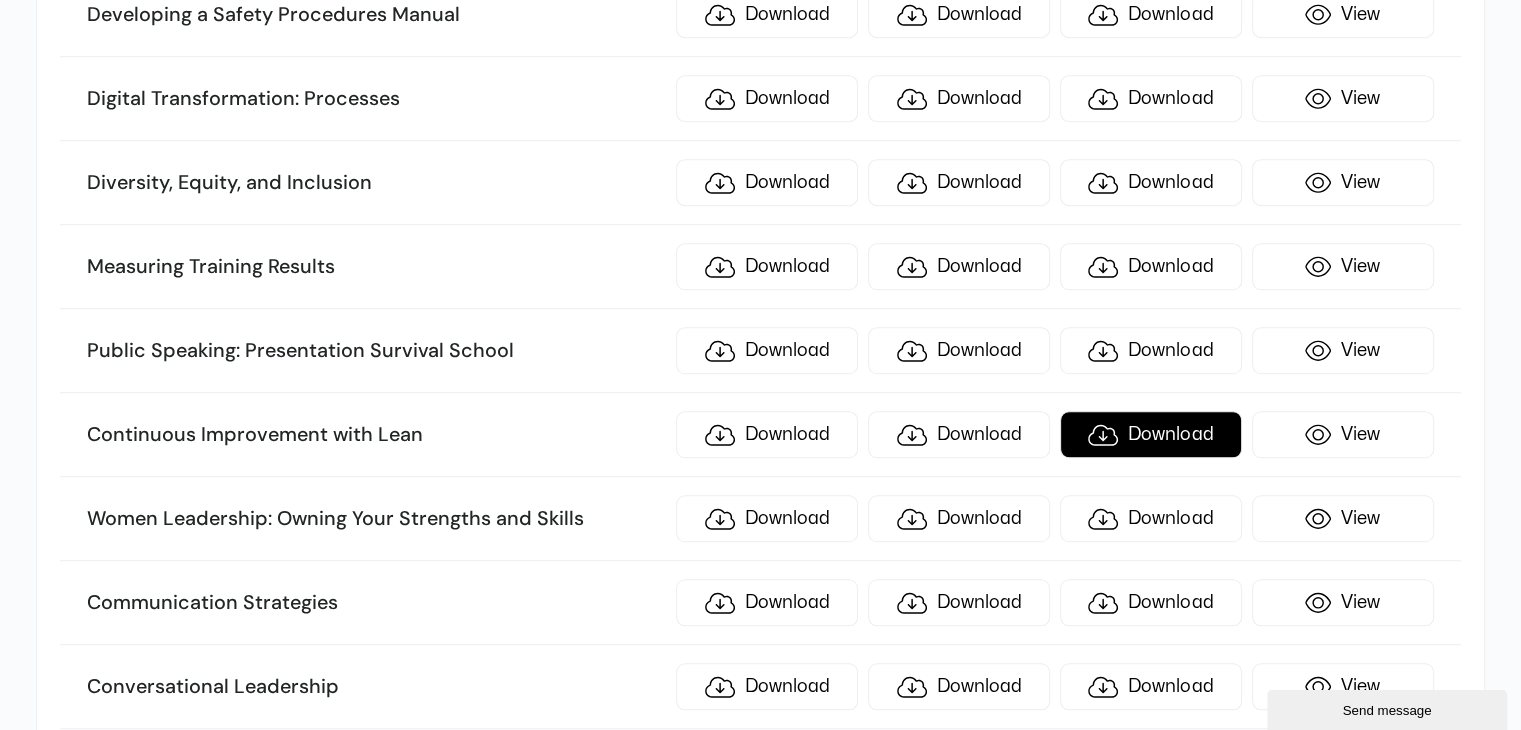 click on "Download" at bounding box center [1151, 434] 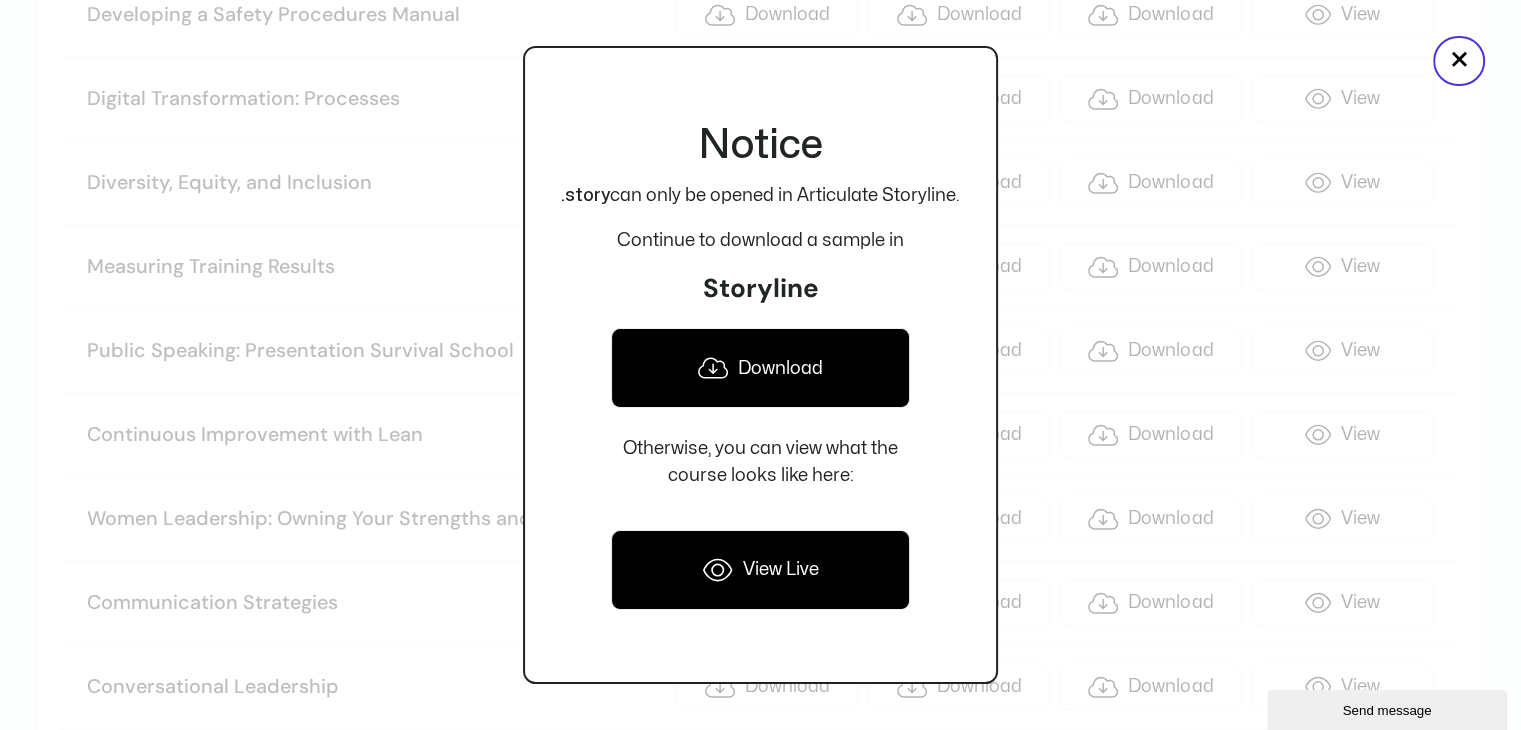 click on "Download" at bounding box center (760, 368) 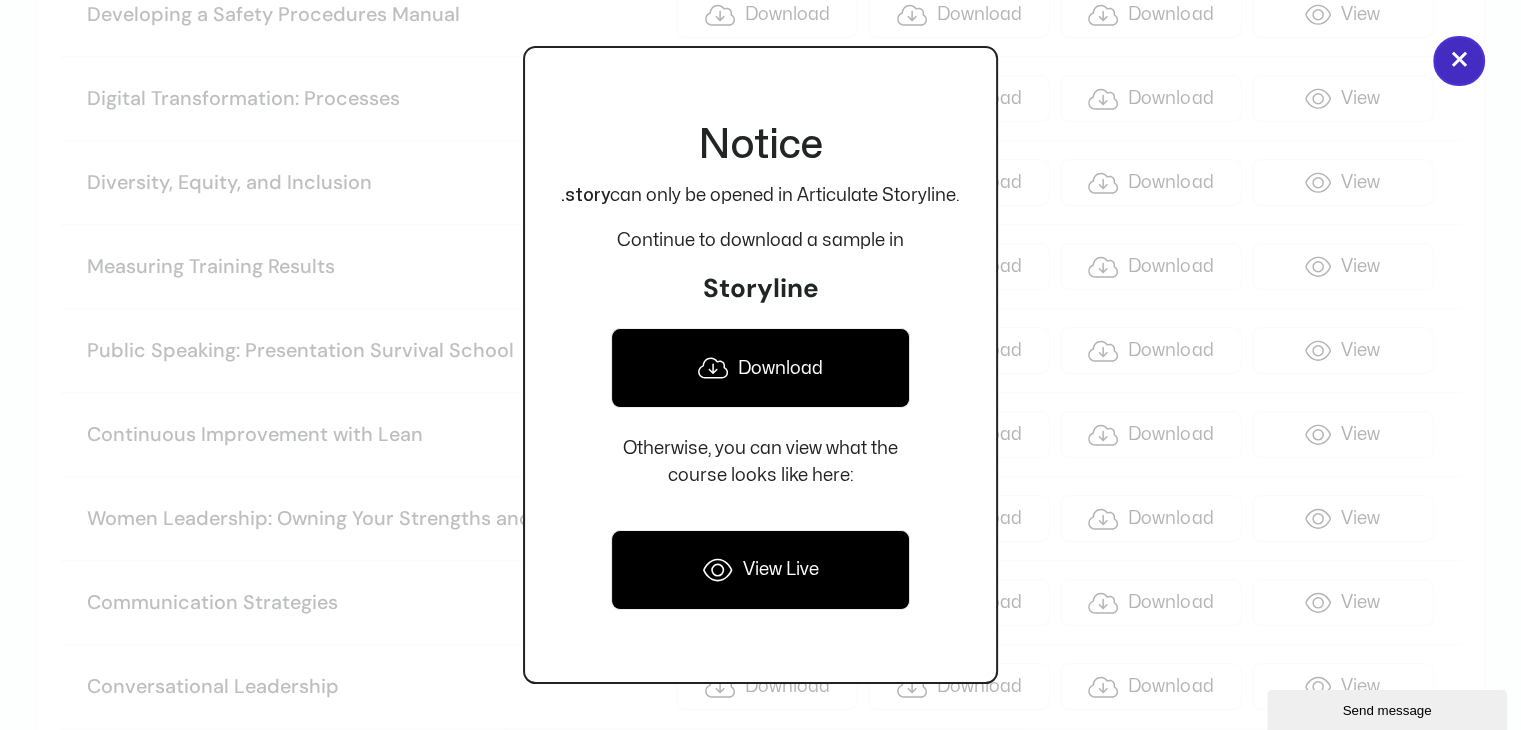 click on "×" at bounding box center (1459, 61) 